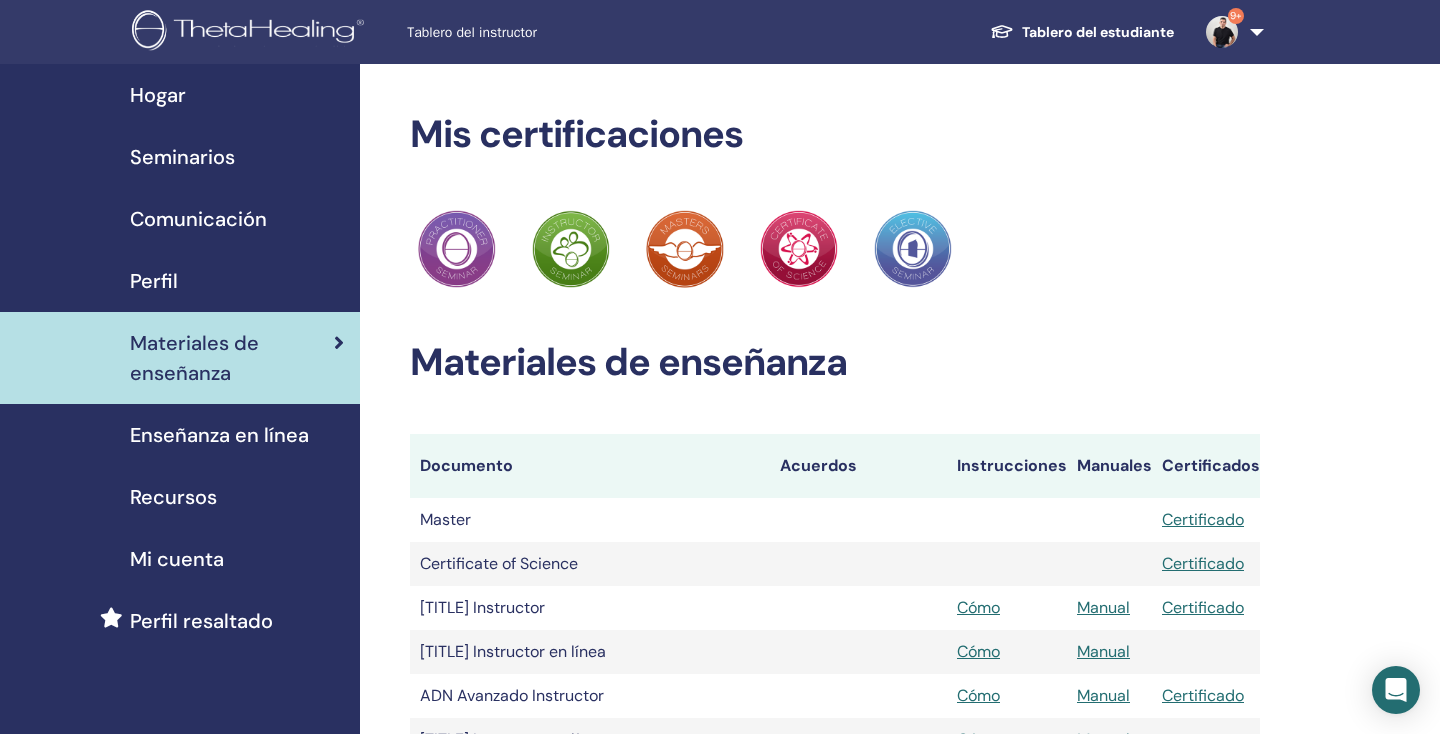 scroll, scrollTop: 0, scrollLeft: 0, axis: both 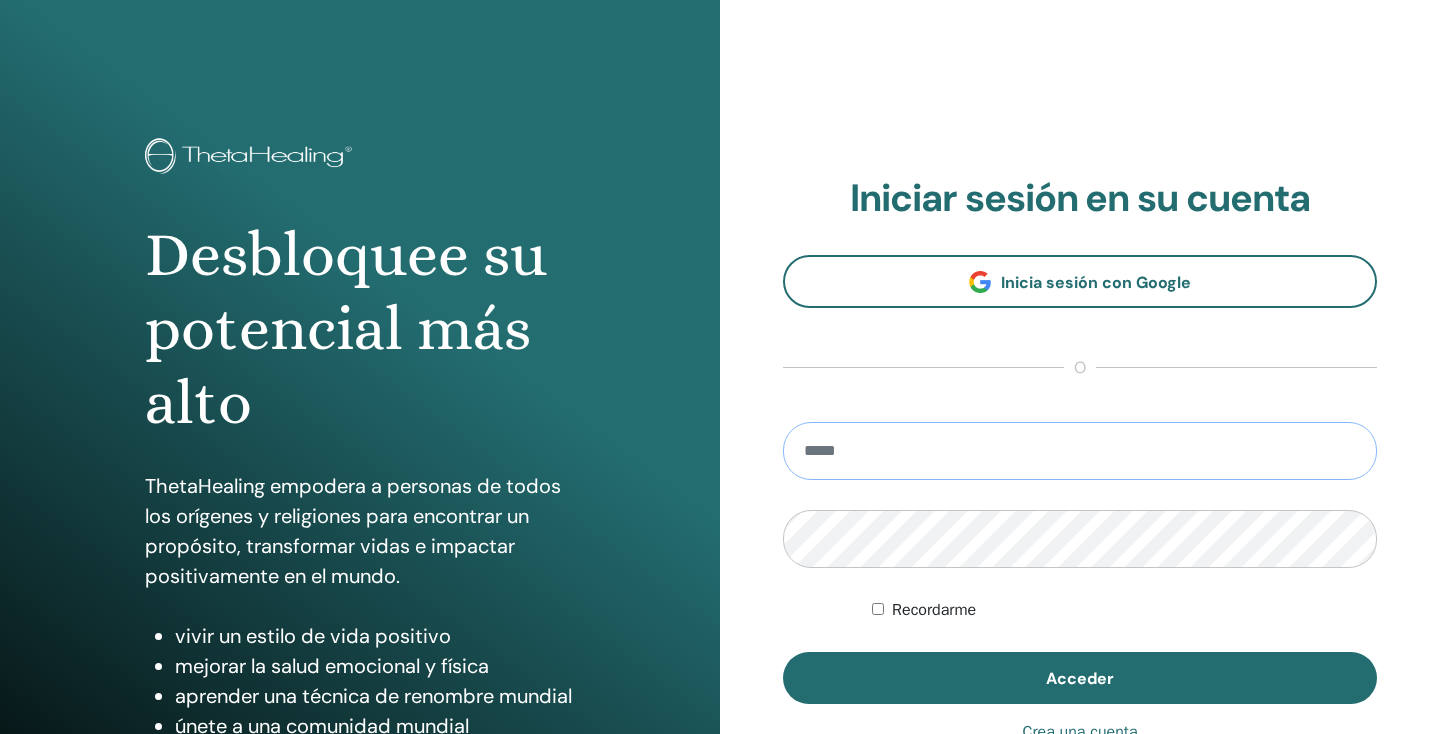 type on "**********" 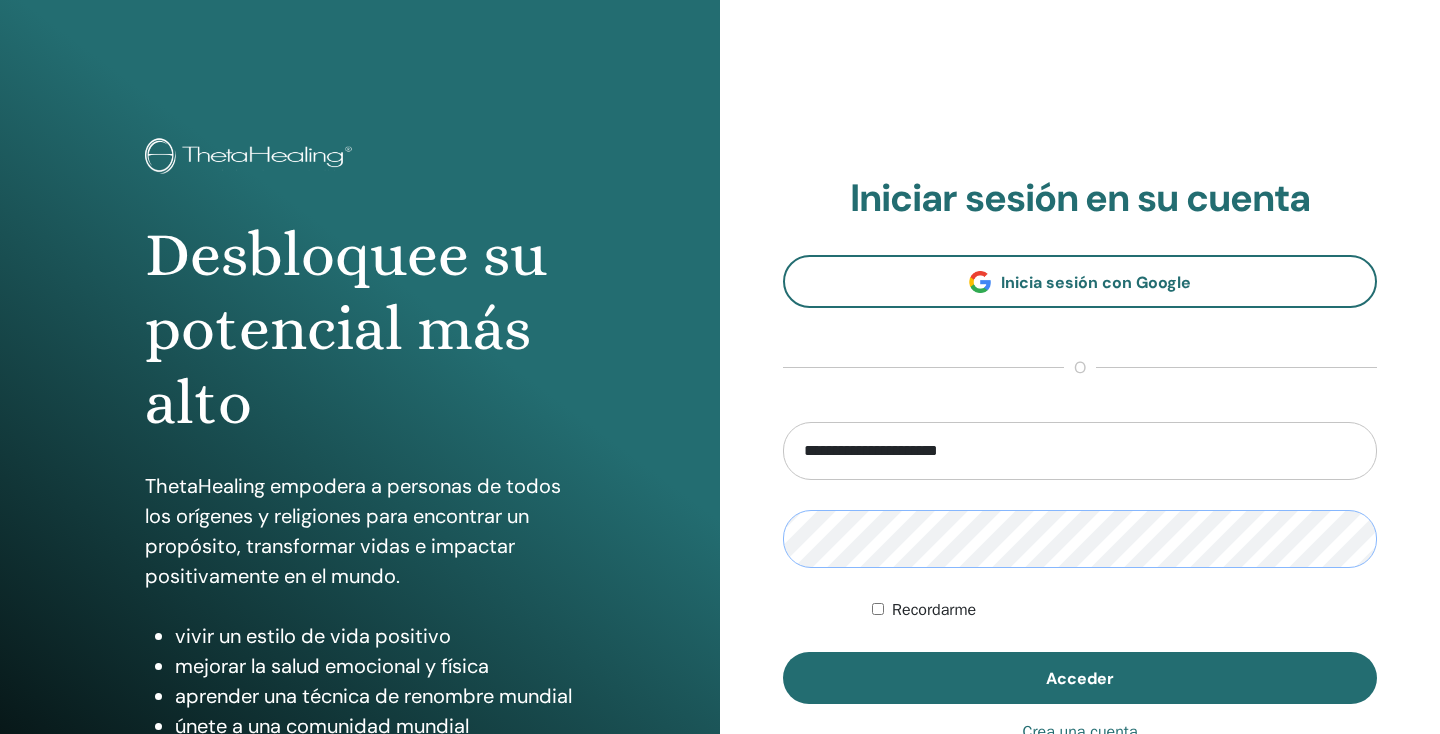 click on "Acceder" at bounding box center [1080, 678] 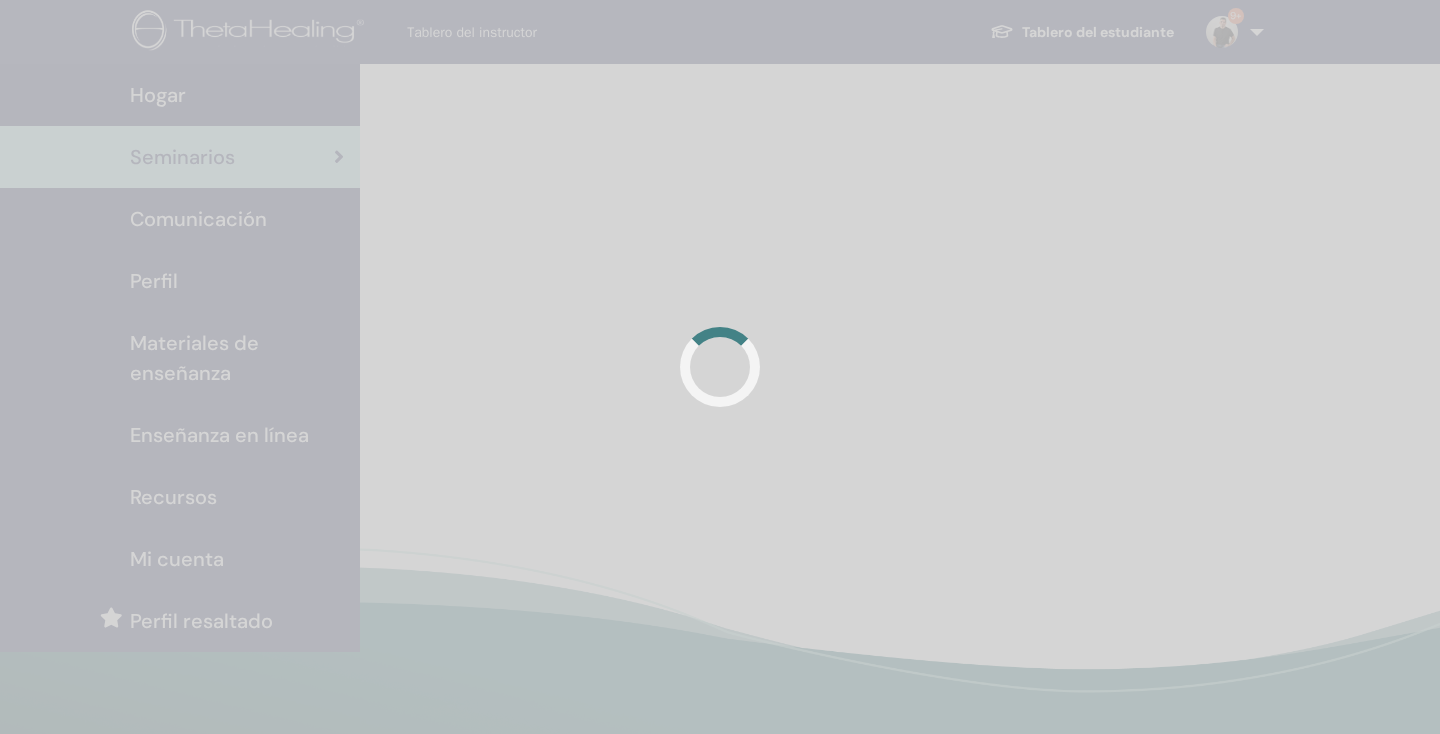 scroll, scrollTop: 0, scrollLeft: 0, axis: both 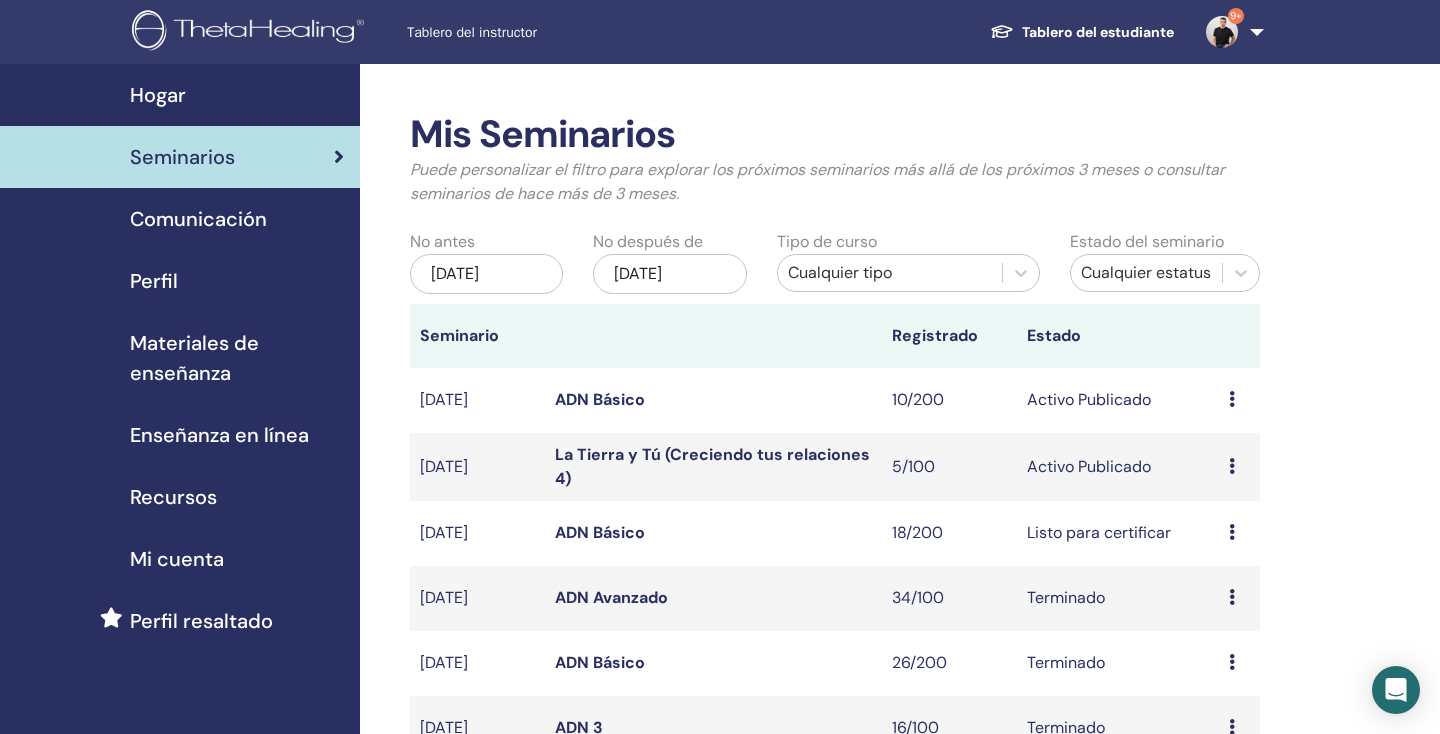 click on "La Tierra y Tú (Creciendo tus relaciones 4)" at bounding box center [712, 466] 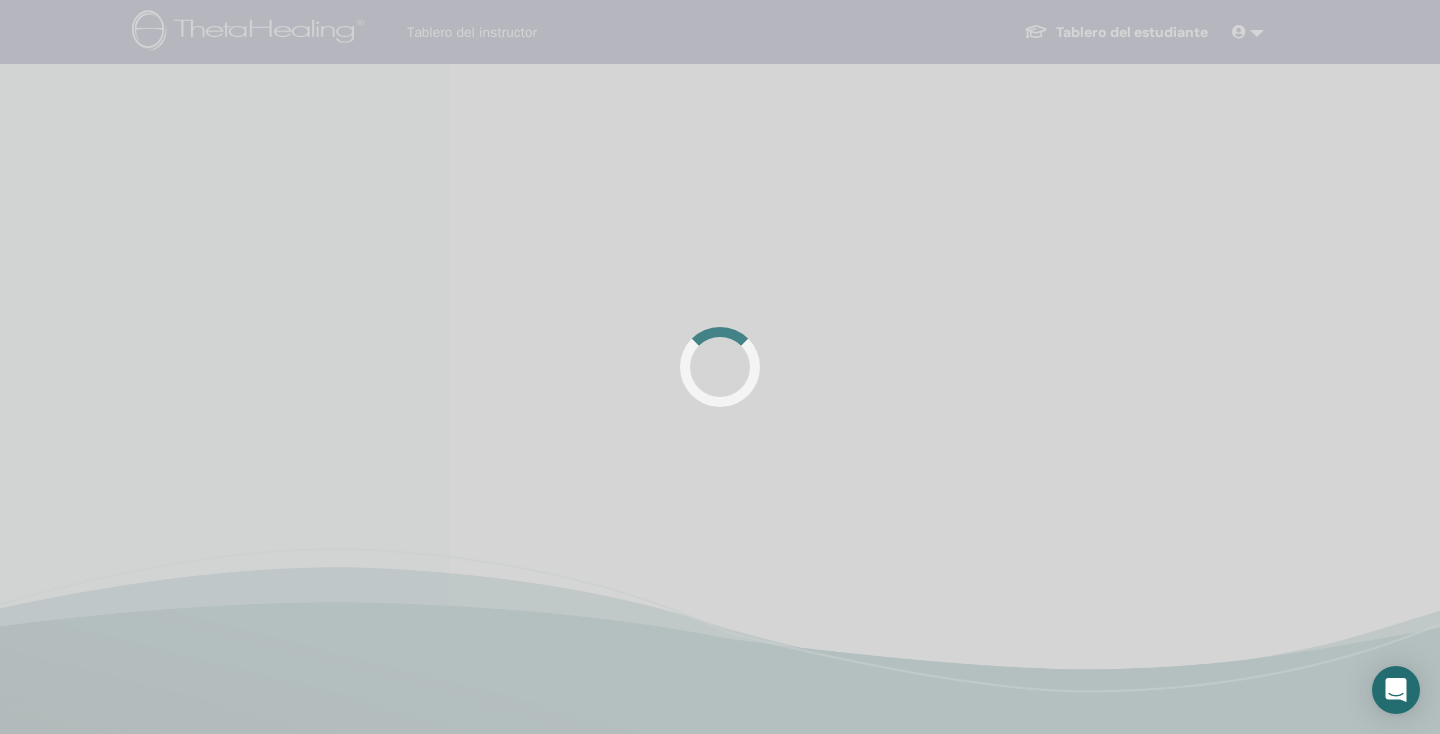 scroll, scrollTop: 0, scrollLeft: 0, axis: both 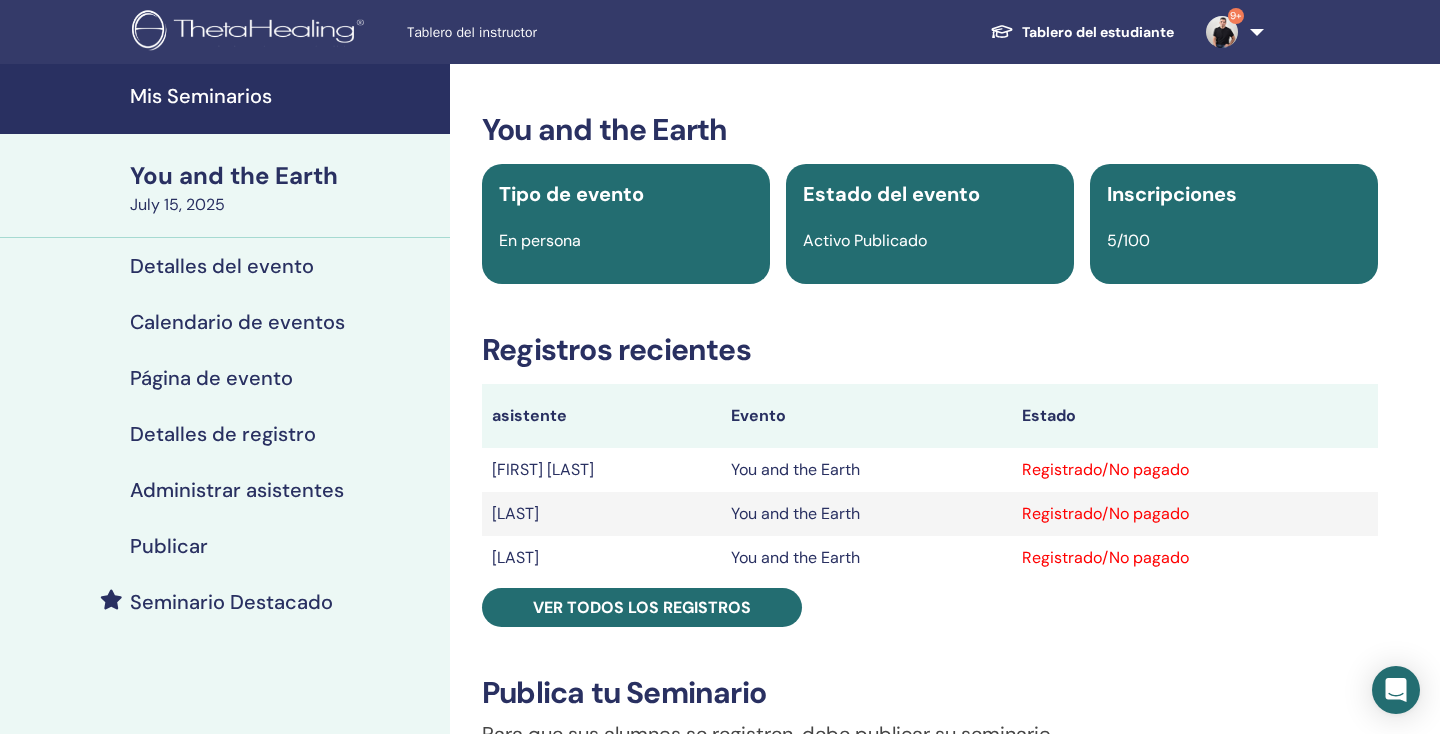 click on "Administrar asistentes" at bounding box center (237, 490) 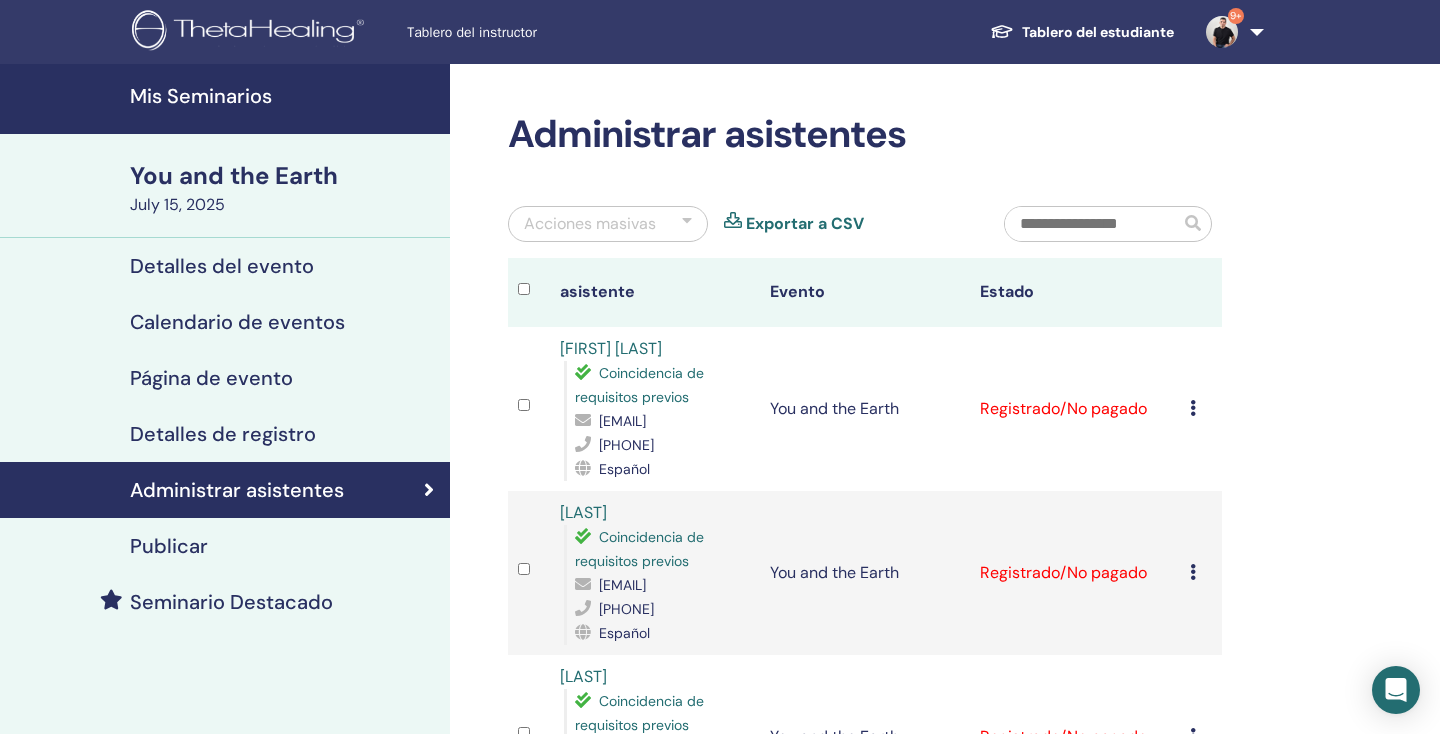 click at bounding box center [1193, 408] 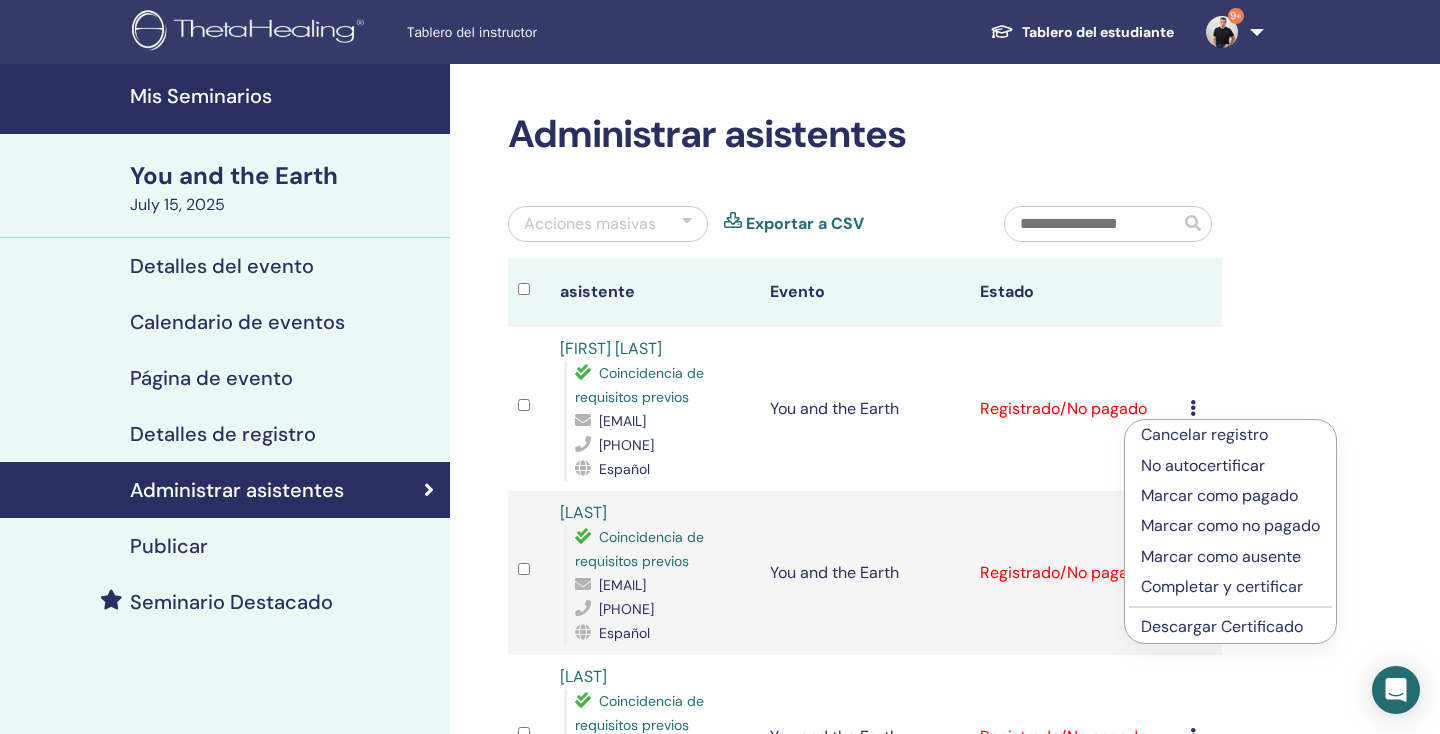 click on "Descargar Certificado" at bounding box center (1222, 626) 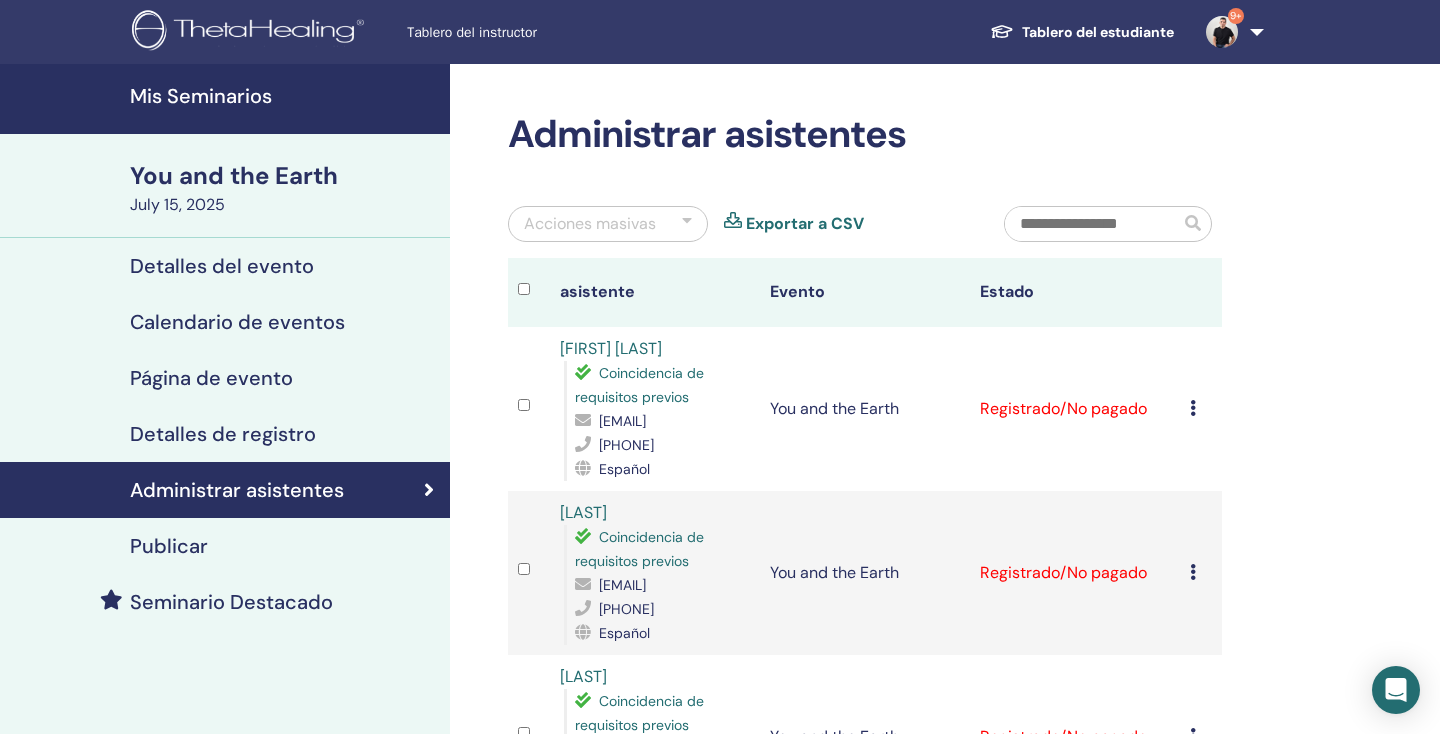 drag, startPoint x: 1293, startPoint y: 733, endPoint x: 1412, endPoint y: 556, distance: 213.28384 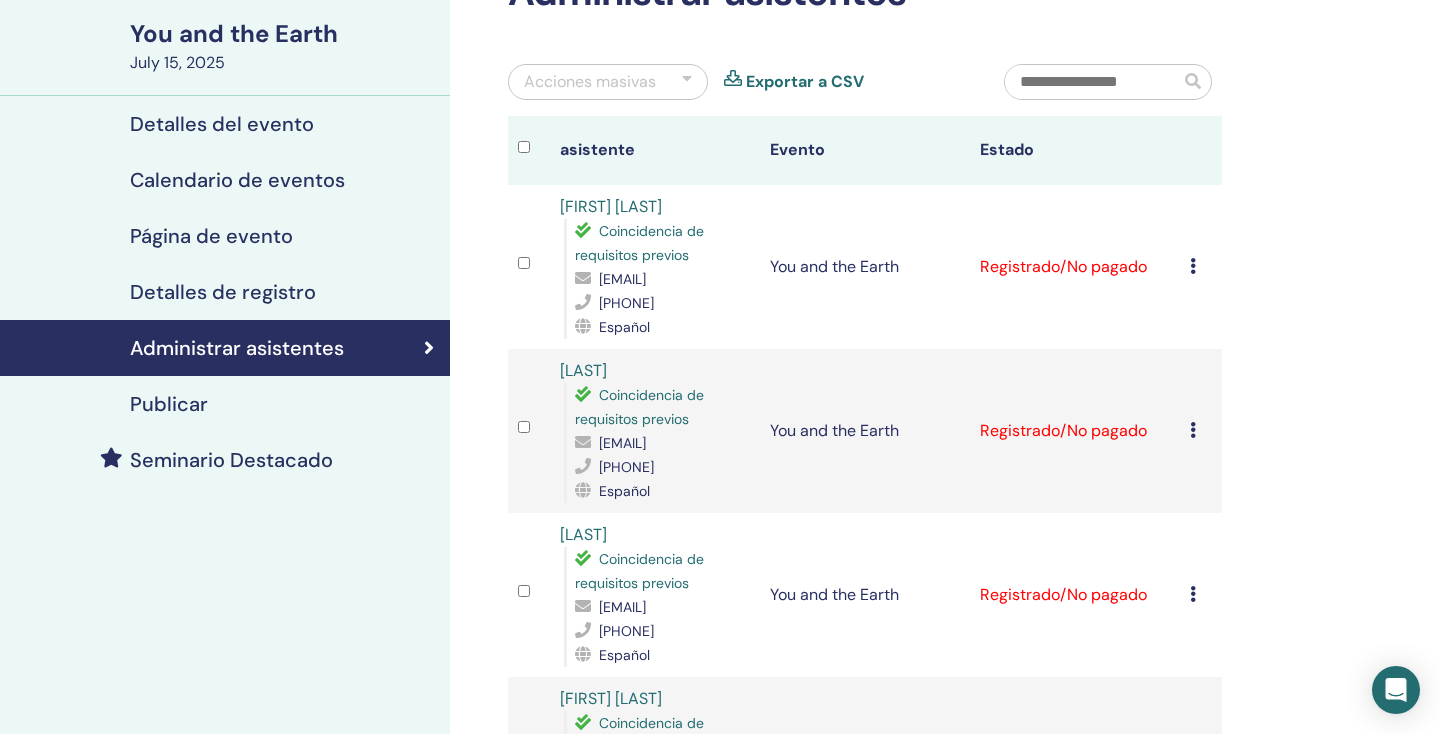 scroll, scrollTop: 142, scrollLeft: 0, axis: vertical 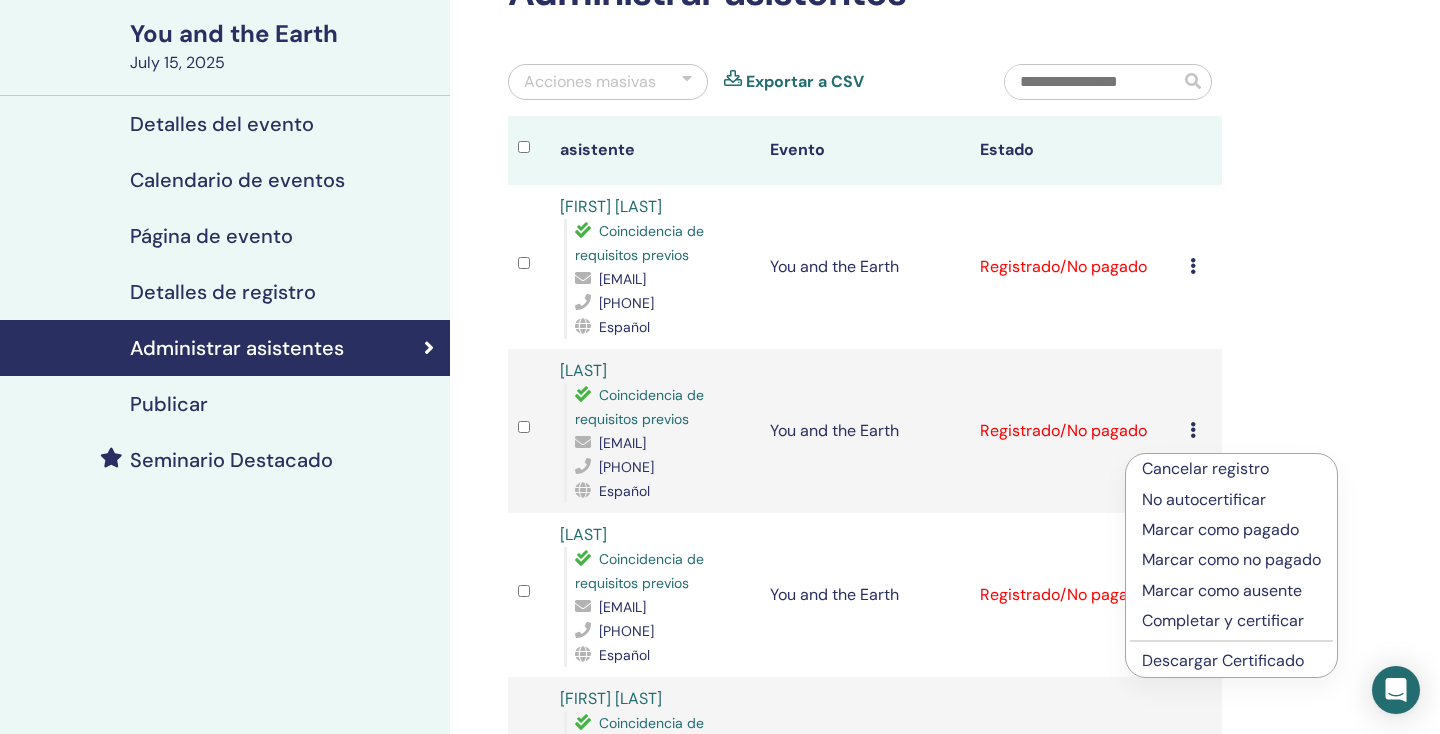 click on "Descargar Certificado" at bounding box center [1223, 660] 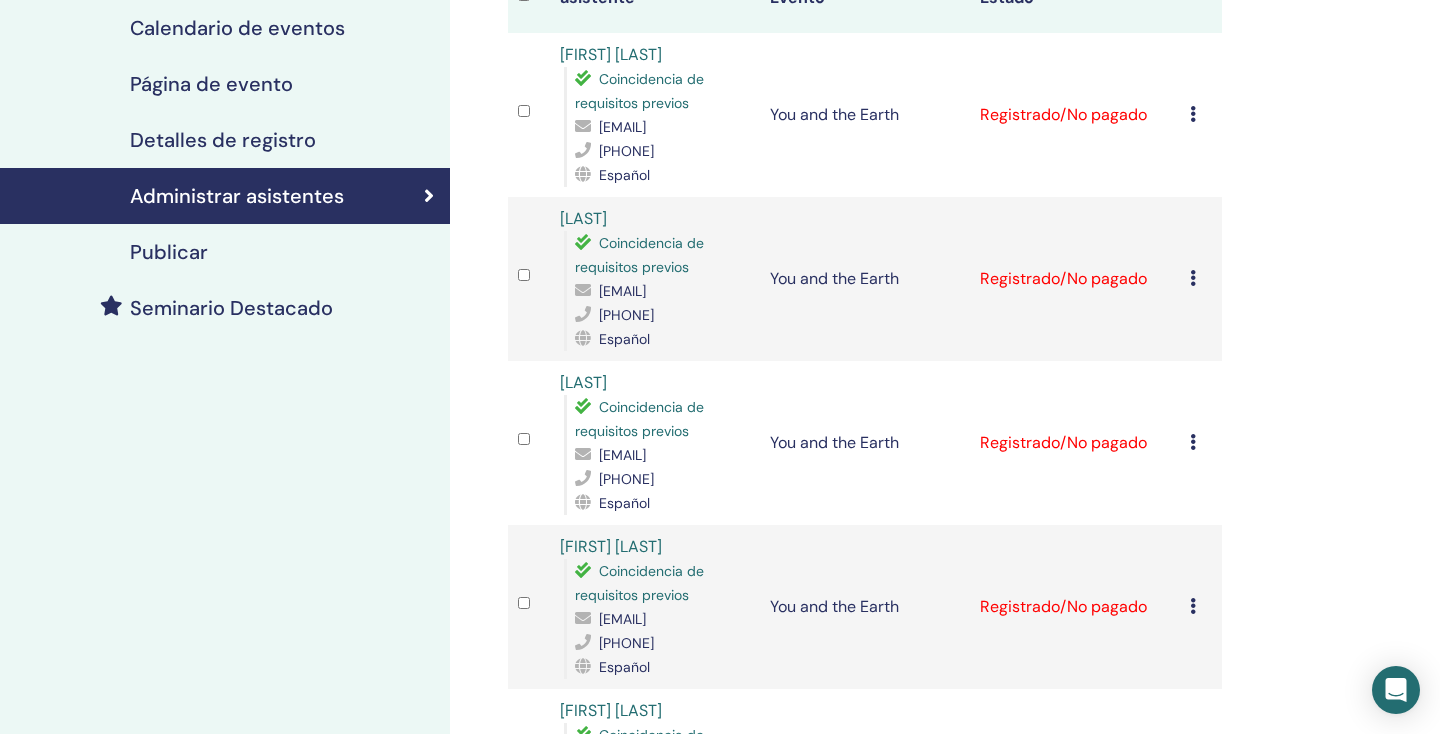 scroll, scrollTop: 303, scrollLeft: 0, axis: vertical 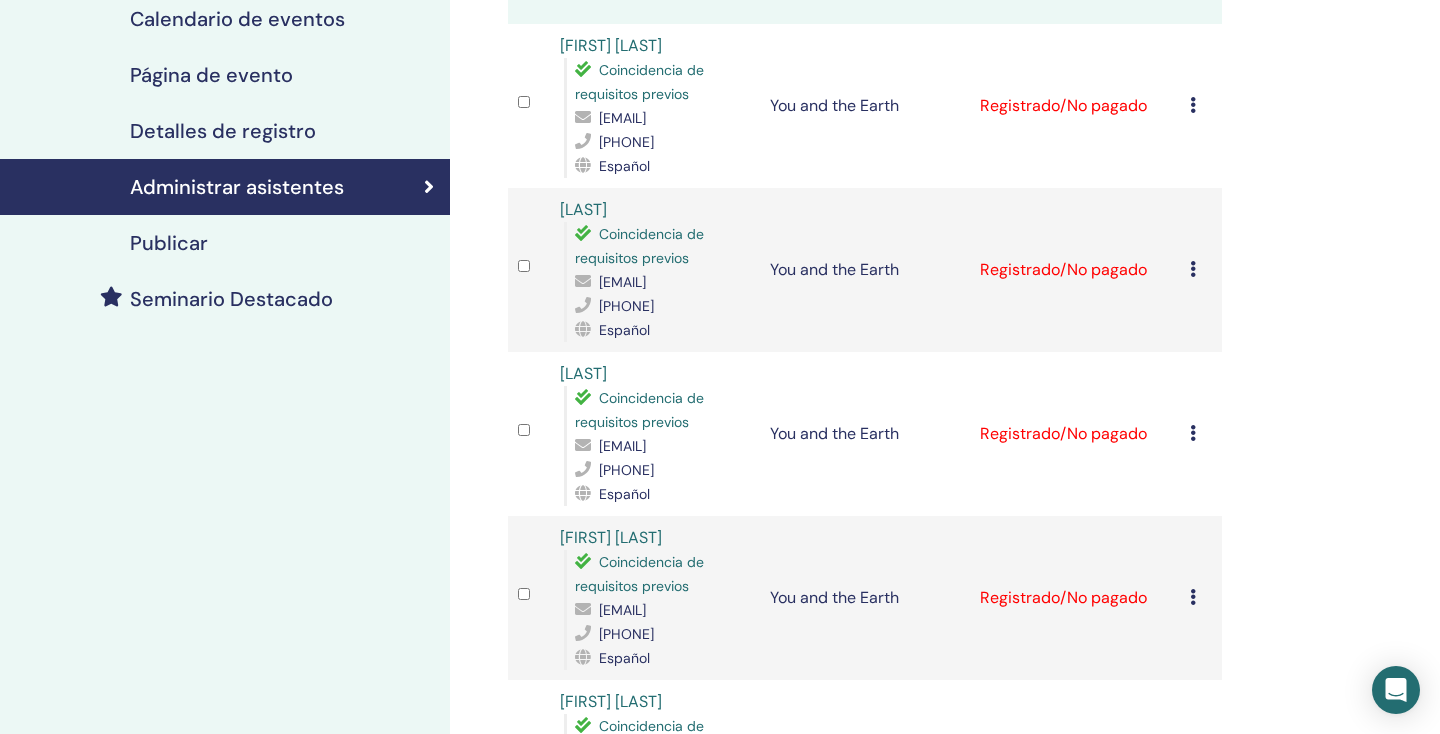 click at bounding box center (1193, 433) 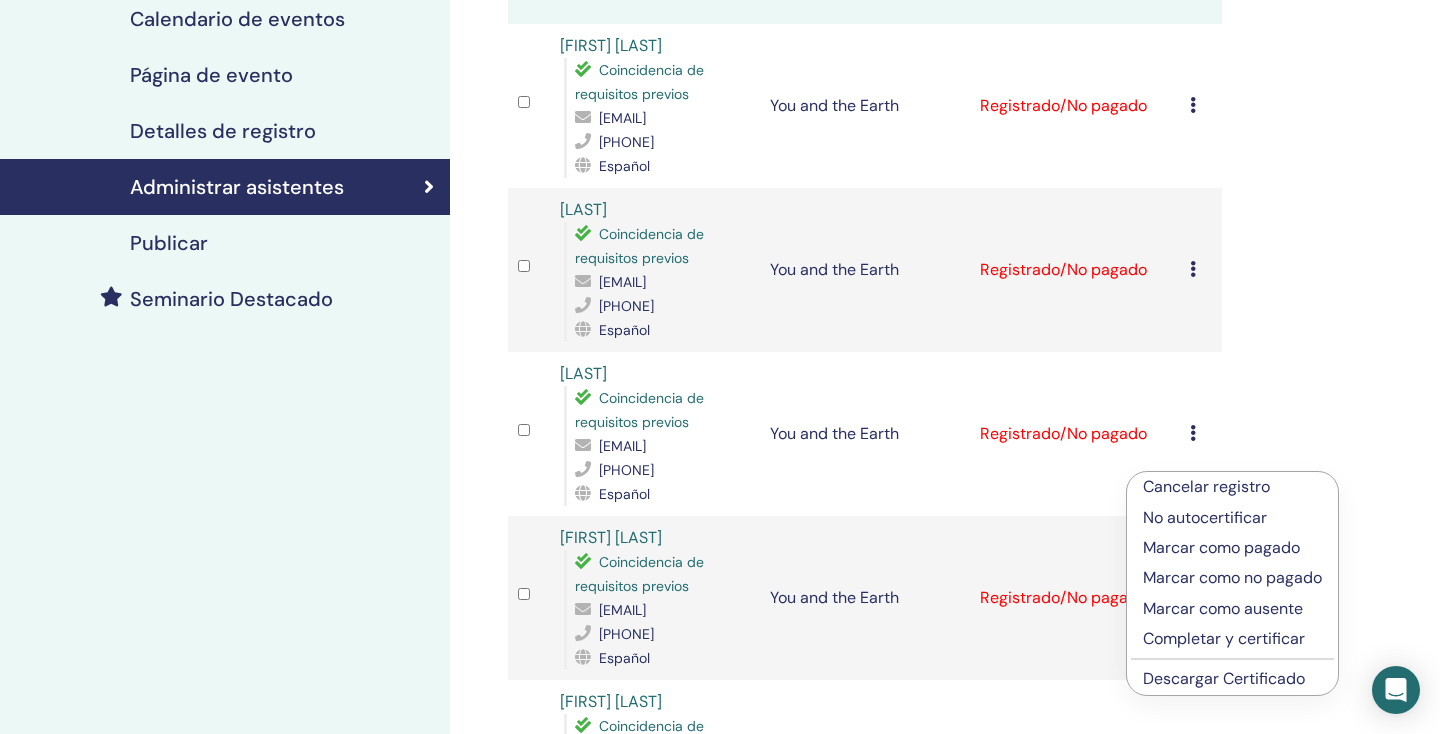 click on "Descargar Certificado" at bounding box center (1224, 678) 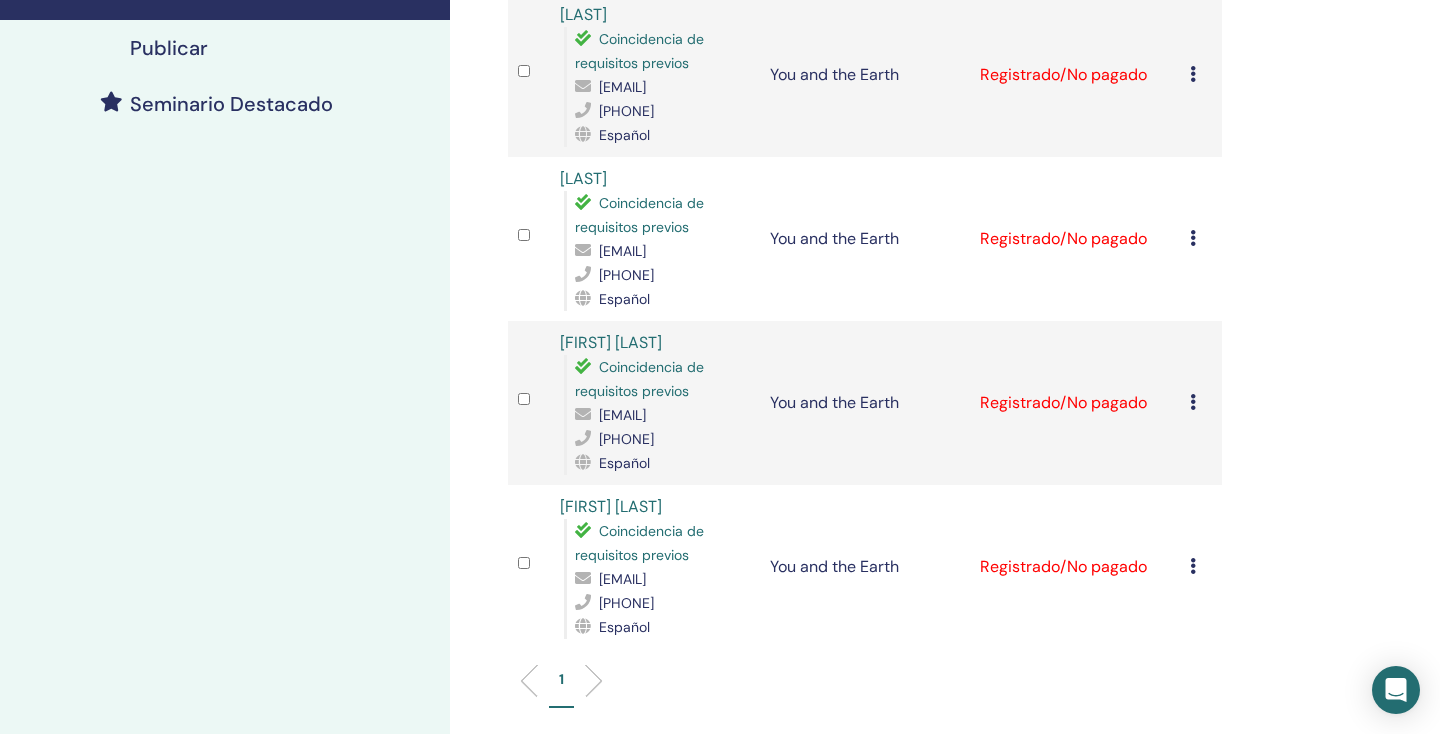 scroll, scrollTop: 509, scrollLeft: 0, axis: vertical 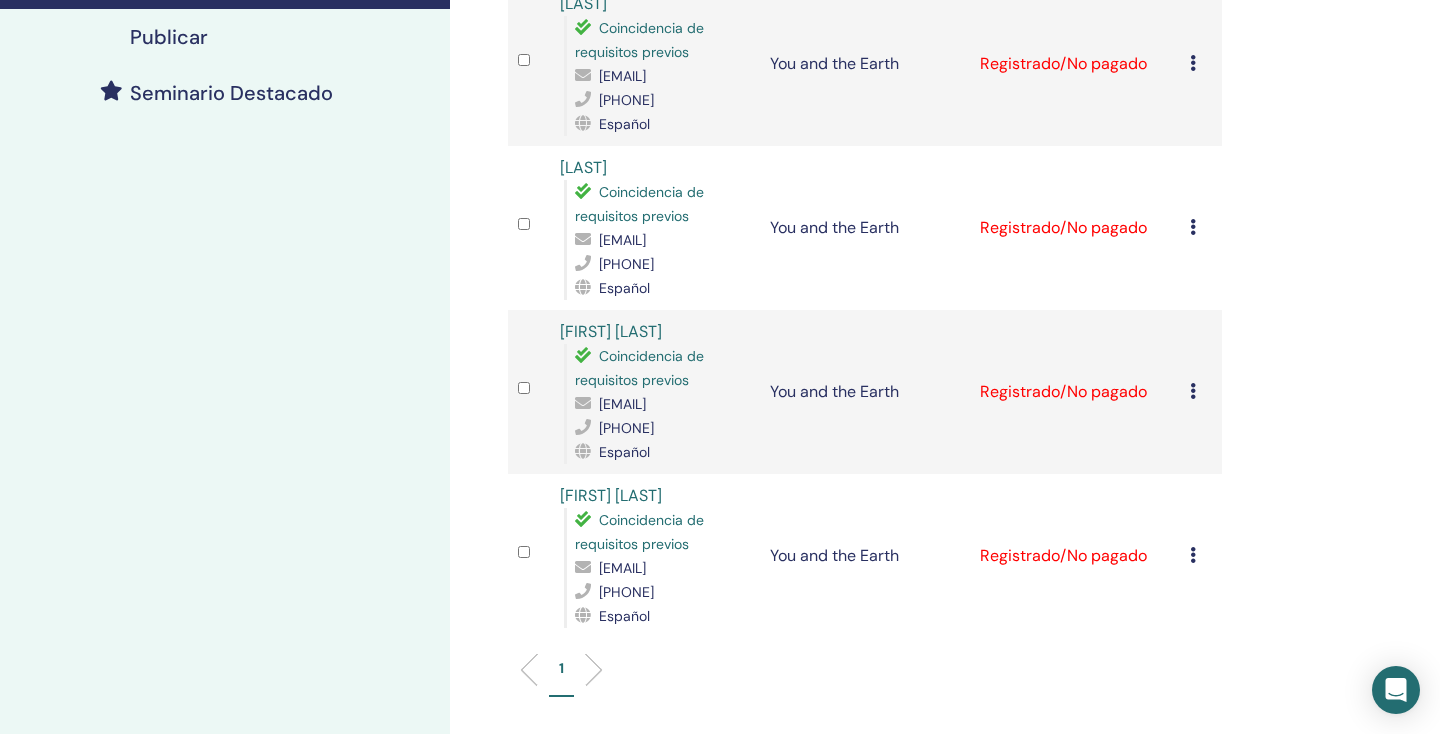 click at bounding box center [1193, 391] 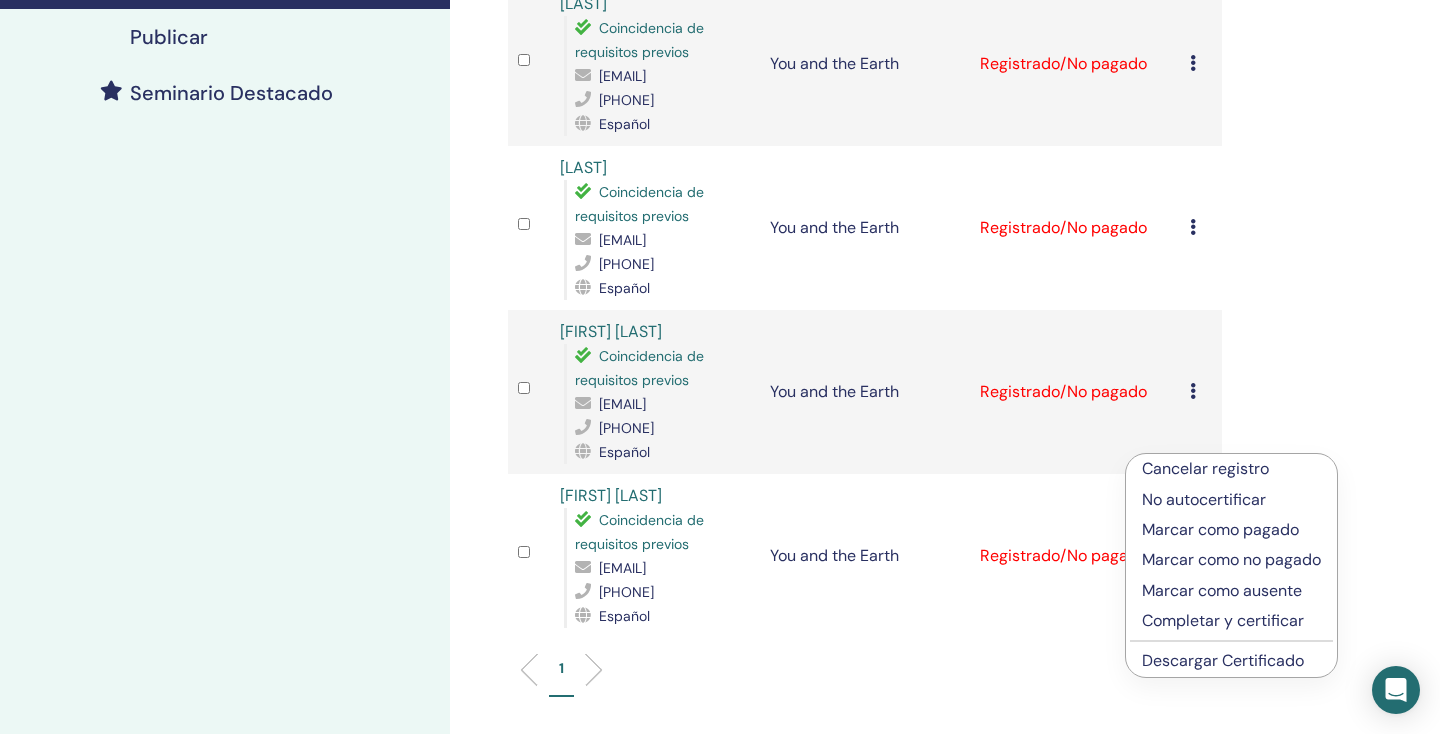 click on "Descargar Certificado" at bounding box center [1223, 660] 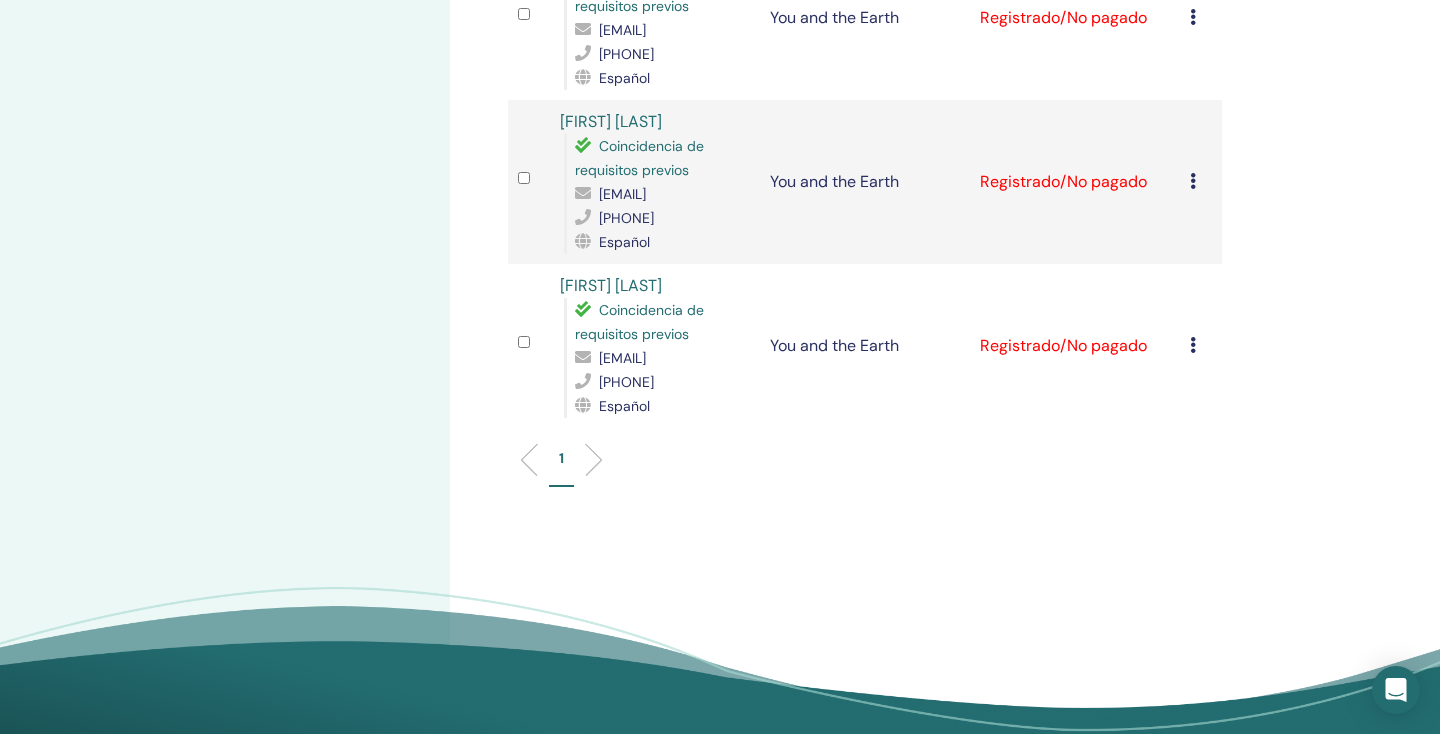 scroll, scrollTop: 722, scrollLeft: 0, axis: vertical 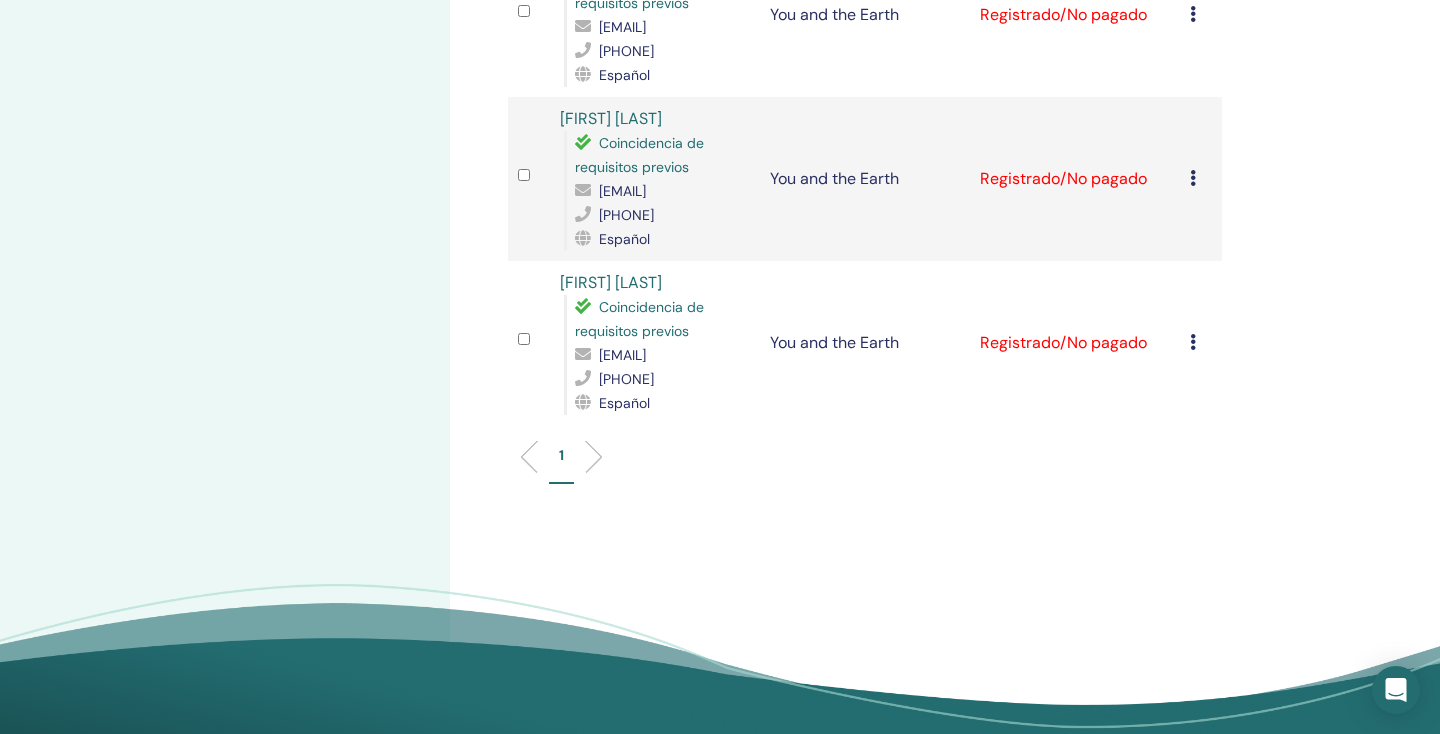 click at bounding box center [1193, 342] 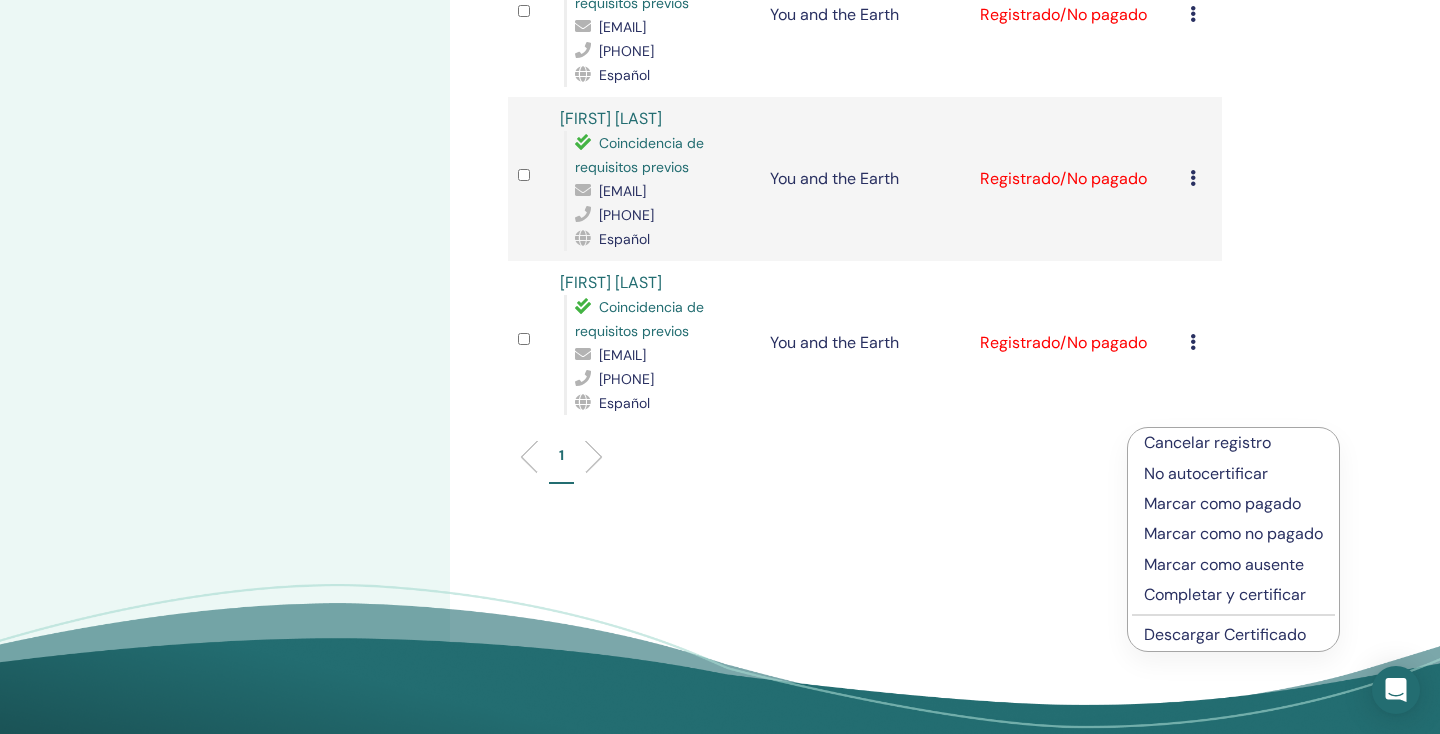 click on "Descargar Certificado" at bounding box center [1225, 634] 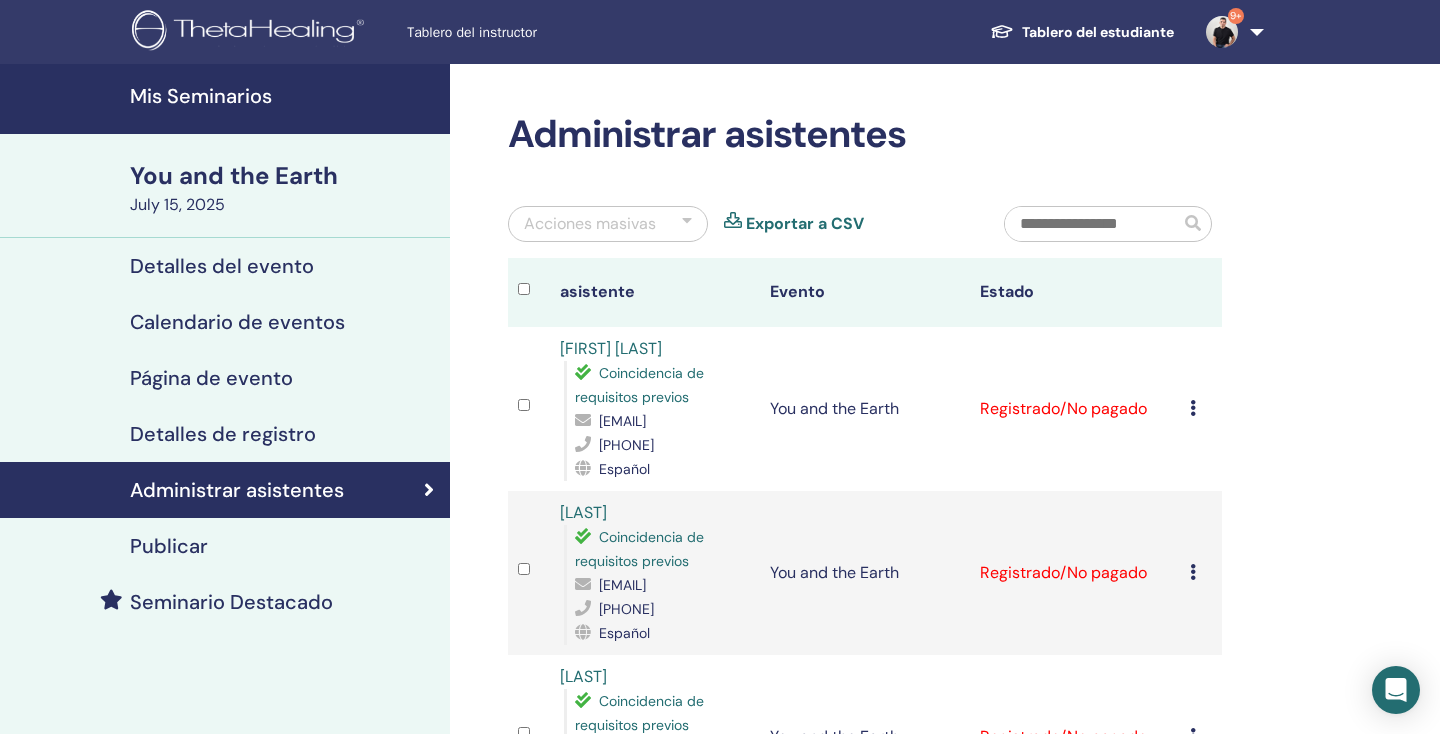 scroll, scrollTop: 0, scrollLeft: 0, axis: both 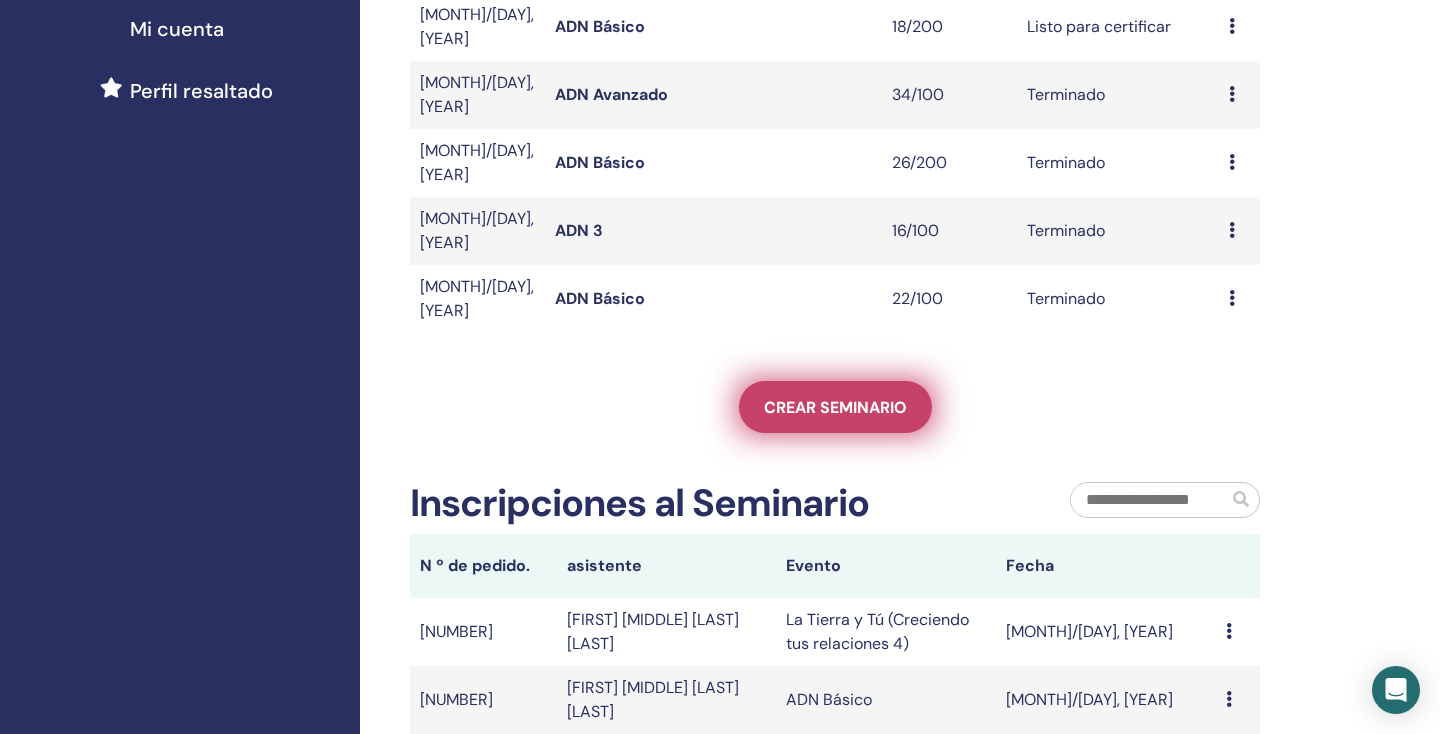 click on "Crear seminario" at bounding box center (835, 407) 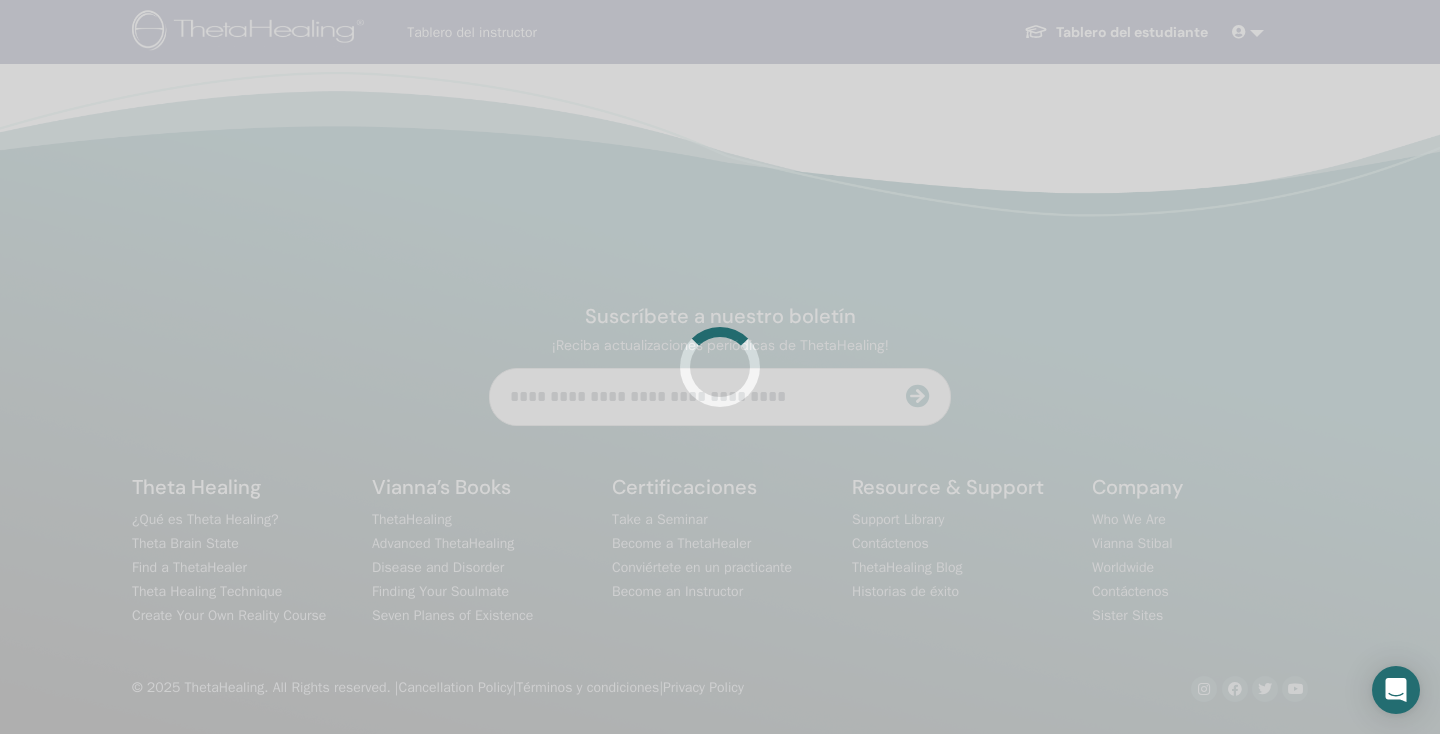 scroll, scrollTop: 0, scrollLeft: 0, axis: both 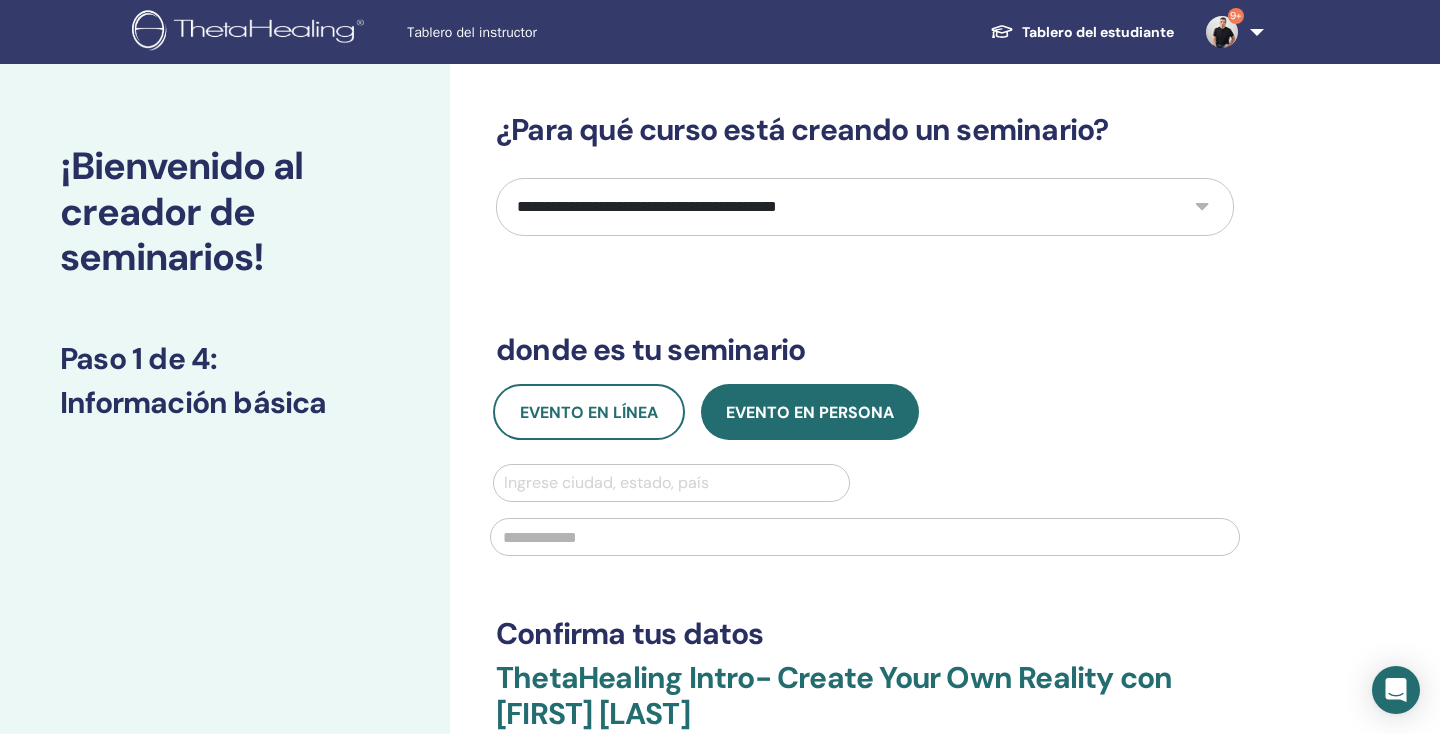 select on "***" 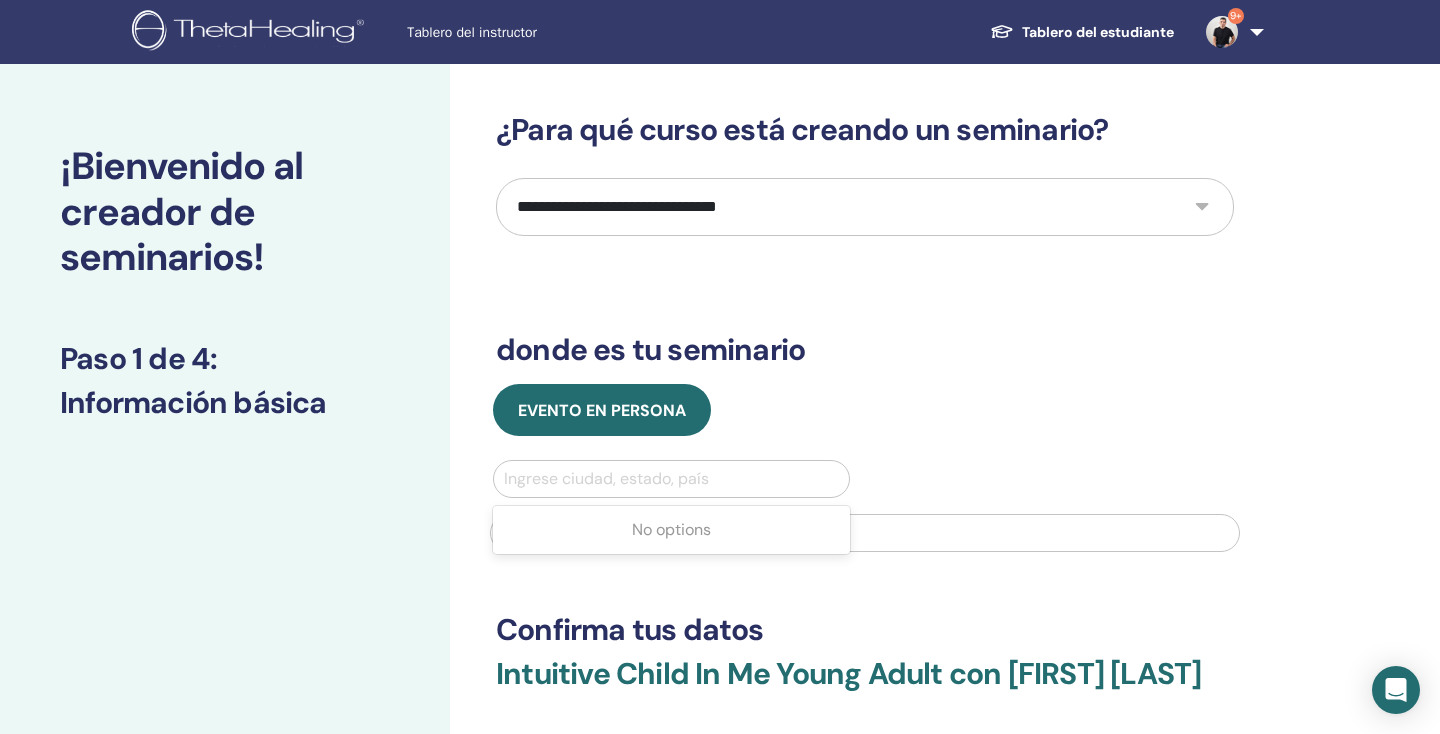 click on "Ingrese ciudad, estado, país" at bounding box center [671, 479] 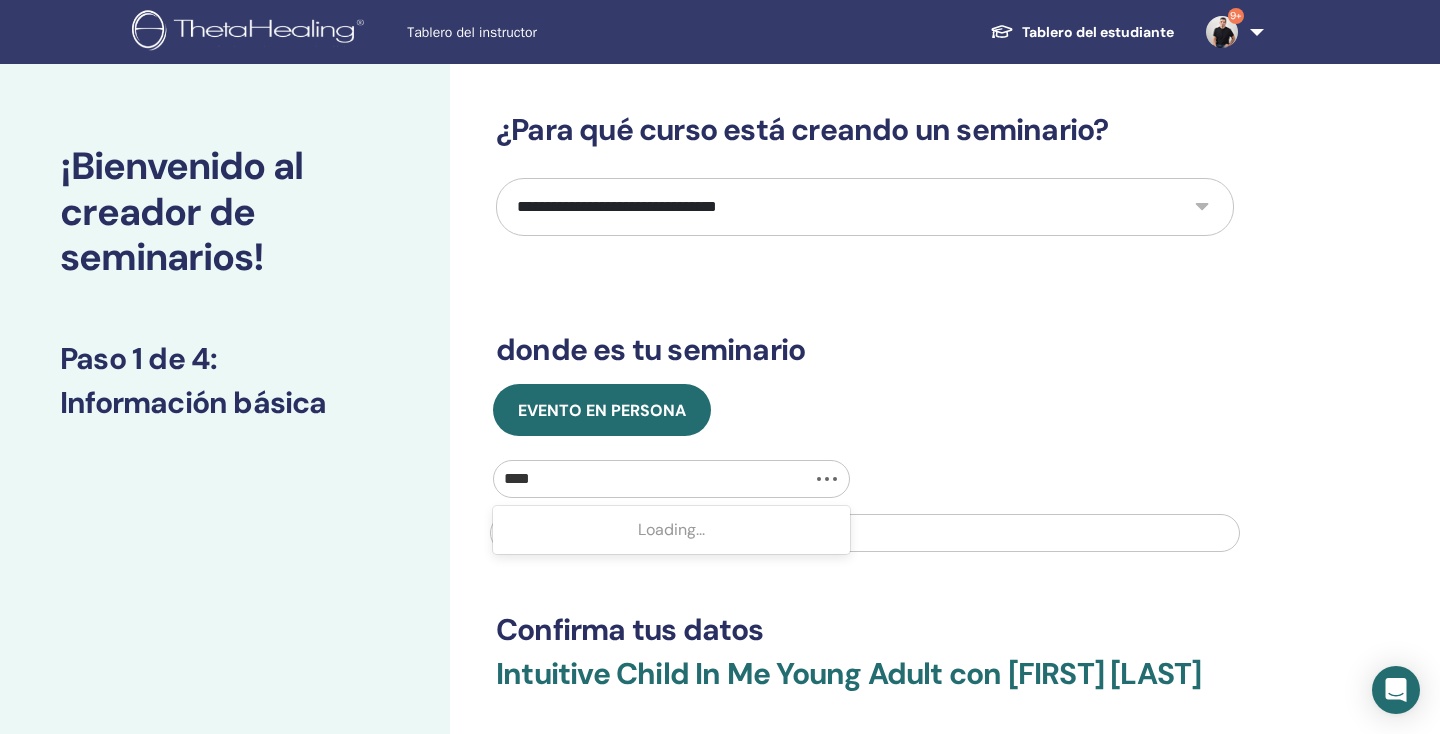 type on "*****" 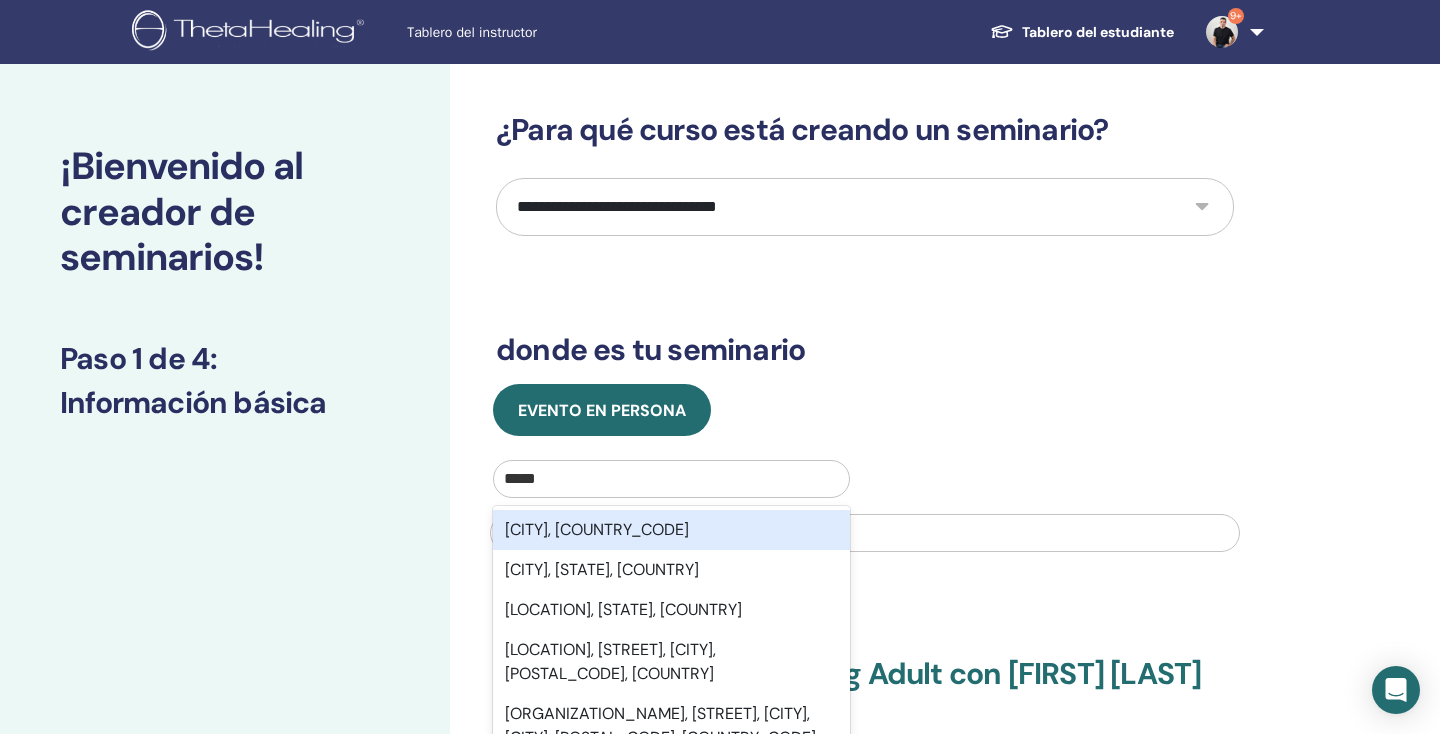 click on "Cusco, PER" at bounding box center [671, 530] 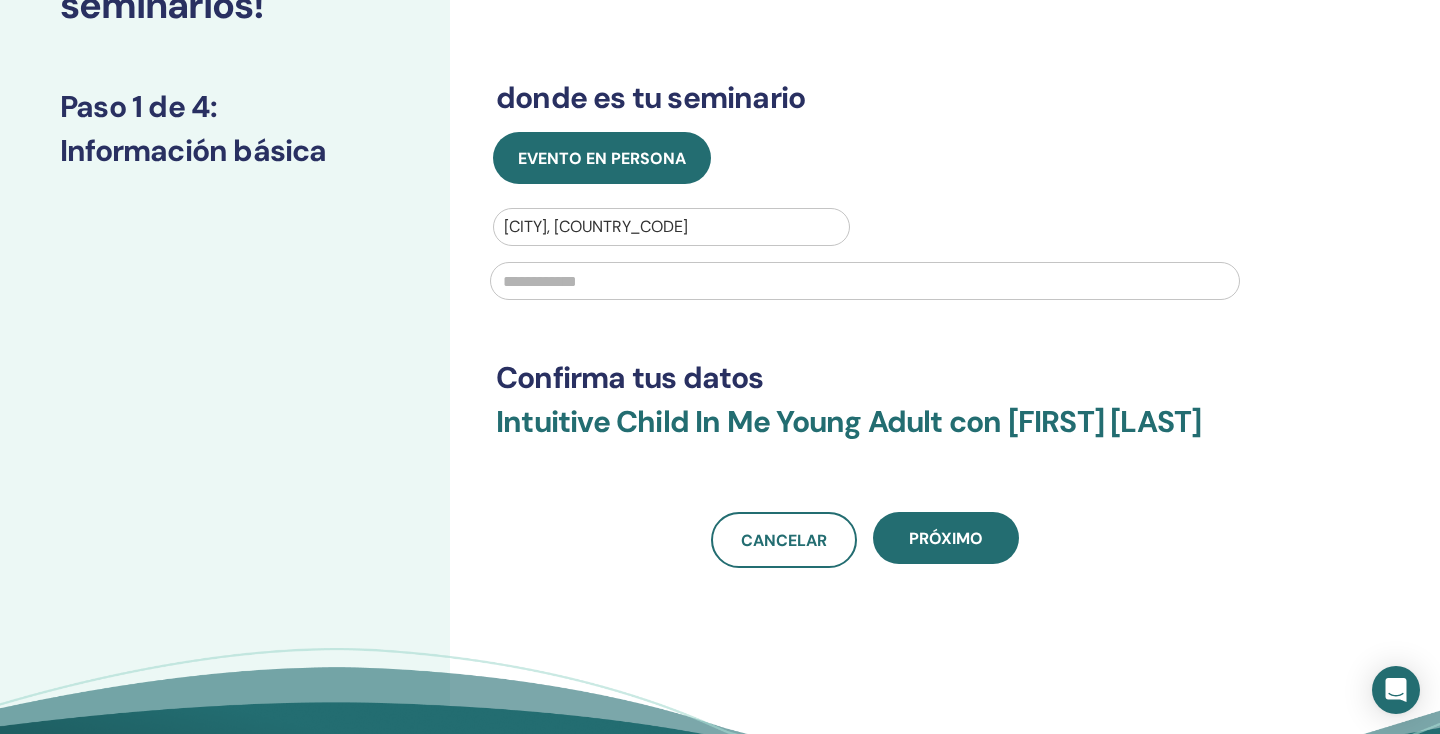 scroll, scrollTop: 256, scrollLeft: 0, axis: vertical 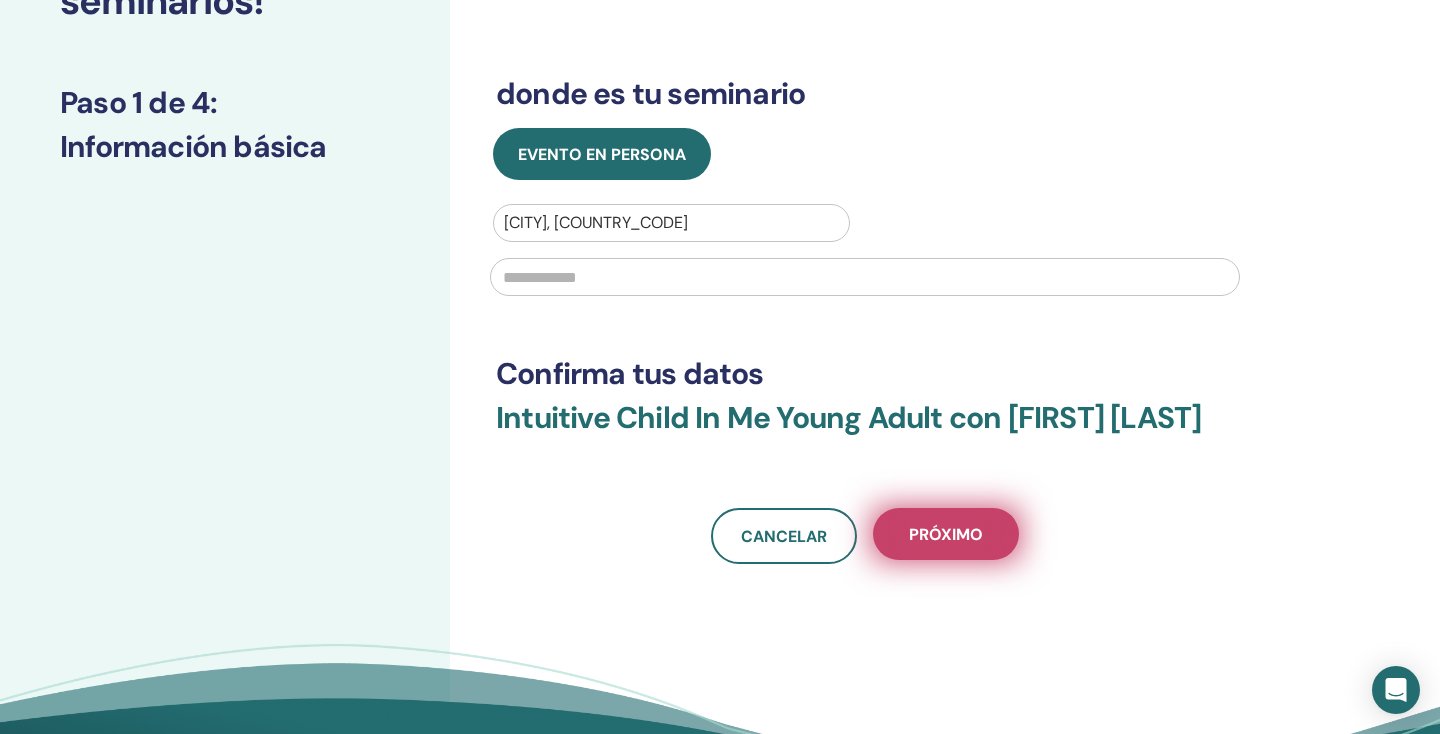 click on "próximo" at bounding box center (946, 534) 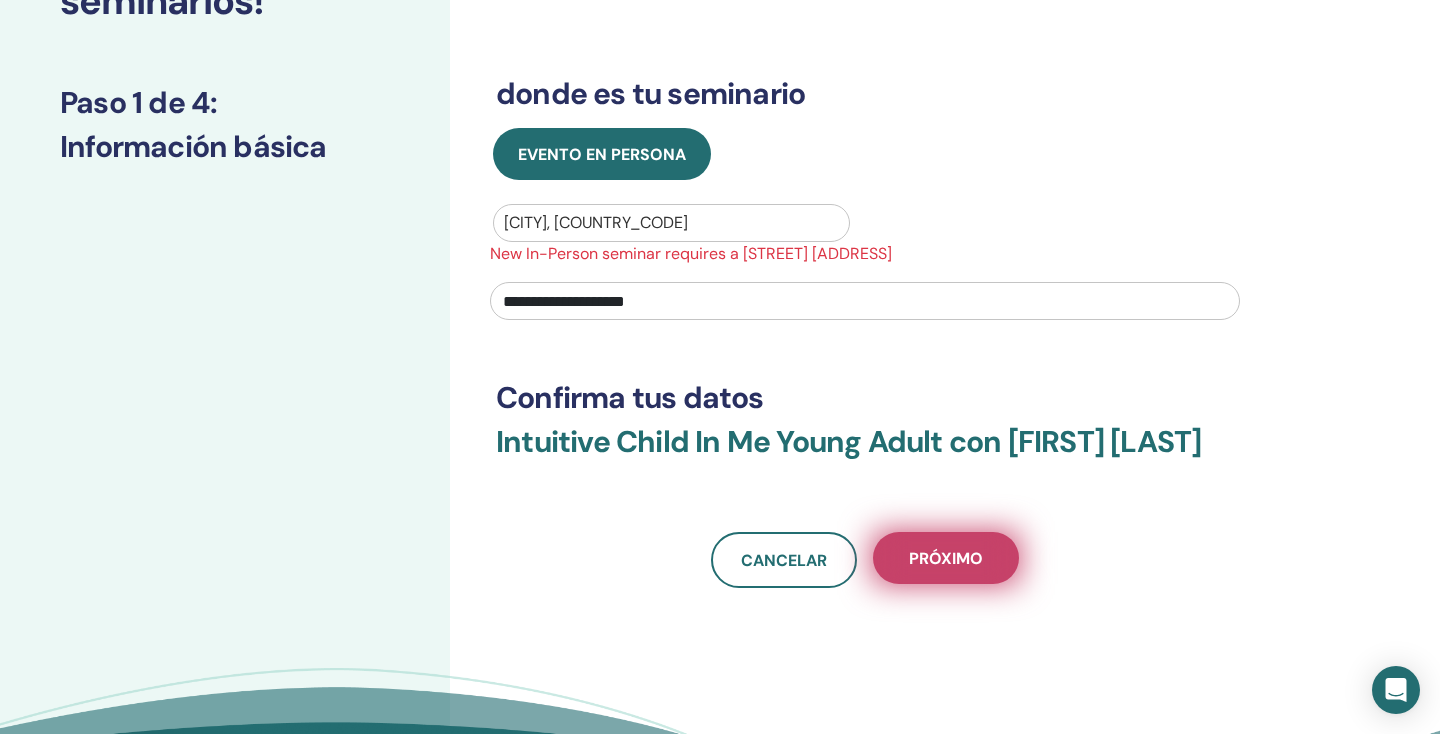 type on "**********" 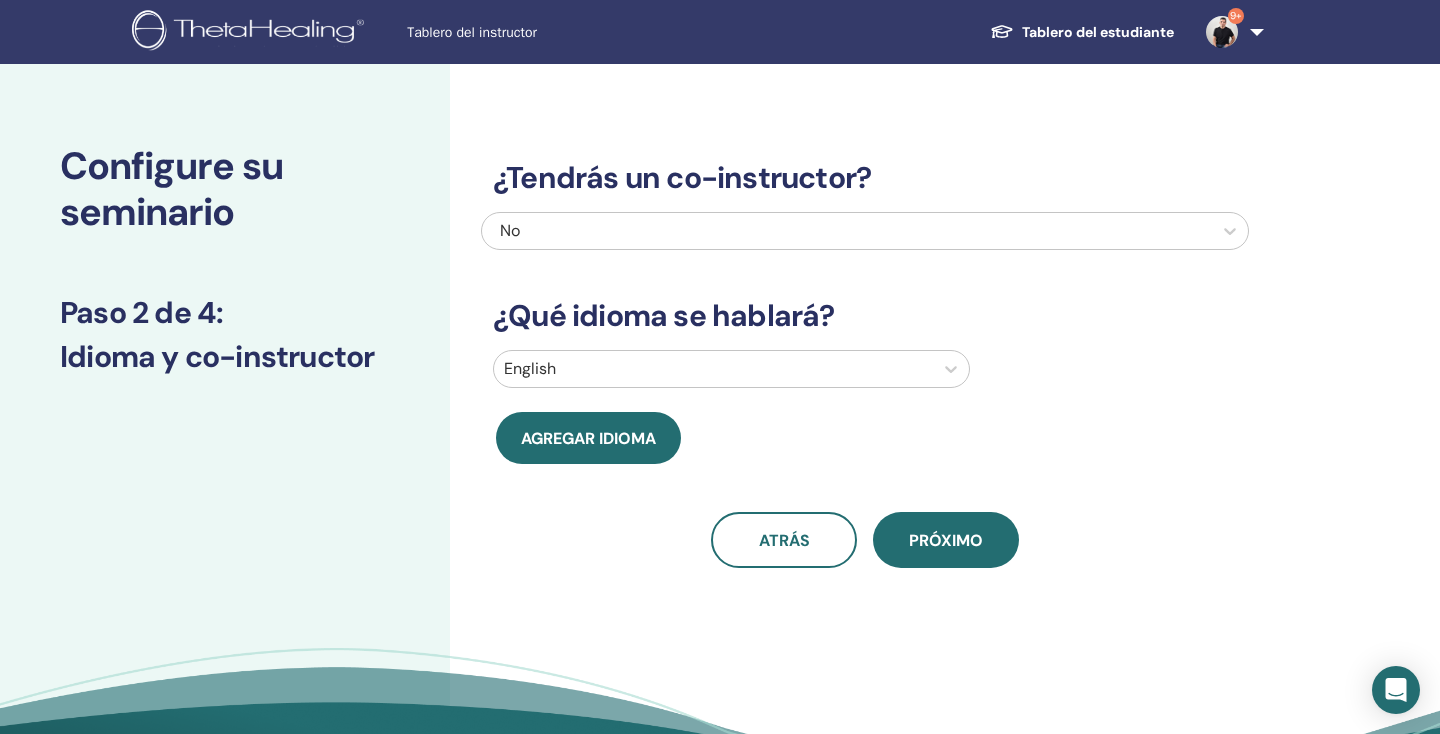 scroll, scrollTop: 0, scrollLeft: 0, axis: both 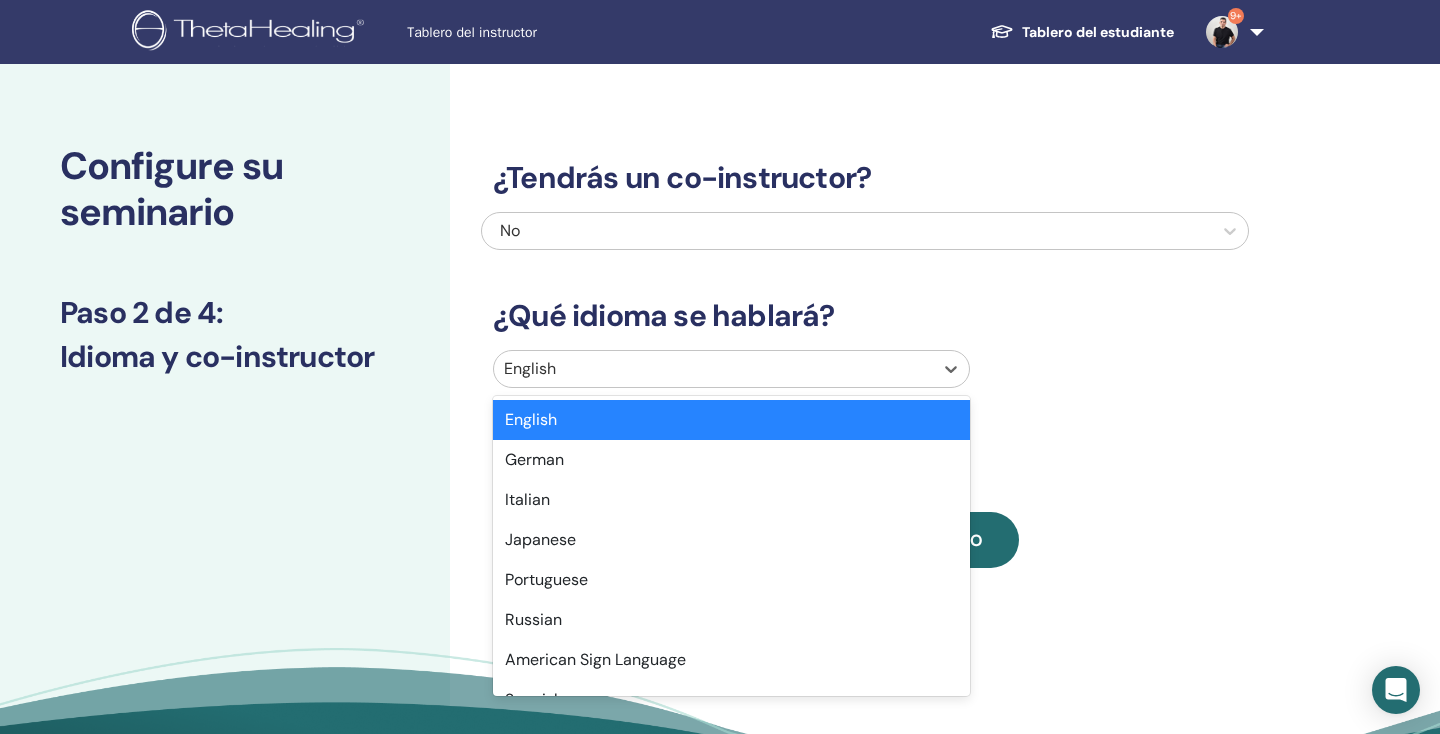 click at bounding box center (713, 369) 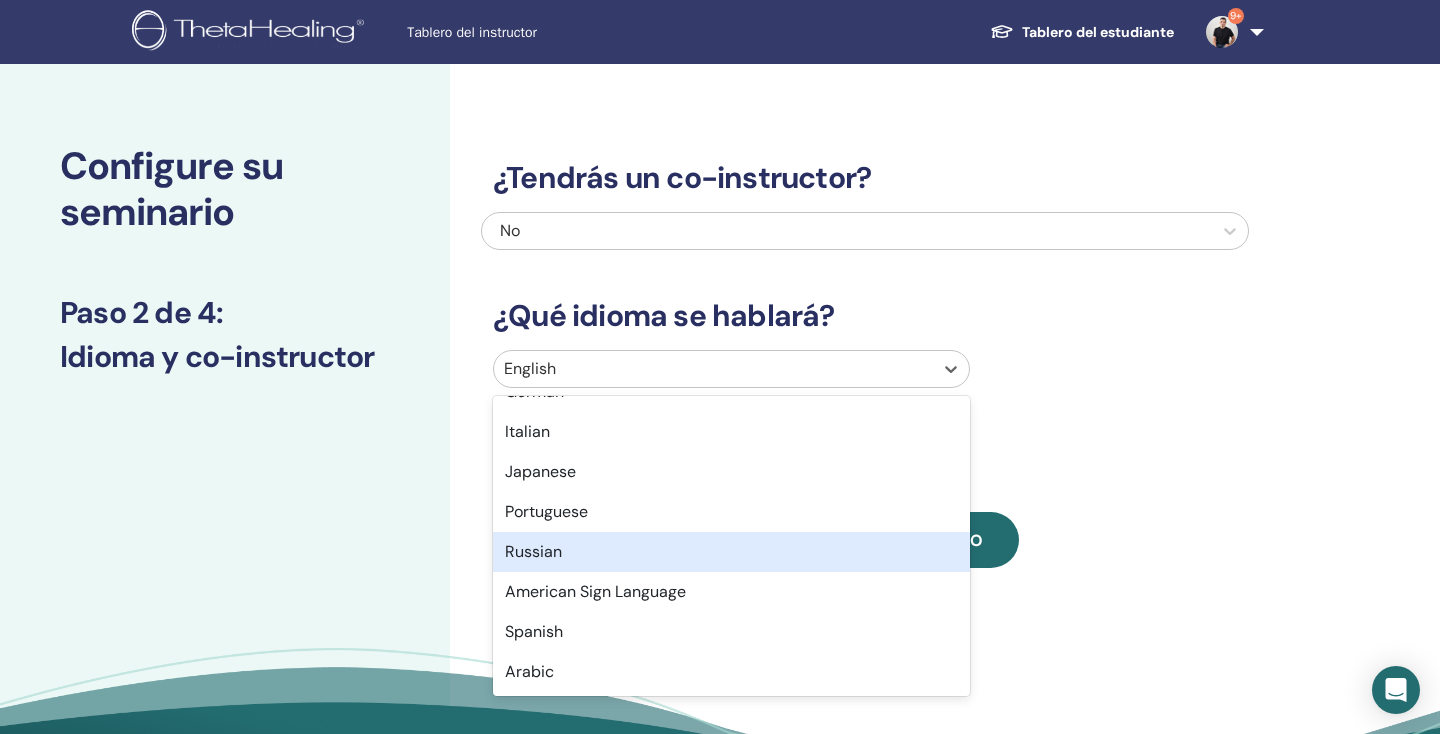 scroll, scrollTop: 76, scrollLeft: 0, axis: vertical 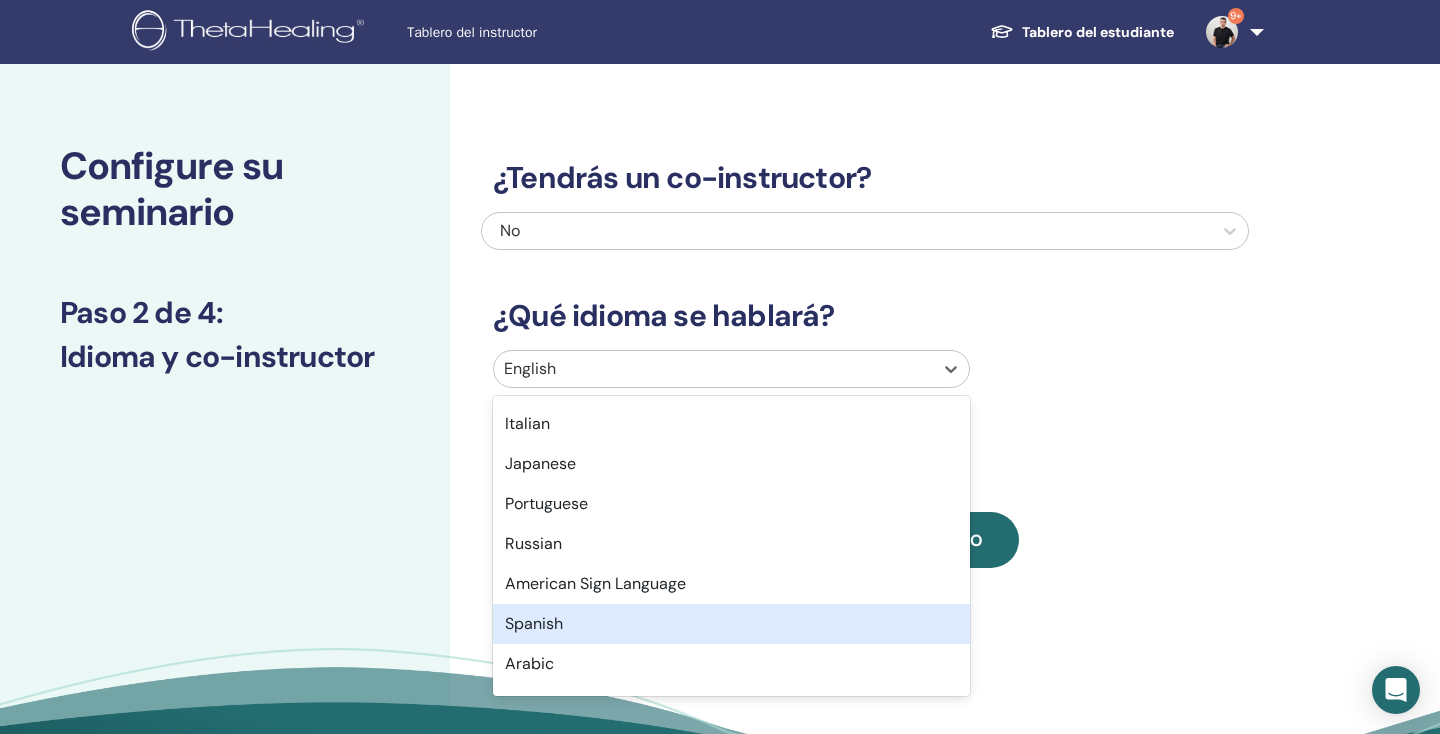 click on "Spanish" at bounding box center (731, 624) 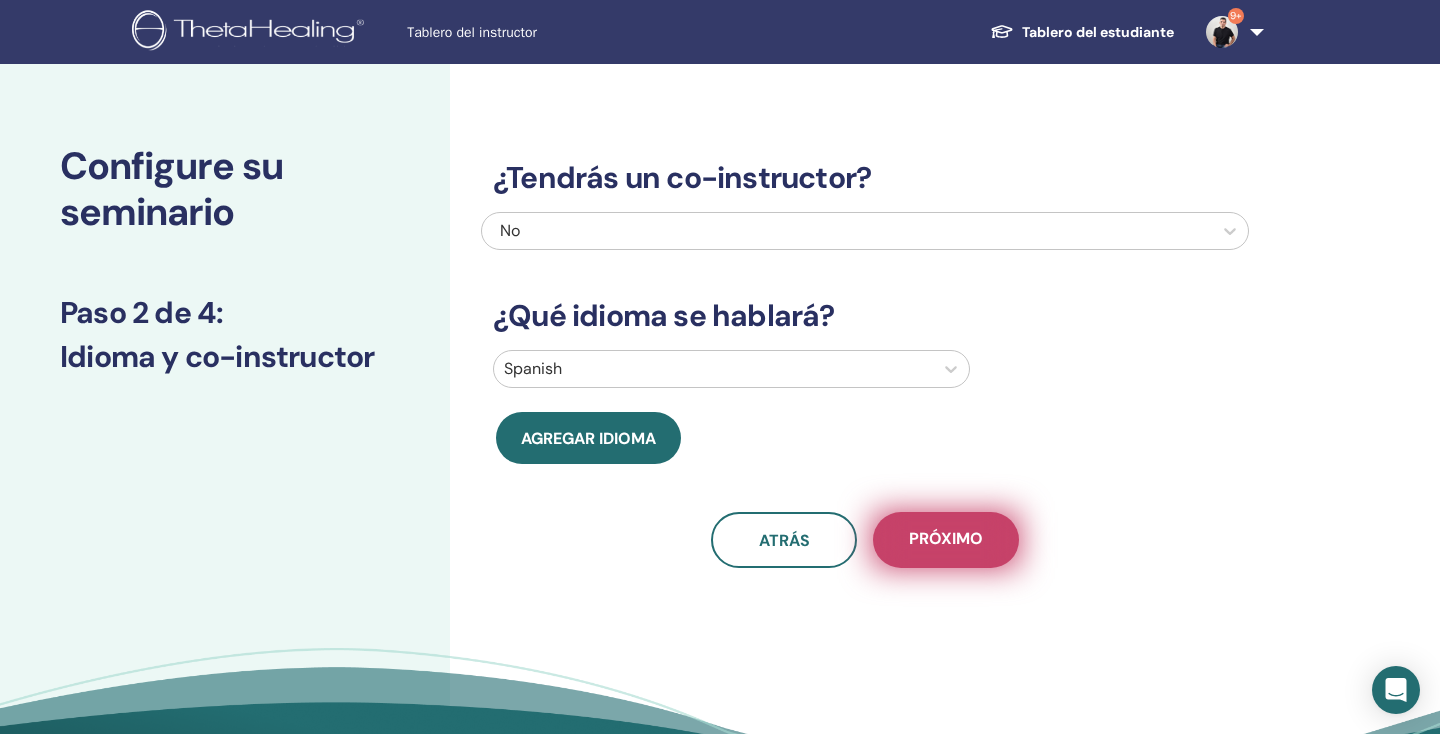 click on "próximo" at bounding box center [946, 540] 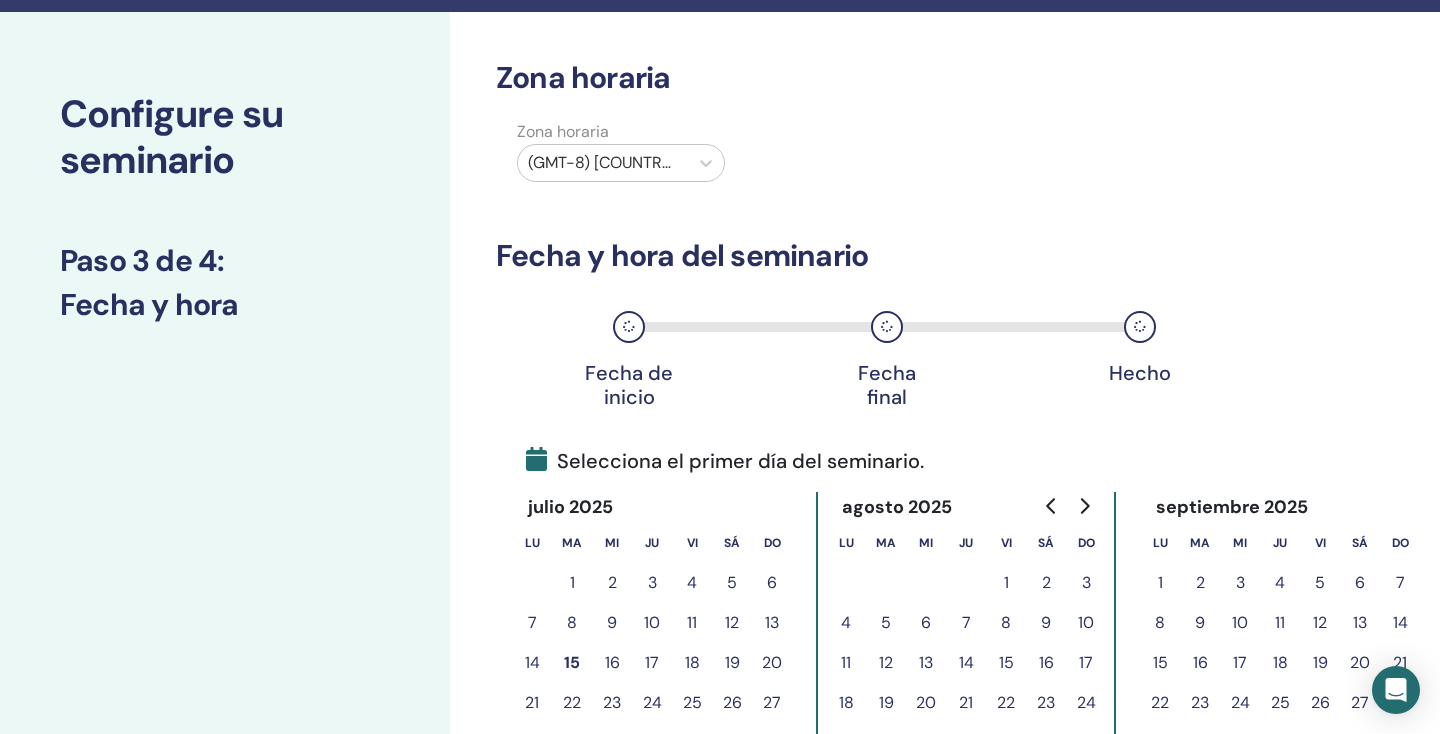 scroll, scrollTop: 52, scrollLeft: 0, axis: vertical 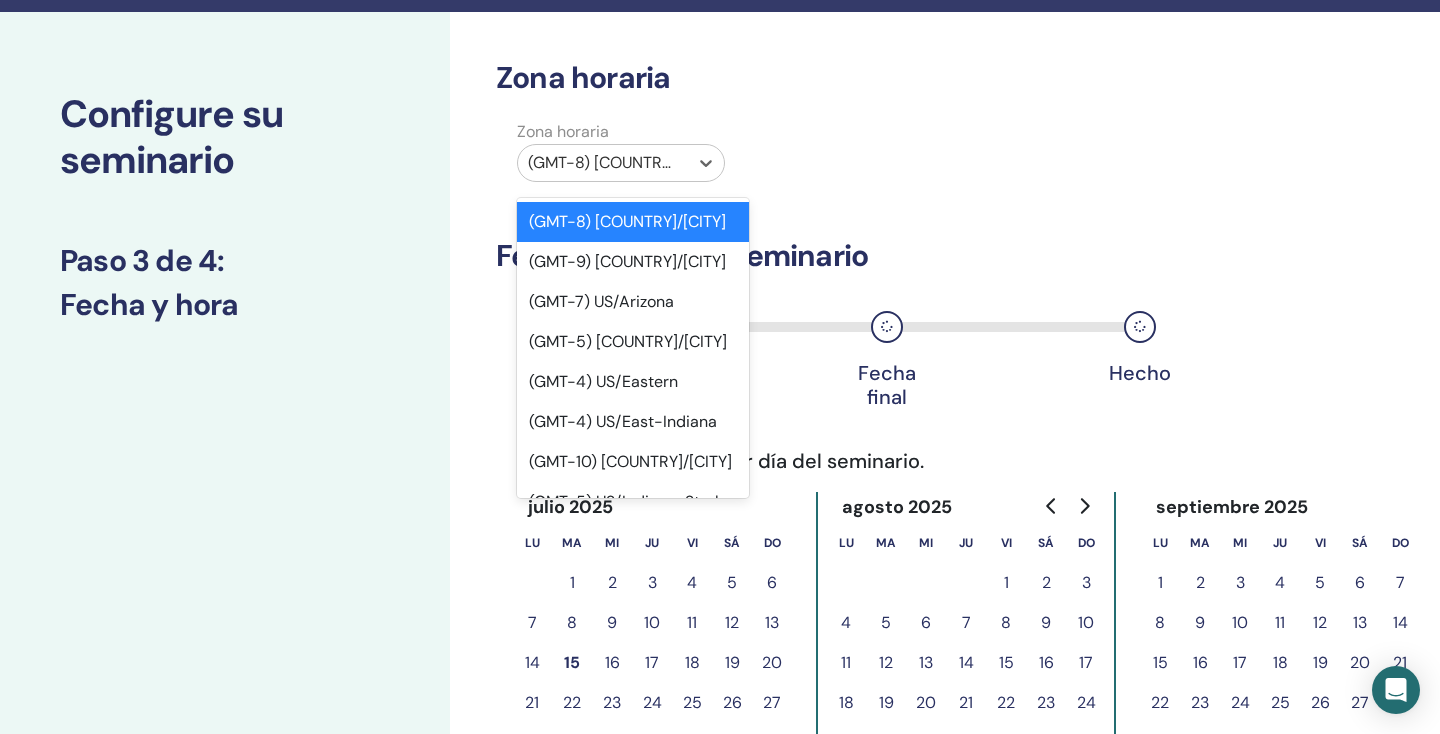 click on "(GMT-8) US/Alaska" at bounding box center [603, 163] 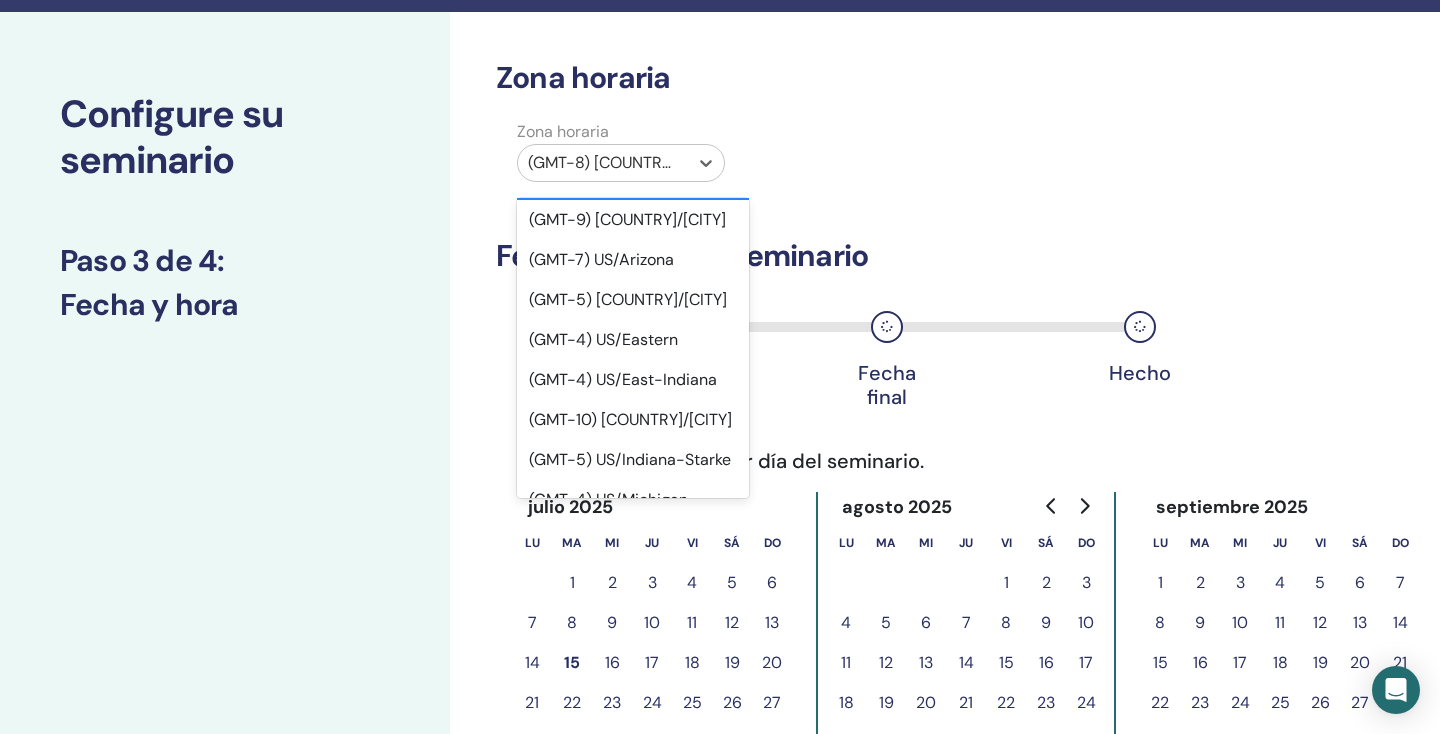 scroll, scrollTop: 0, scrollLeft: 0, axis: both 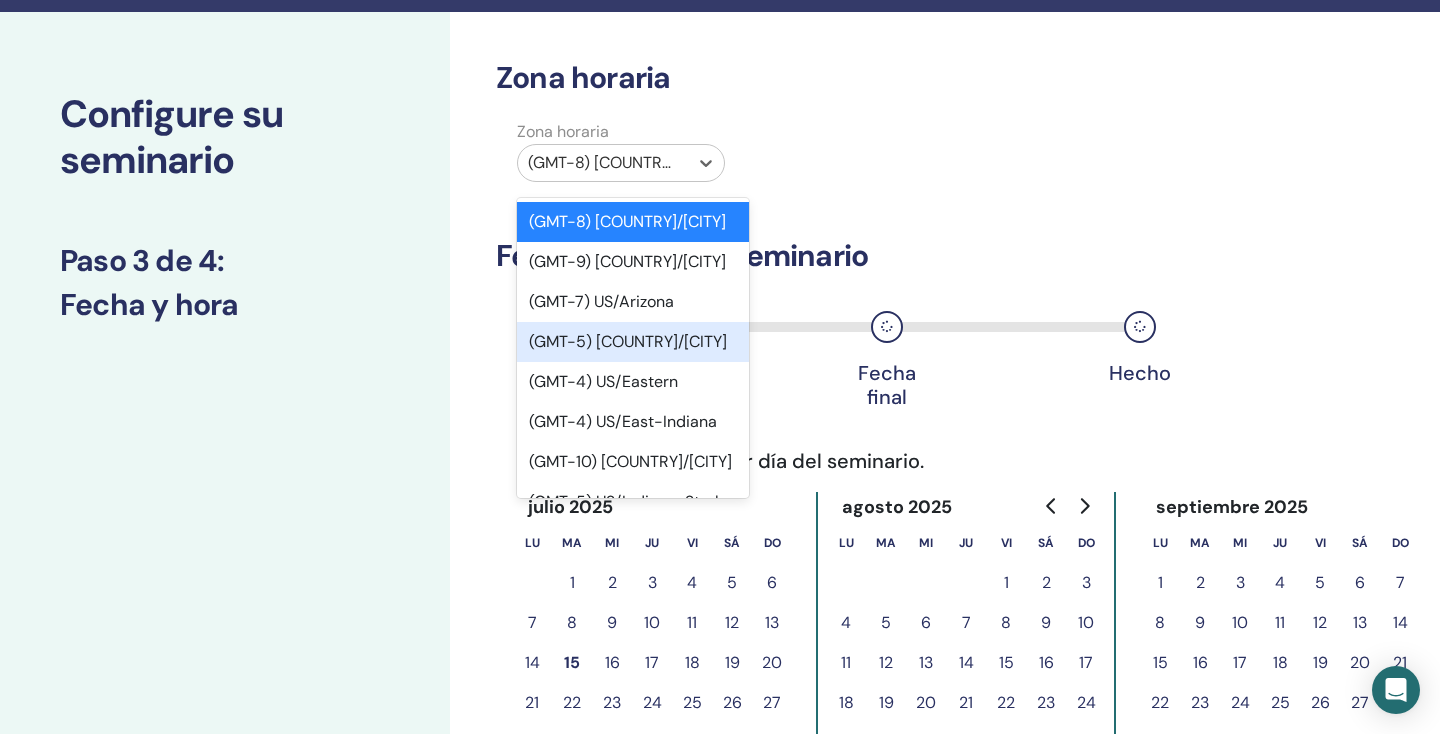click on "Zona horaria Zona horaria option (GMT-5) US/Central focused, 4 of 595. 595 results available. Use Up and Down to choose options, press Enter to select the currently focused option, press Escape to exit the menu, press Tab to select the option and exit the menu. (GMT-8) US/Alaska (GMT-8) US/Alaska (GMT-9) US/Aleutian (GMT-7) US/Arizona (GMT-5) US/Central (GMT-4) US/Eastern (GMT-4) US/East-Indiana (GMT-10) US/Hawaii (GMT-5) US/Indiana-Starke (GMT-4) US/Michigan (GMT-6) US/Mountain (GMT-7) US/Pacific (GMT-11) US/Samoa (GMT+0) Etc/GMT (GMT+0) Etc/GMT+0 (GMT+0) Etc/GMT-0 (GMT+0) Etc/GMT0 (GMT-1) Etc/GMT+1 (GMT+1) Etc/GMT-1 (GMT-10) Etc/GMT+10 (GMT+10) Etc/GMT-10 (GMT-11) Etc/GMT+11 (GMT+11) Etc/GMT-11 (GMT-12) Etc/GMT+12 (GMT+12) Etc/GMT-12 (GMT+13) Etc/GMT-13 (GMT+14) Etc/GMT-14 (GMT-2) Etc/GMT+2 (GMT+2) Etc/GMT-2 (GMT-3) Etc/GMT+3 (GMT+3) Etc/GMT-3 (GMT-4) Etc/GMT+4 (GMT+4) Etc/GMT-4 (GMT-5) Etc/GMT+5 (GMT+5) Etc/GMT-5 (GMT-6) Etc/GMT+6 (GMT+6) Etc/GMT-6 (GMT-7) Etc/GMT+7 (GMT+7) Etc/GMT-7 (GMT-8) Etc/GMT+8 lu 1" at bounding box center (865, 471) 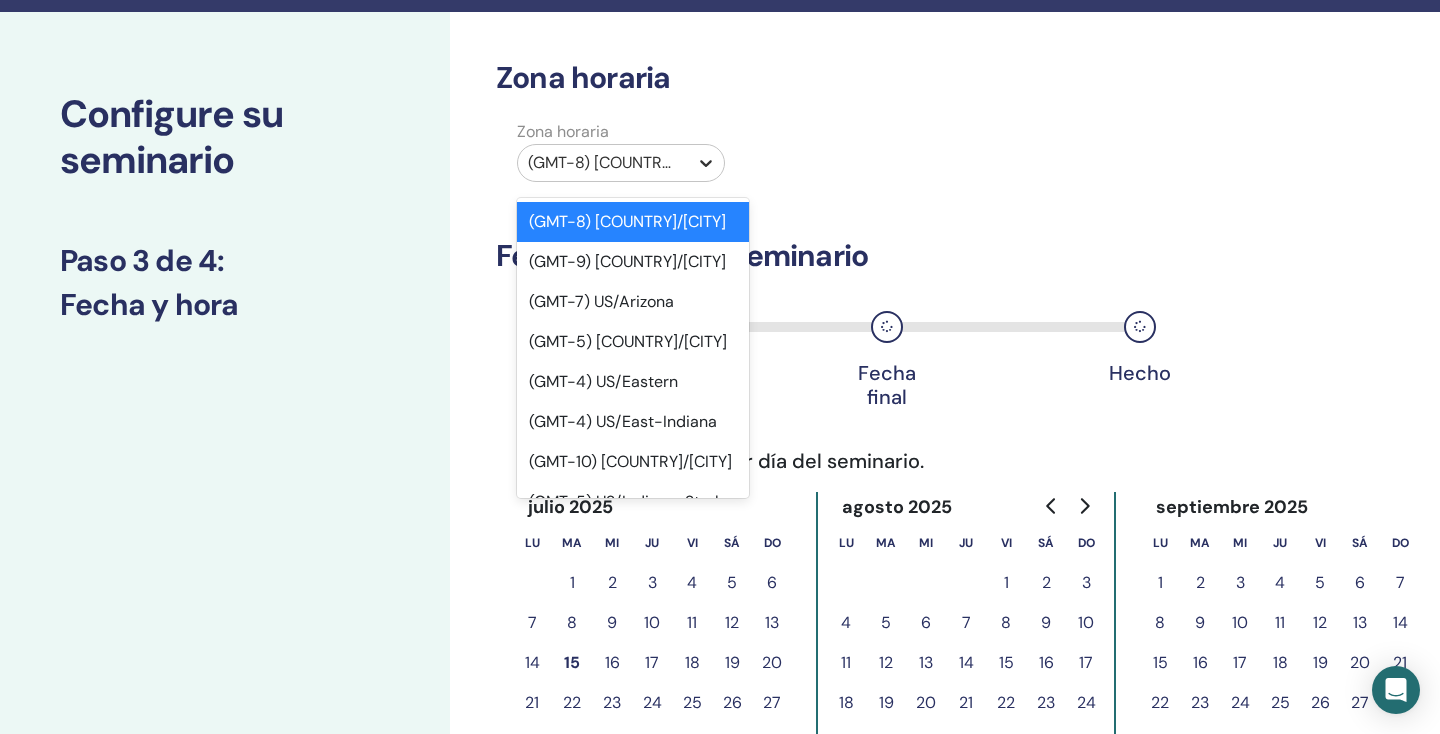 click 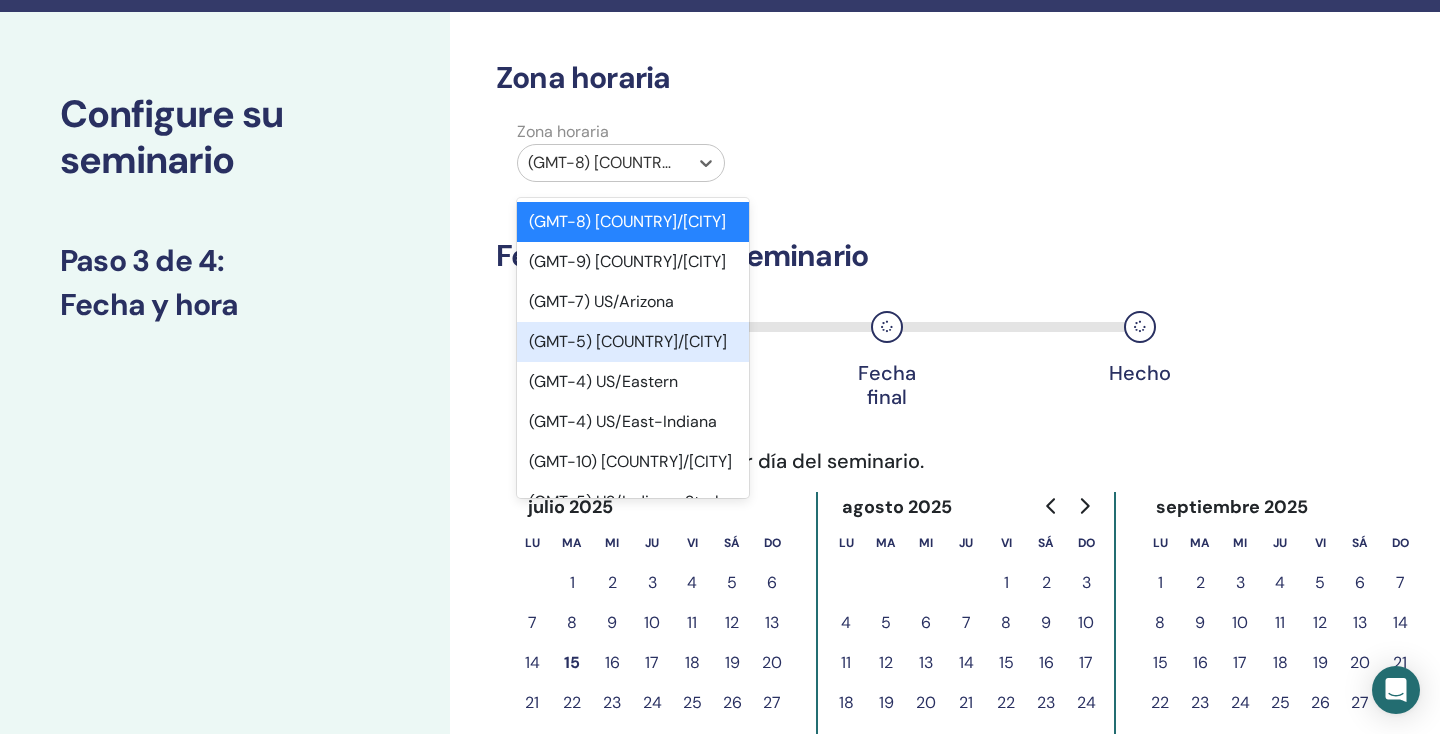 scroll, scrollTop: 0, scrollLeft: 0, axis: both 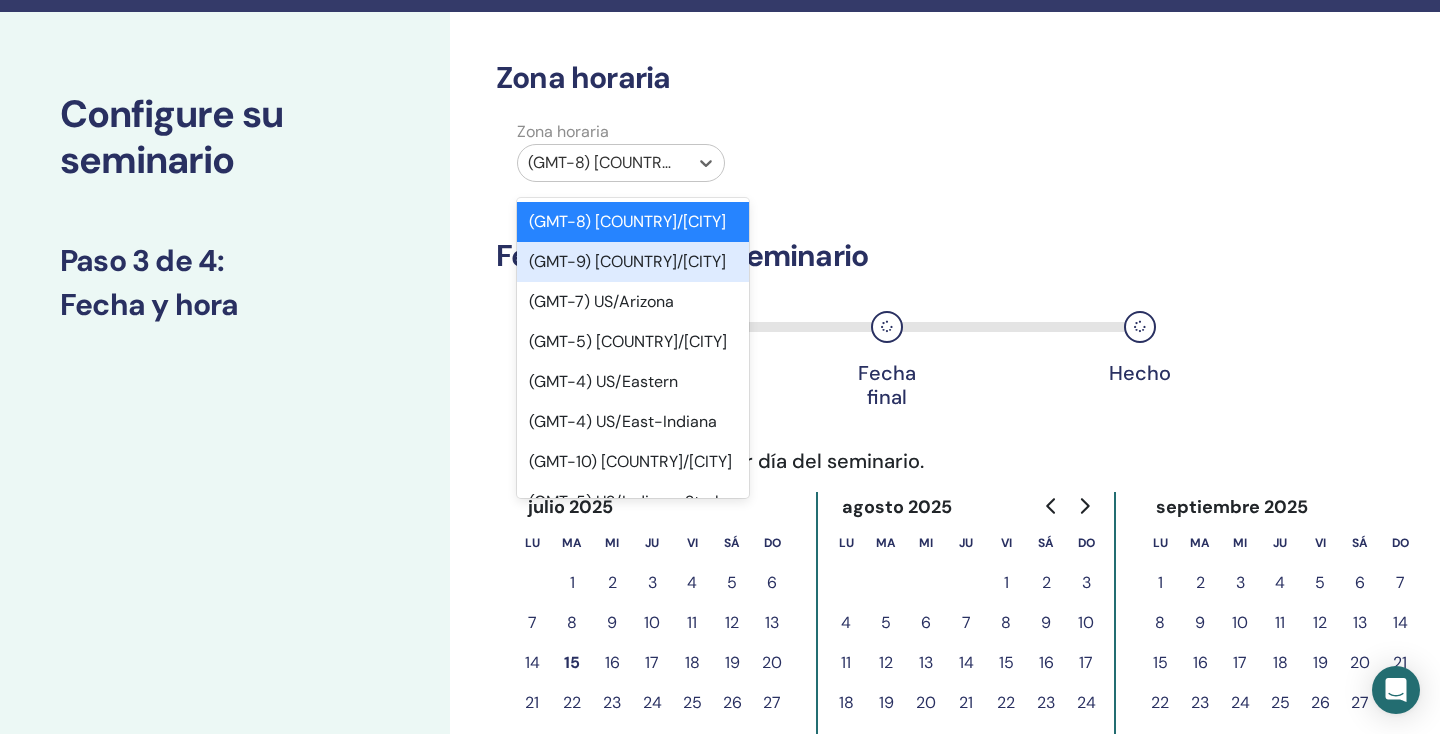click on "Zona horaria Zona horaria option (GMT-9) US/Aleutian focused, 2 of 595. 595 results available. Use Up and Down to choose options, press Enter to select the currently focused option, press Escape to exit the menu, press Tab to select the option and exit the menu. (GMT-8) US/Alaska (GMT-8) US/Alaska (GMT-9) US/Aleutian (GMT-7) US/Arizona (GMT-5) US/Central (GMT-4) US/Eastern (GMT-4) US/East-Indiana (GMT-10) US/Hawaii (GMT-5) US/Indiana-Starke (GMT-4) US/Michigan (GMT-6) US/Mountain (GMT-7) US/Pacific (GMT-11) US/Samoa (GMT+0) Etc/GMT (GMT+0) Etc/GMT+0 (GMT+0) Etc/GMT-0 (GMT+0) Etc/GMT0 (GMT-1) Etc/GMT+1 (GMT+1) Etc/GMT-1 (GMT-10) Etc/GMT+10 (GMT+10) Etc/GMT-10 (GMT-11) Etc/GMT+11 (GMT+11) Etc/GMT-11 (GMT-12) Etc/GMT+12 (GMT+12) Etc/GMT-12 (GMT+13) Etc/GMT-13 (GMT+14) Etc/GMT-14 (GMT-2) Etc/GMT+2 (GMT+2) Etc/GMT-2 (GMT-3) Etc/GMT+3 (GMT+3) Etc/GMT-3 (GMT-4) Etc/GMT+4 (GMT+4) Etc/GMT-4 (GMT-5) Etc/GMT+5 (GMT+5) Etc/GMT-5 (GMT-6) Etc/GMT+6 (GMT+6) Etc/GMT-6 (GMT-7) Etc/GMT+7 (GMT+7) Etc/GMT-7 (GMT-8) Etc/GMT+8 lu" at bounding box center [865, 471] 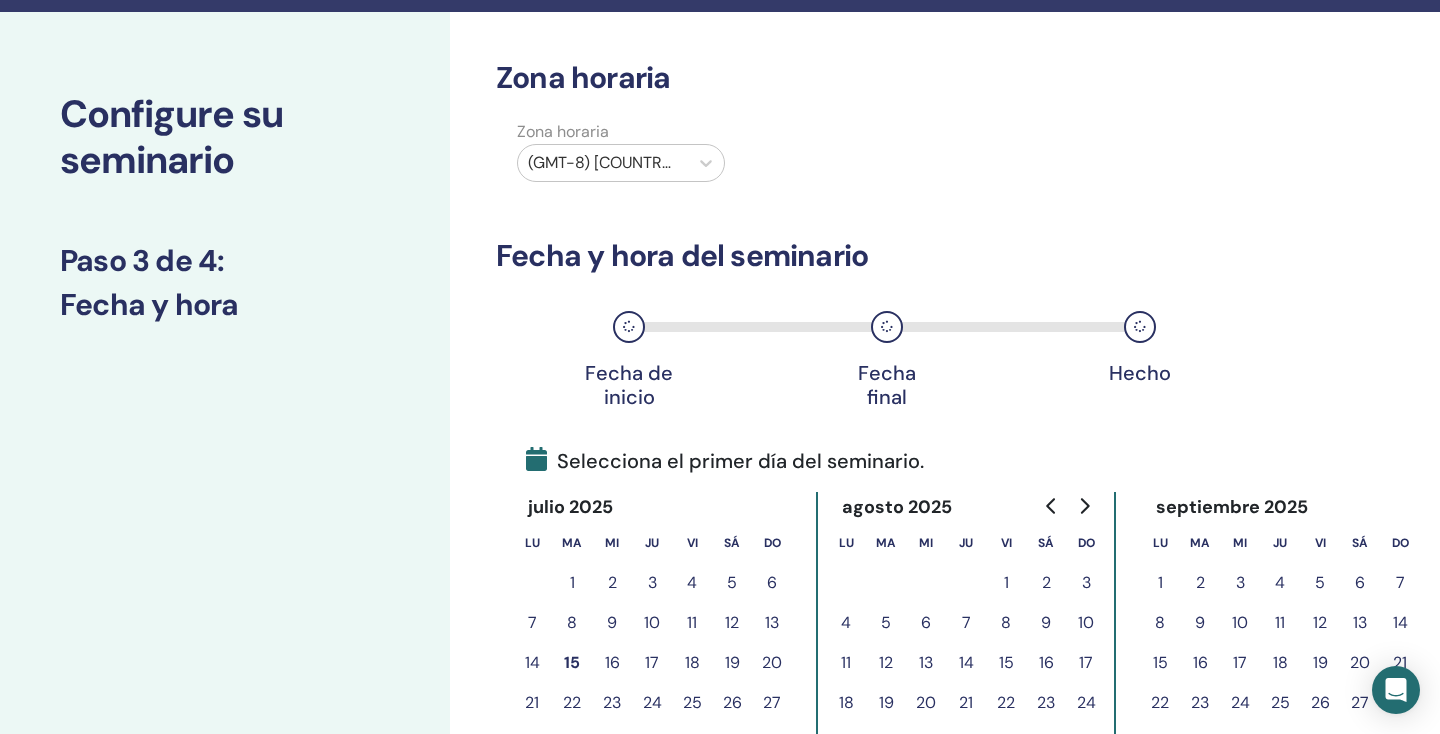 click at bounding box center [603, 163] 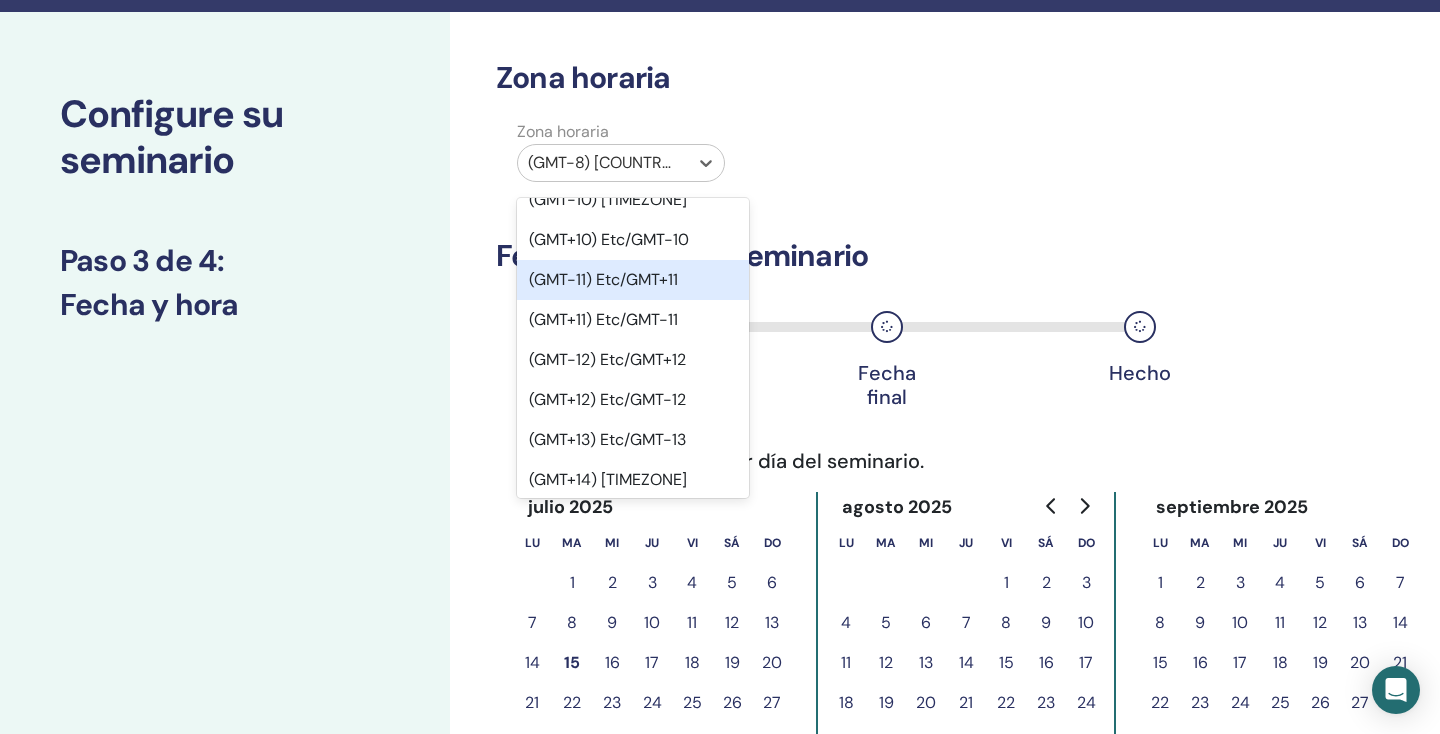 scroll, scrollTop: 747, scrollLeft: 0, axis: vertical 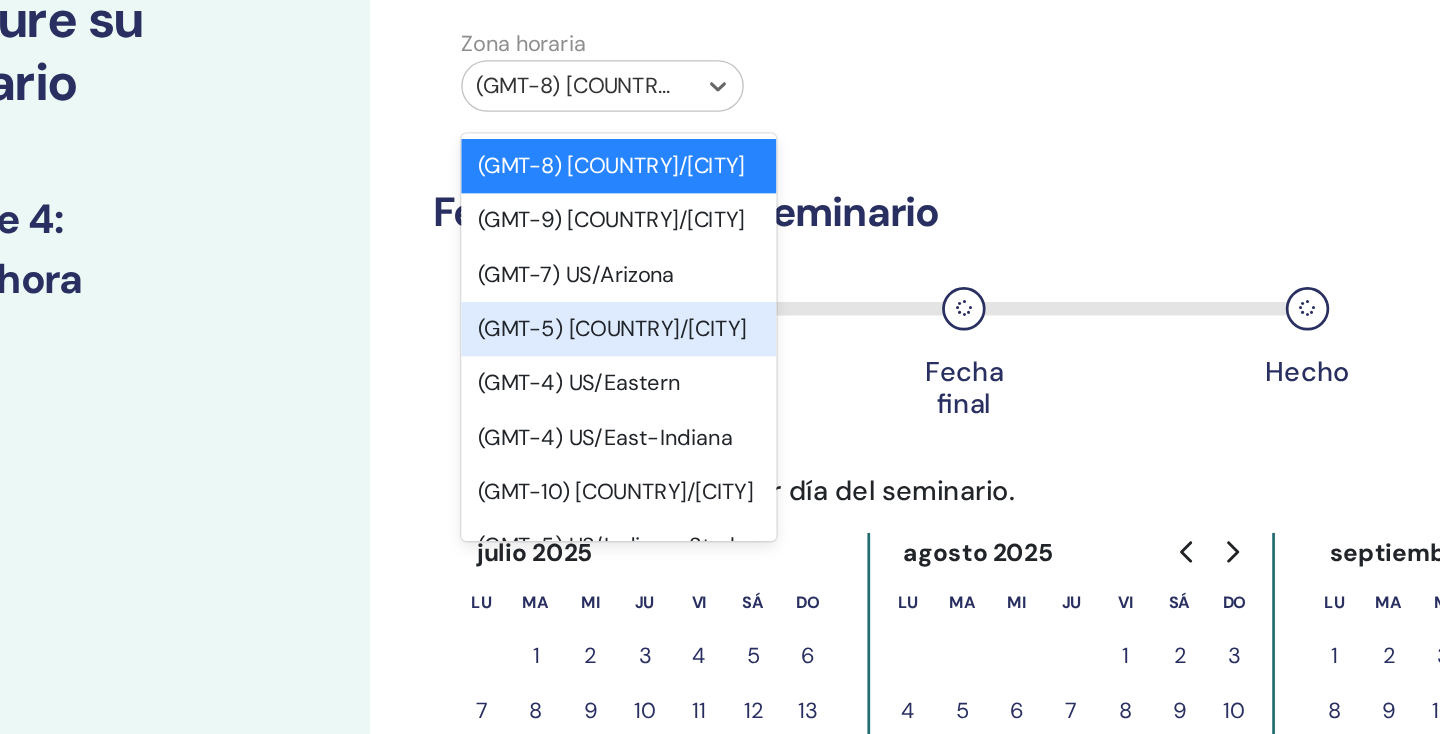 click on "(GMT-5) [CITY]/[CITY]" at bounding box center (633, 356) 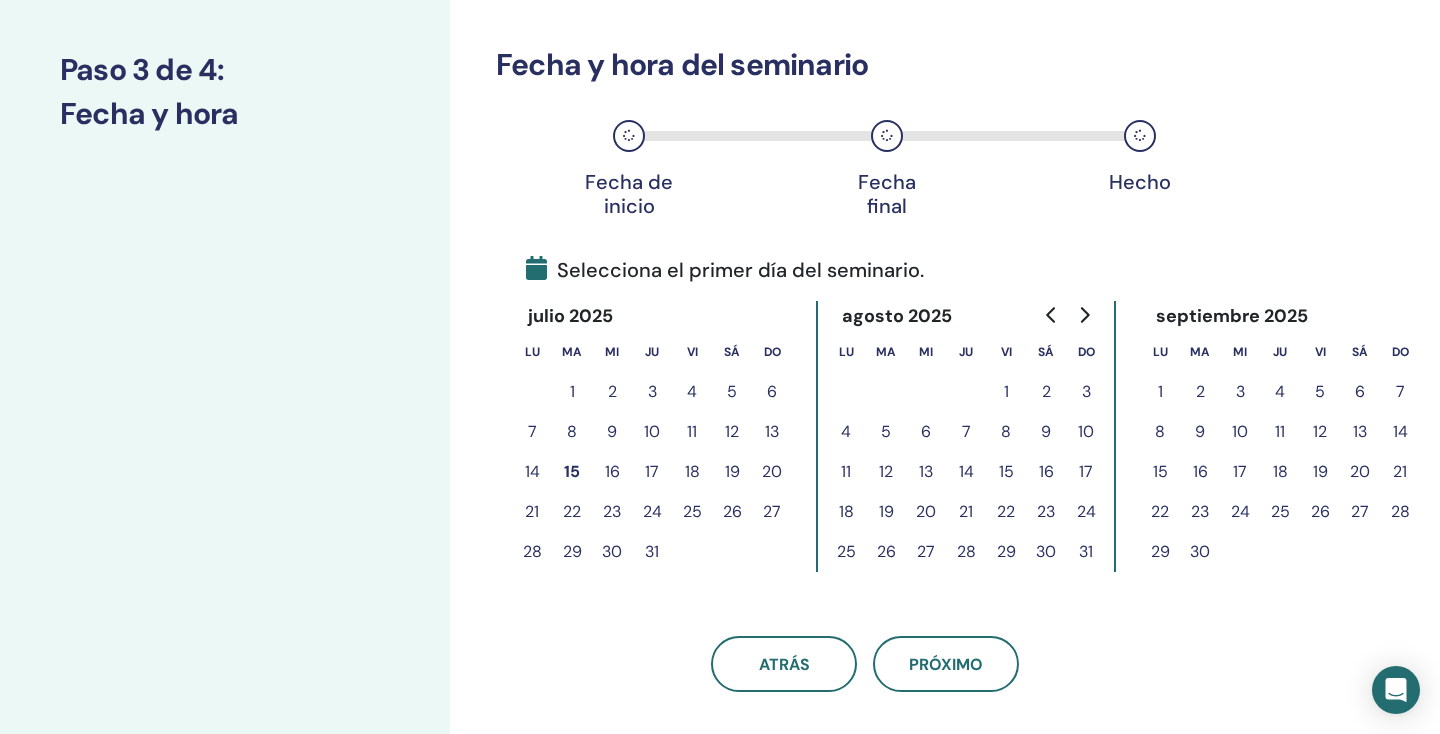 scroll, scrollTop: 245, scrollLeft: 0, axis: vertical 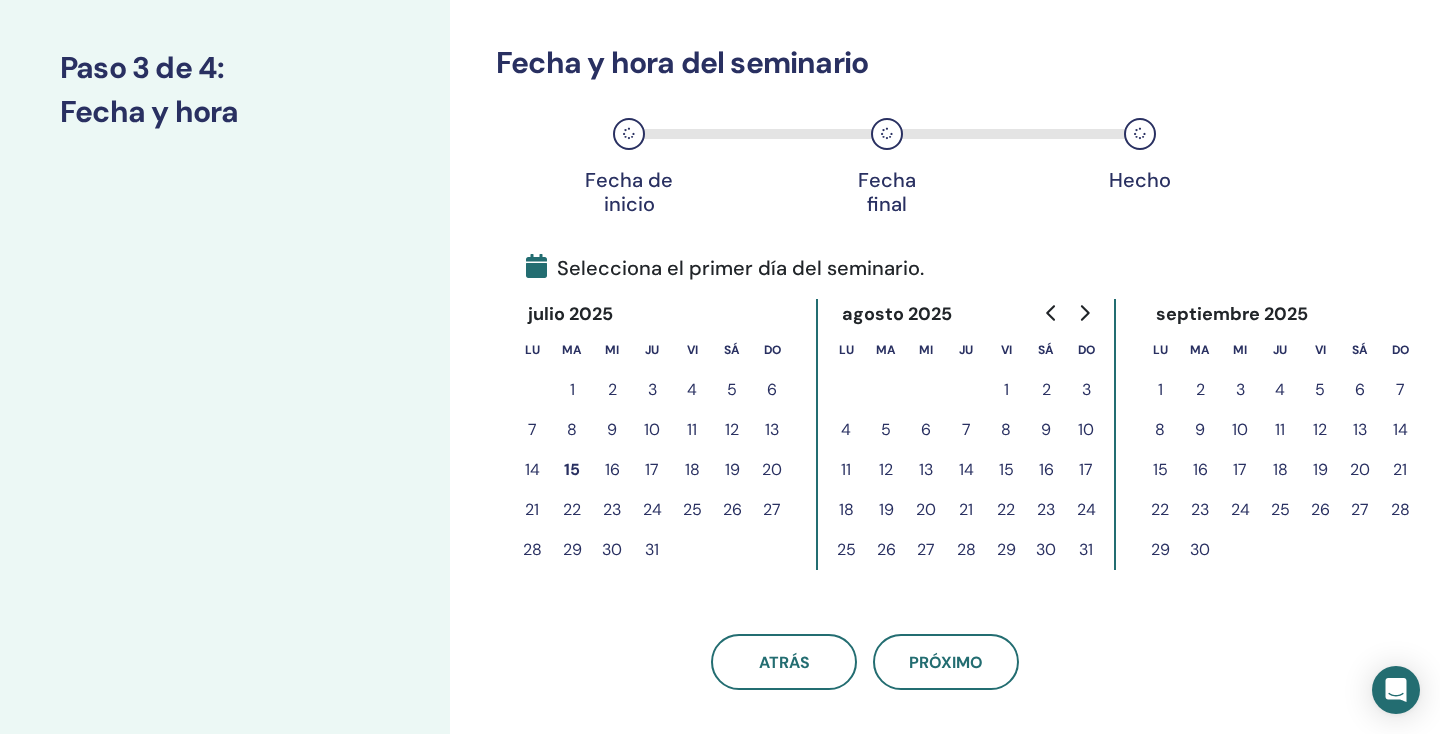click on "17" at bounding box center (652, 470) 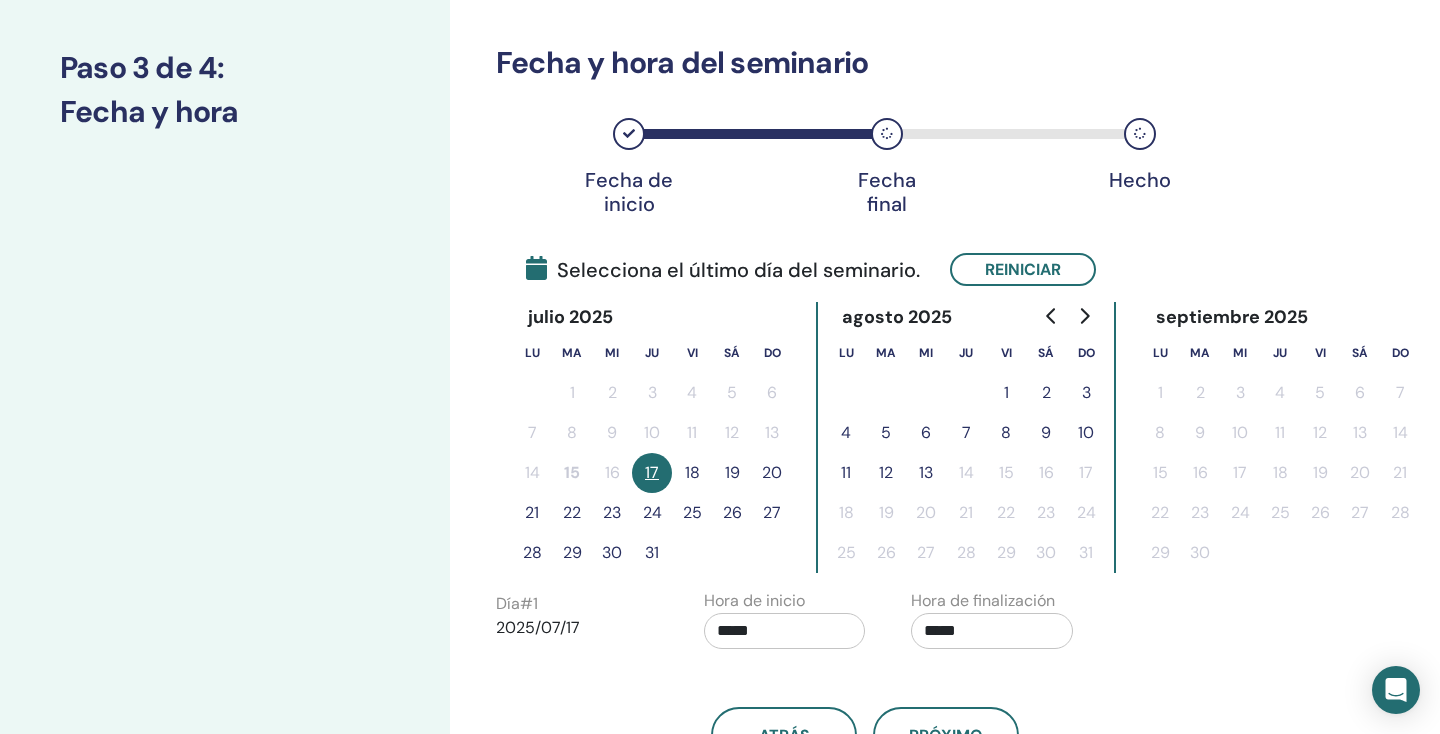 click on "20" at bounding box center [772, 473] 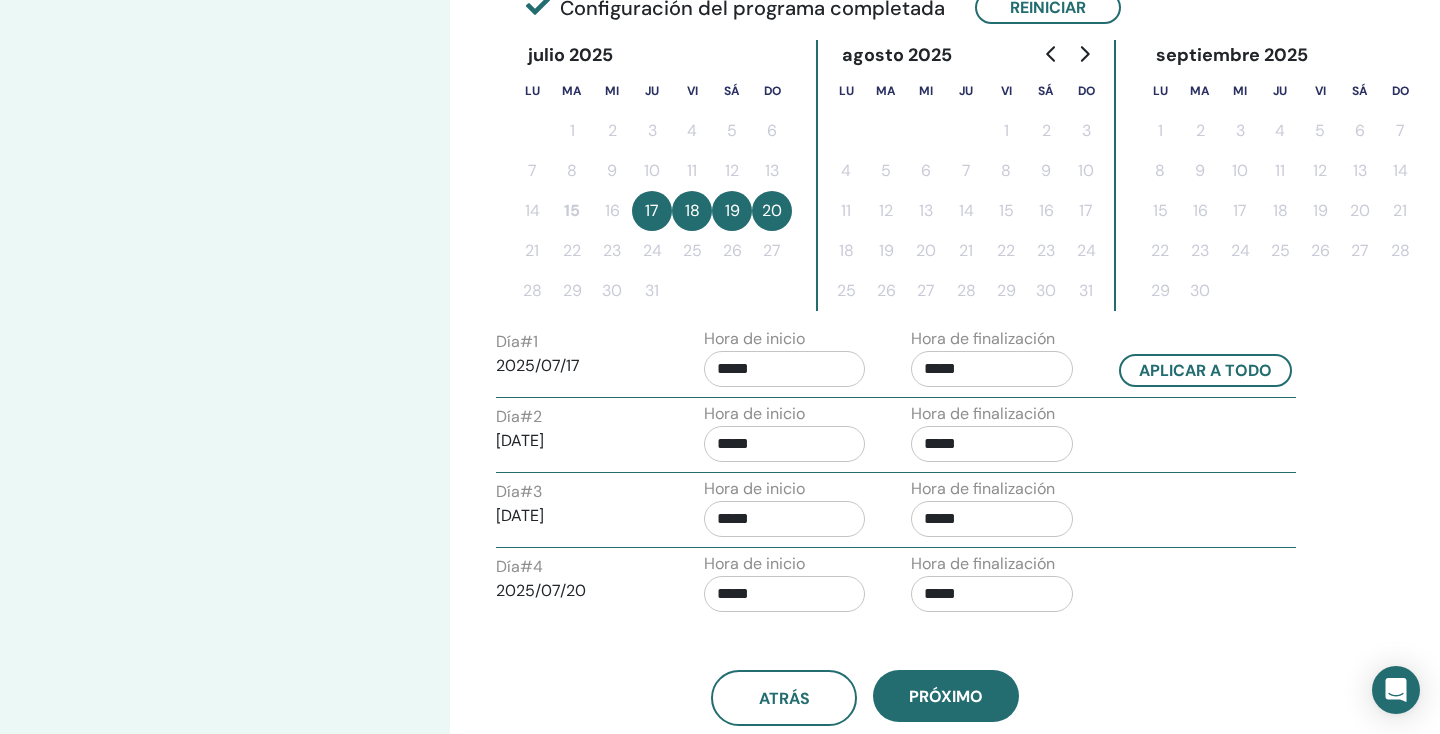 scroll, scrollTop: 507, scrollLeft: 0, axis: vertical 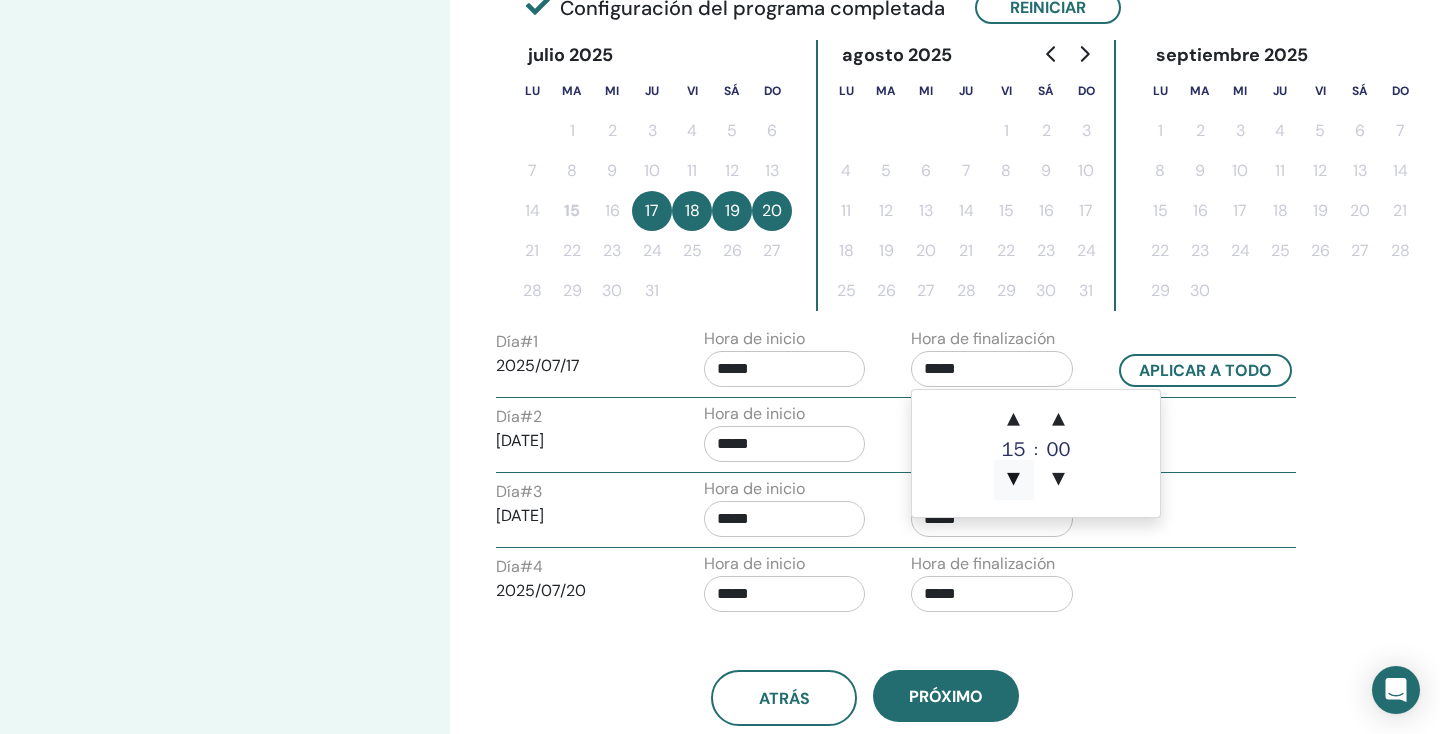 click on "▼" at bounding box center [1014, 480] 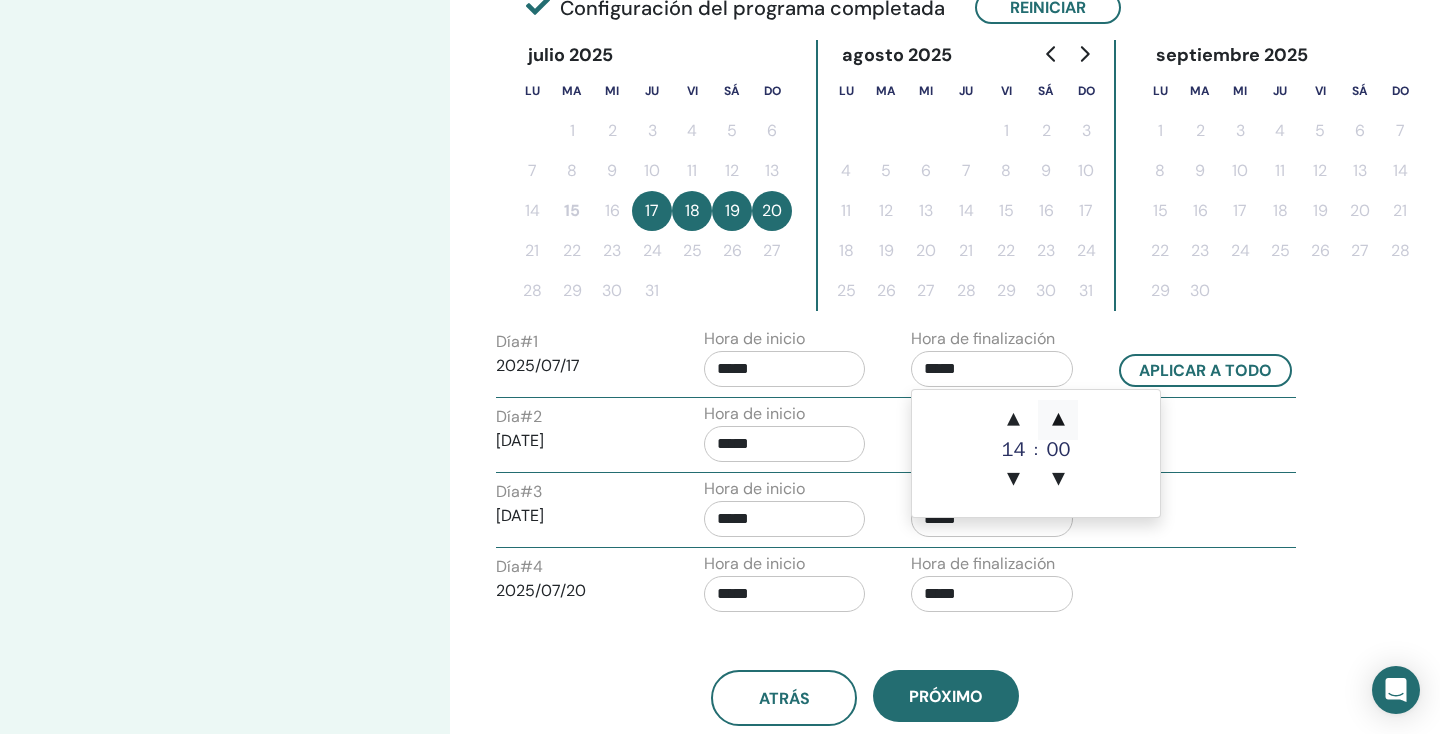 click on "▲" at bounding box center [1058, 420] 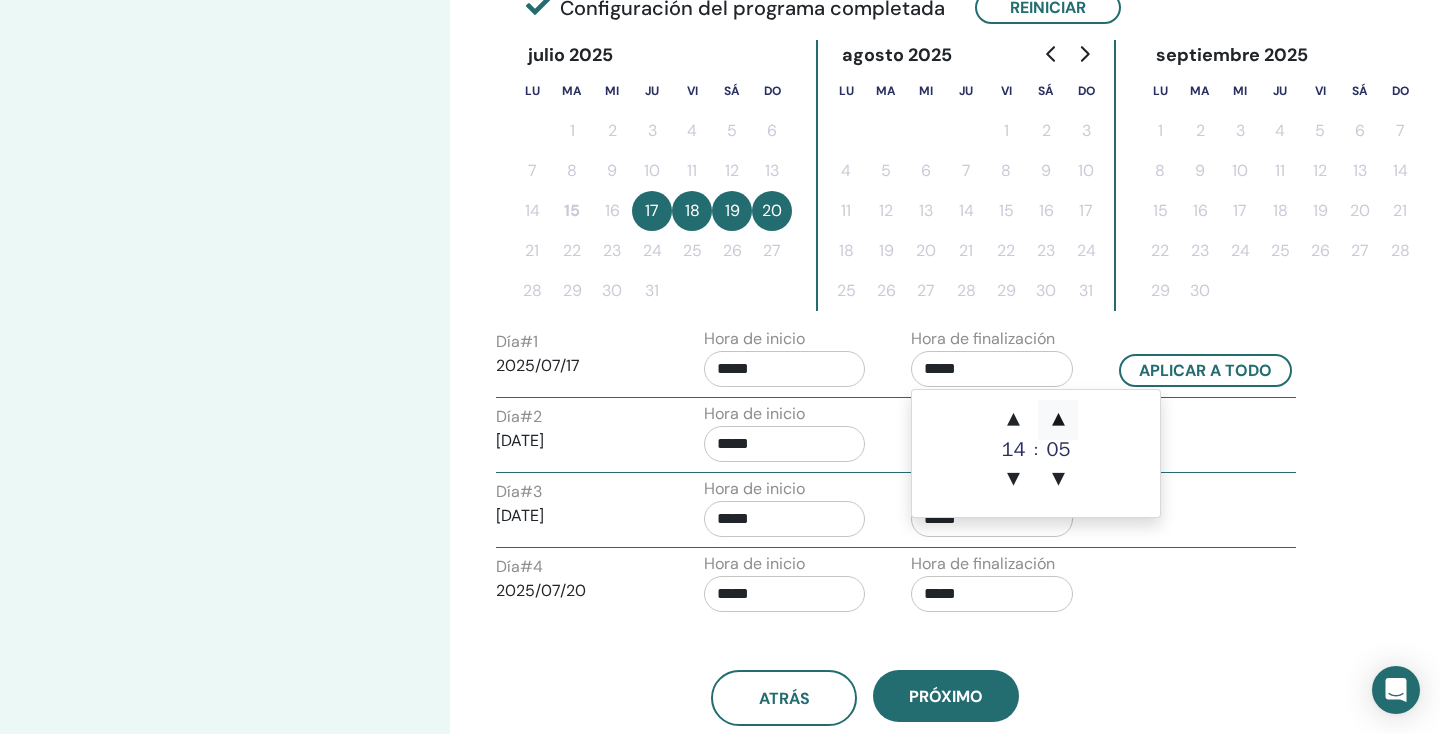click on "▲" at bounding box center (1058, 420) 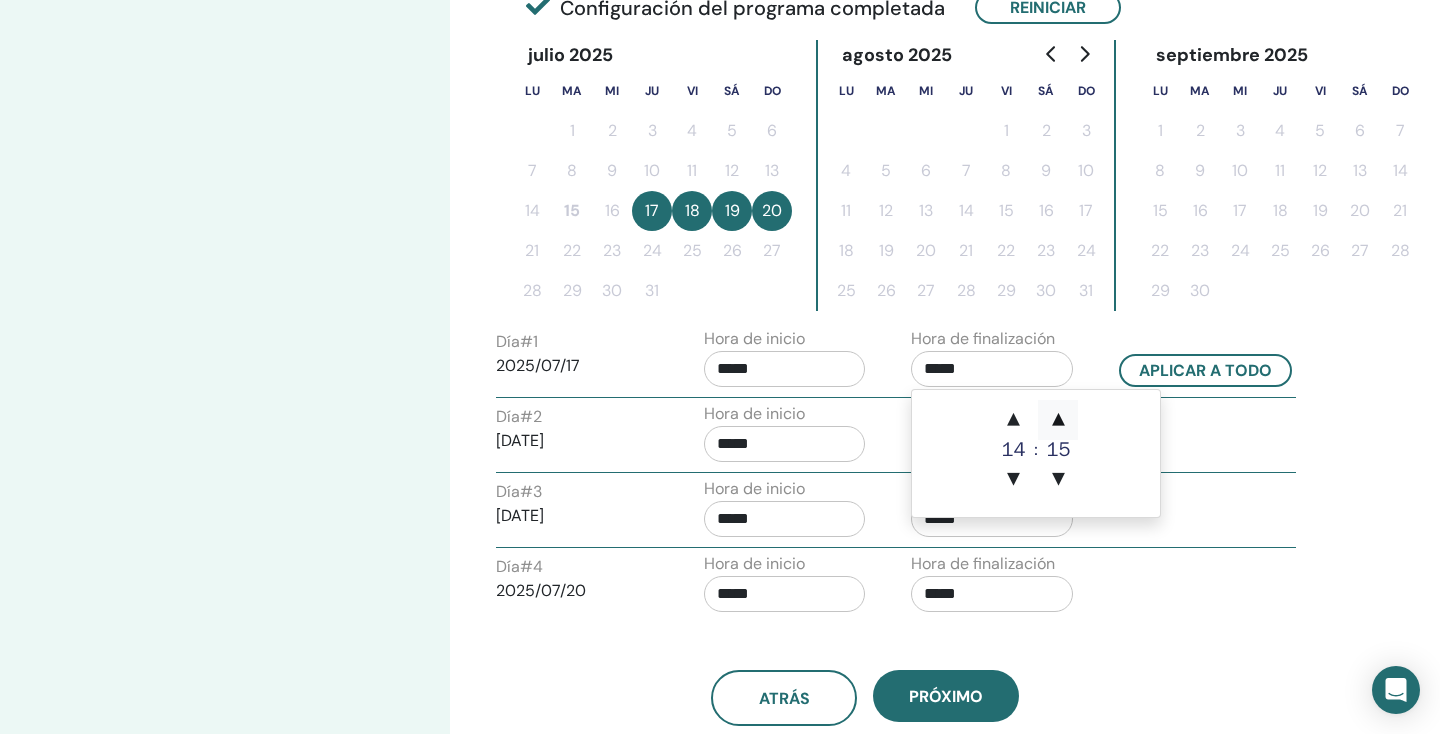 click on "▲" at bounding box center (1058, 420) 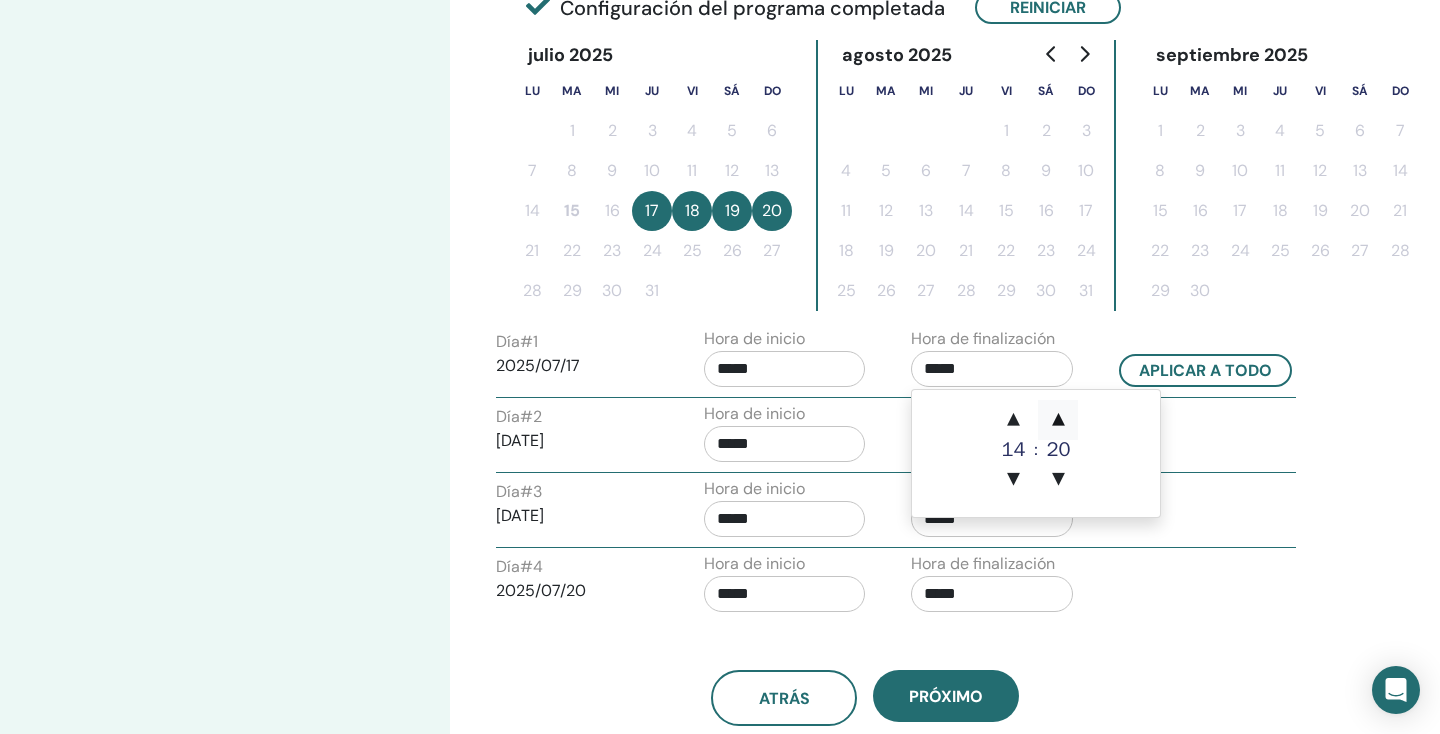 click on "▲" at bounding box center [1058, 420] 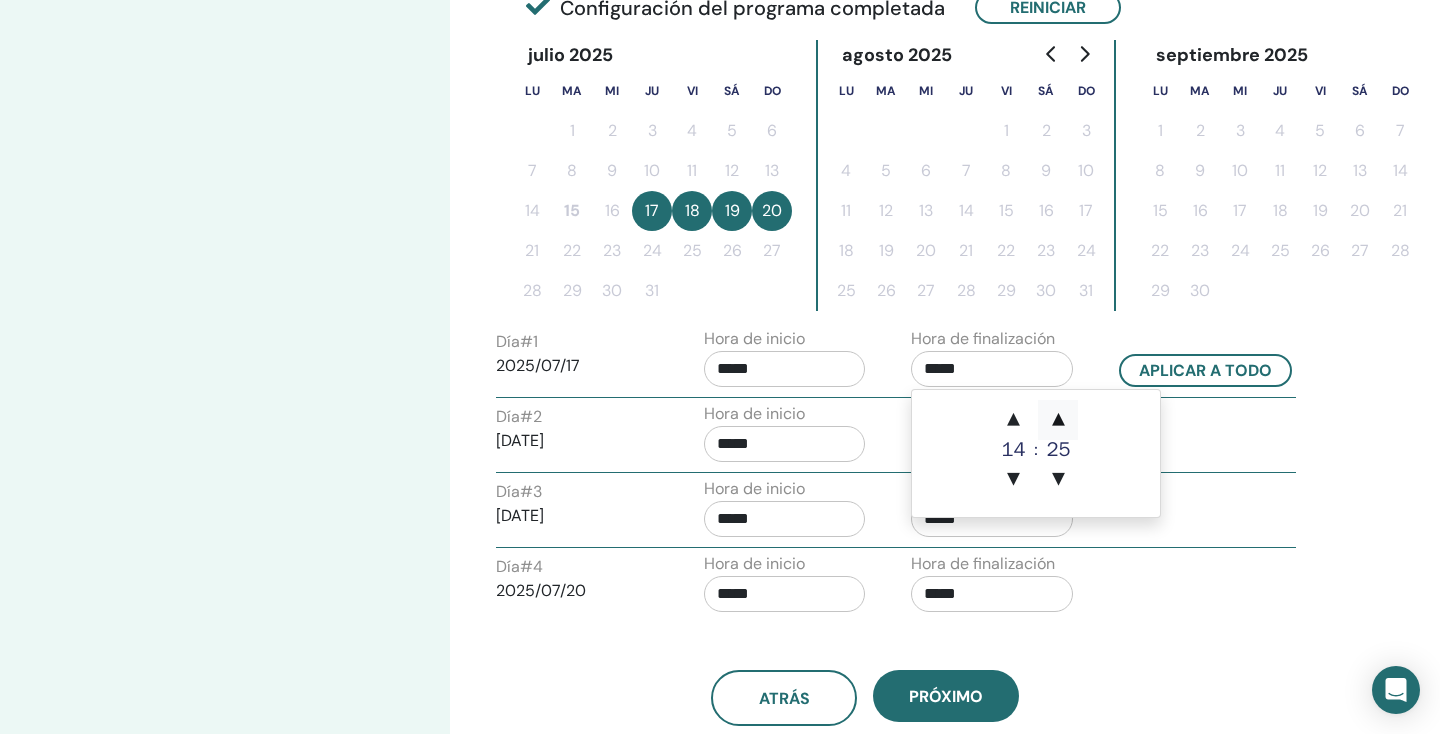 click on "▲" at bounding box center (1058, 420) 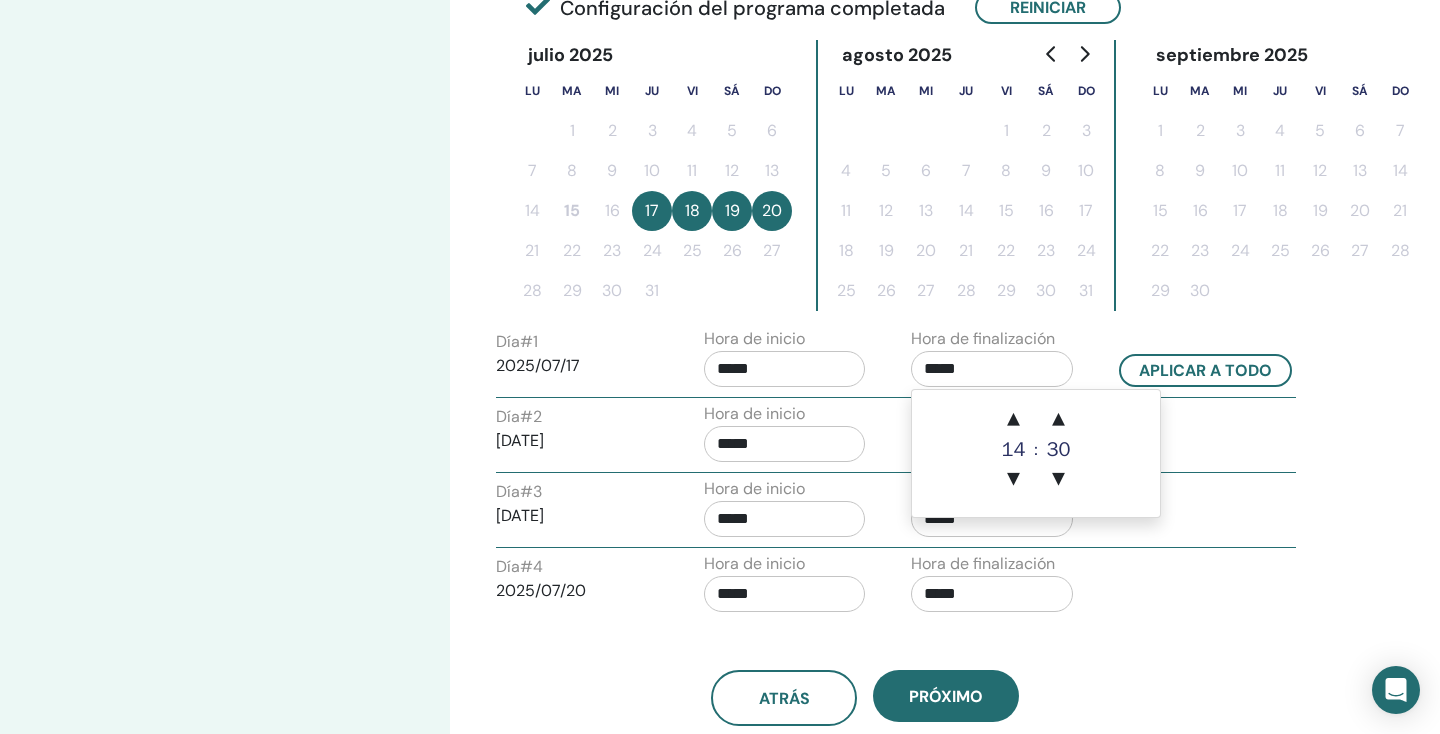 click on "Hora de finalización *****" at bounding box center (1000, 362) 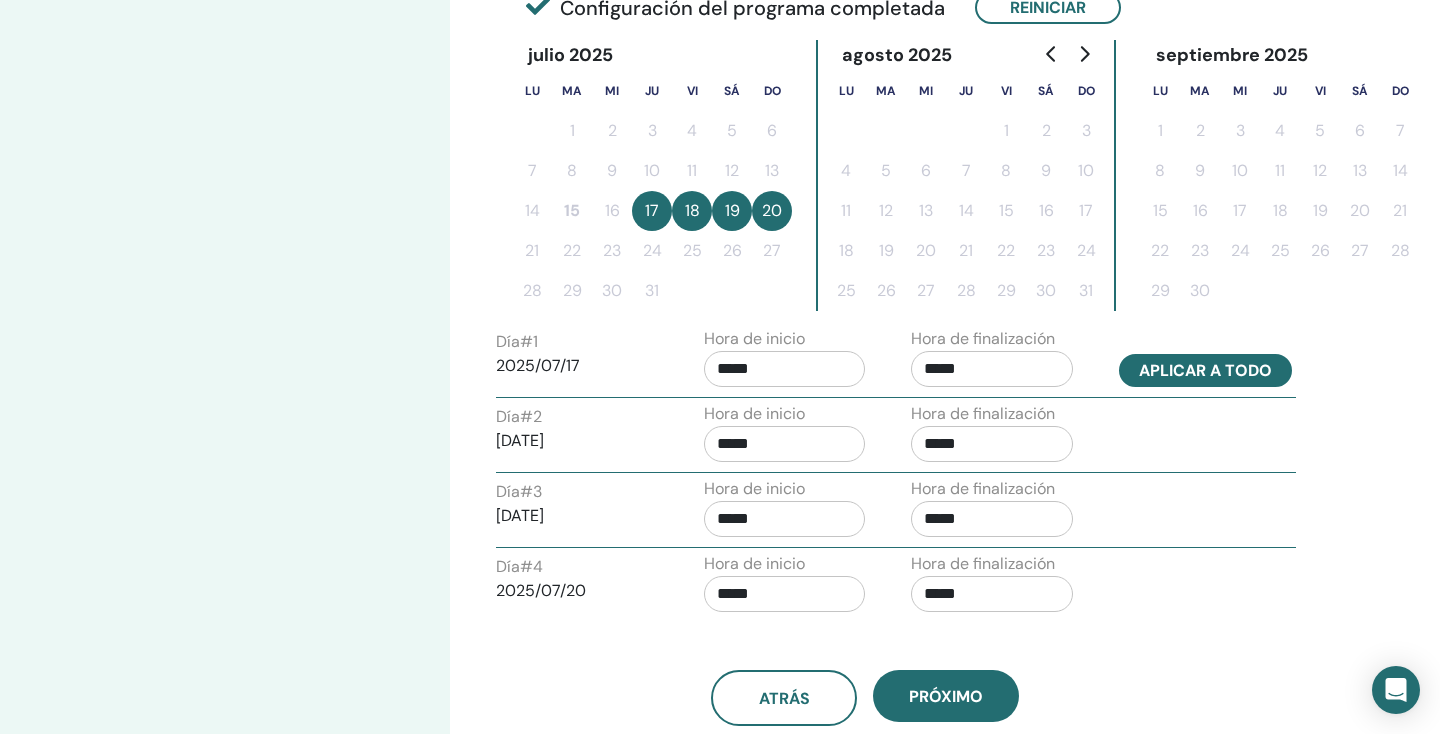 click on "Aplicar a todo" at bounding box center (1205, 370) 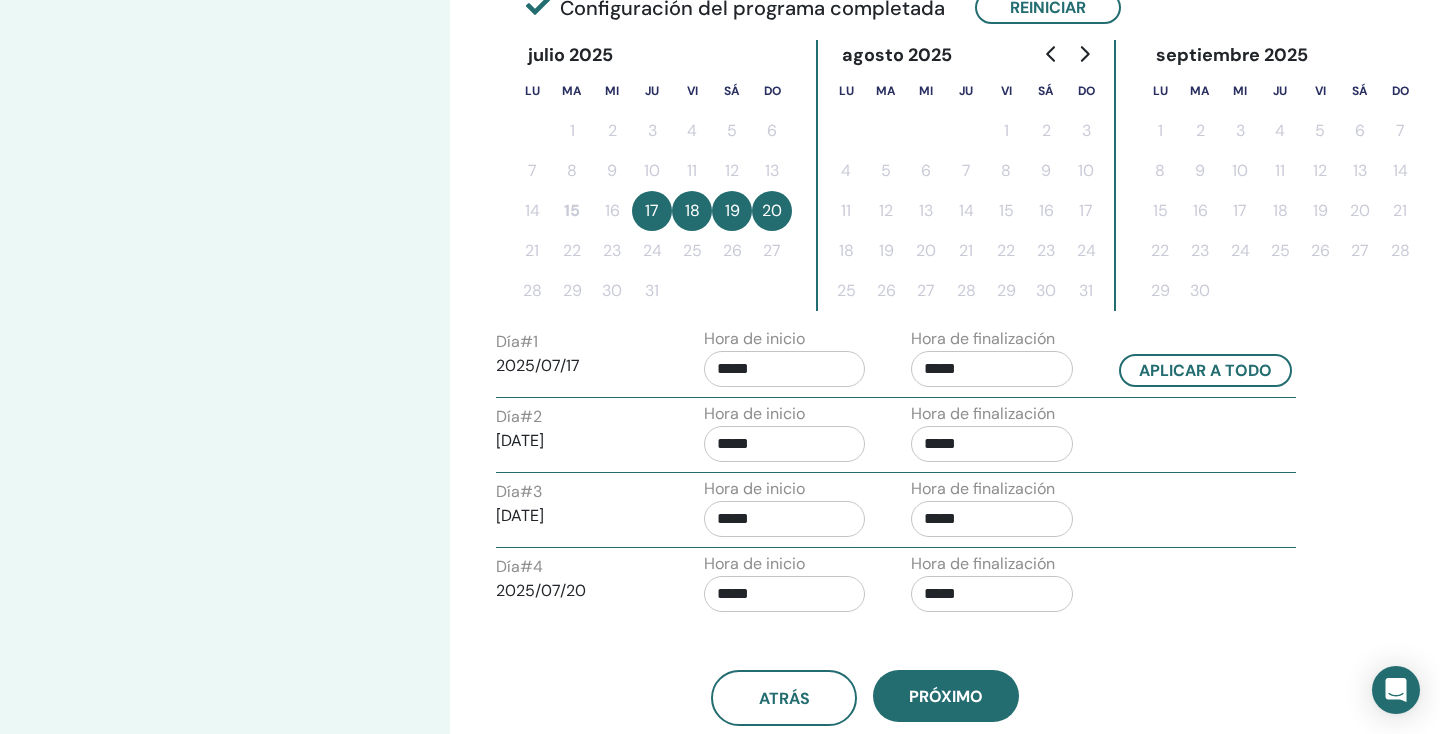 scroll, scrollTop: 595, scrollLeft: 0, axis: vertical 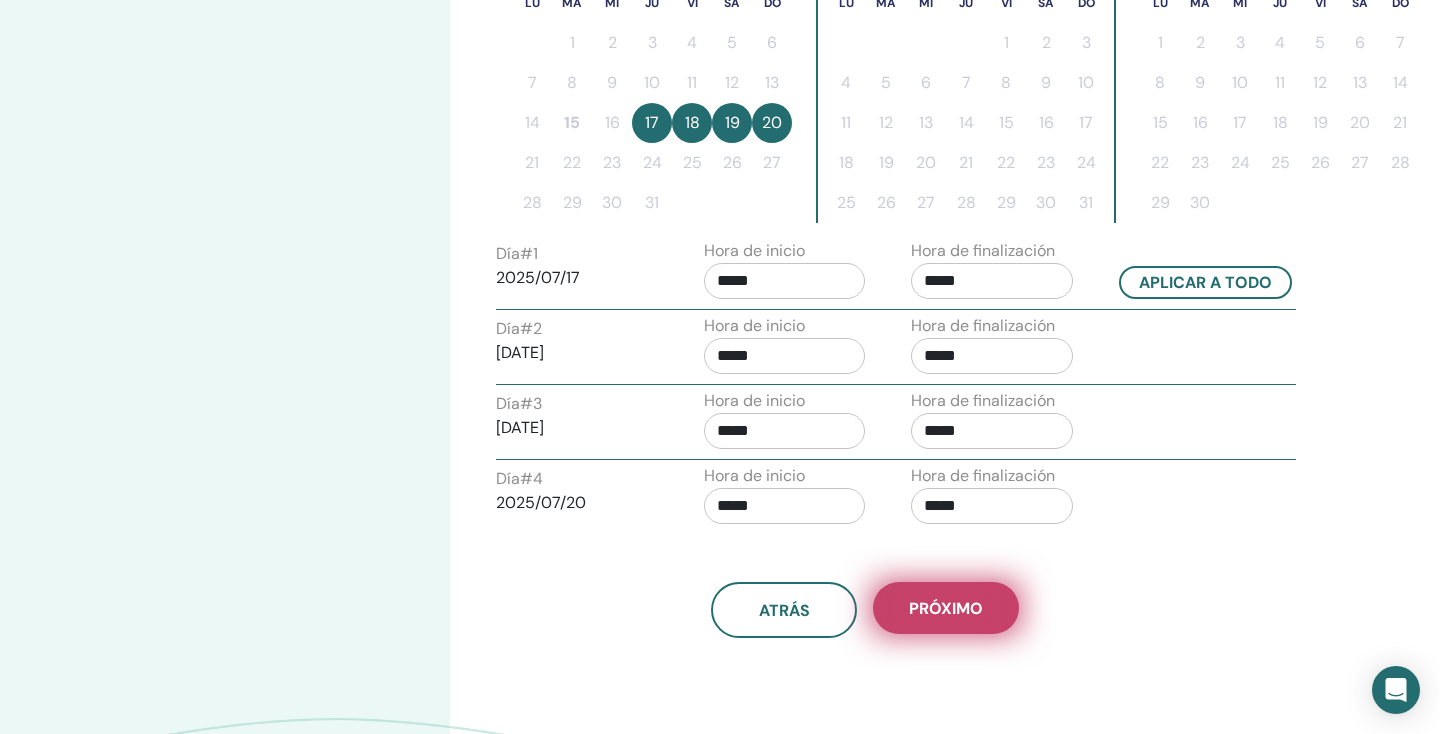 click on "próximo" at bounding box center (946, 608) 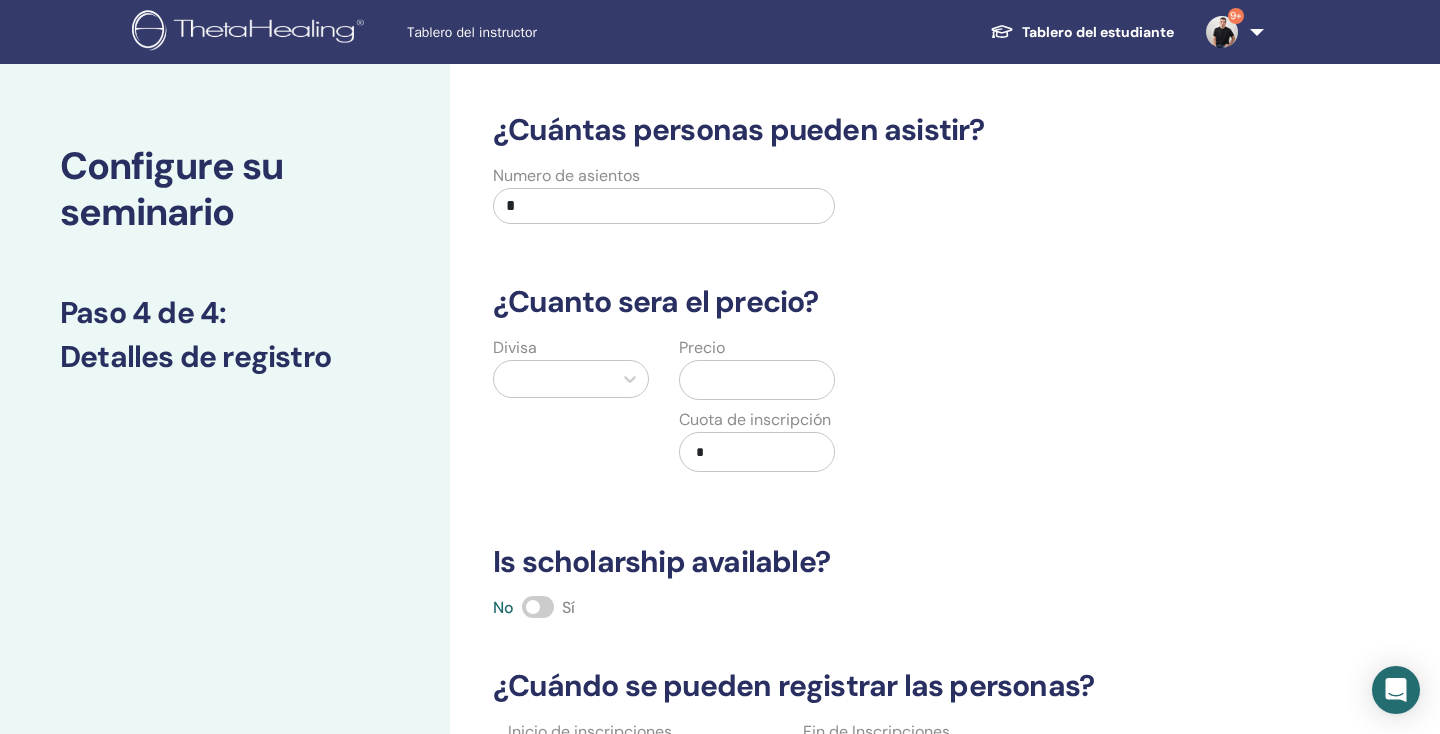 scroll, scrollTop: 0, scrollLeft: 0, axis: both 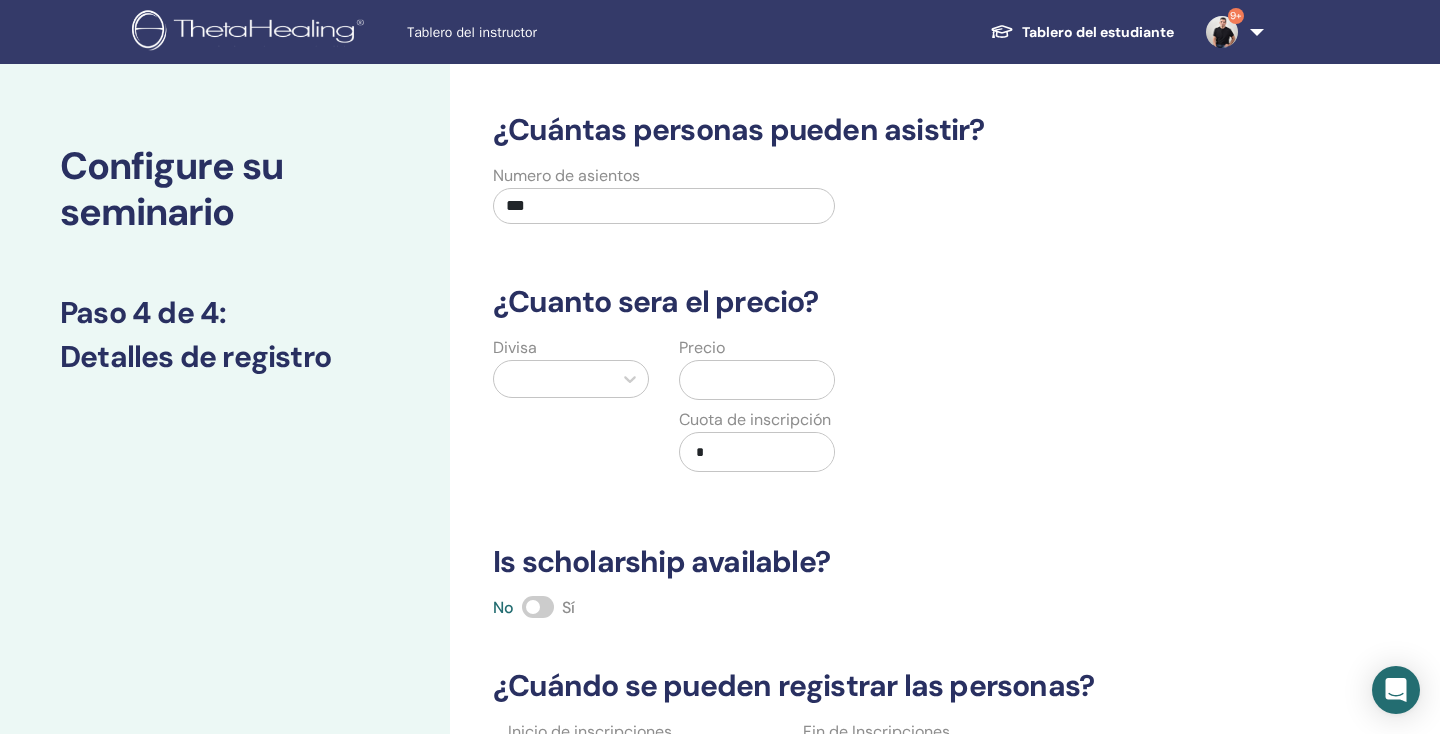 type on "***" 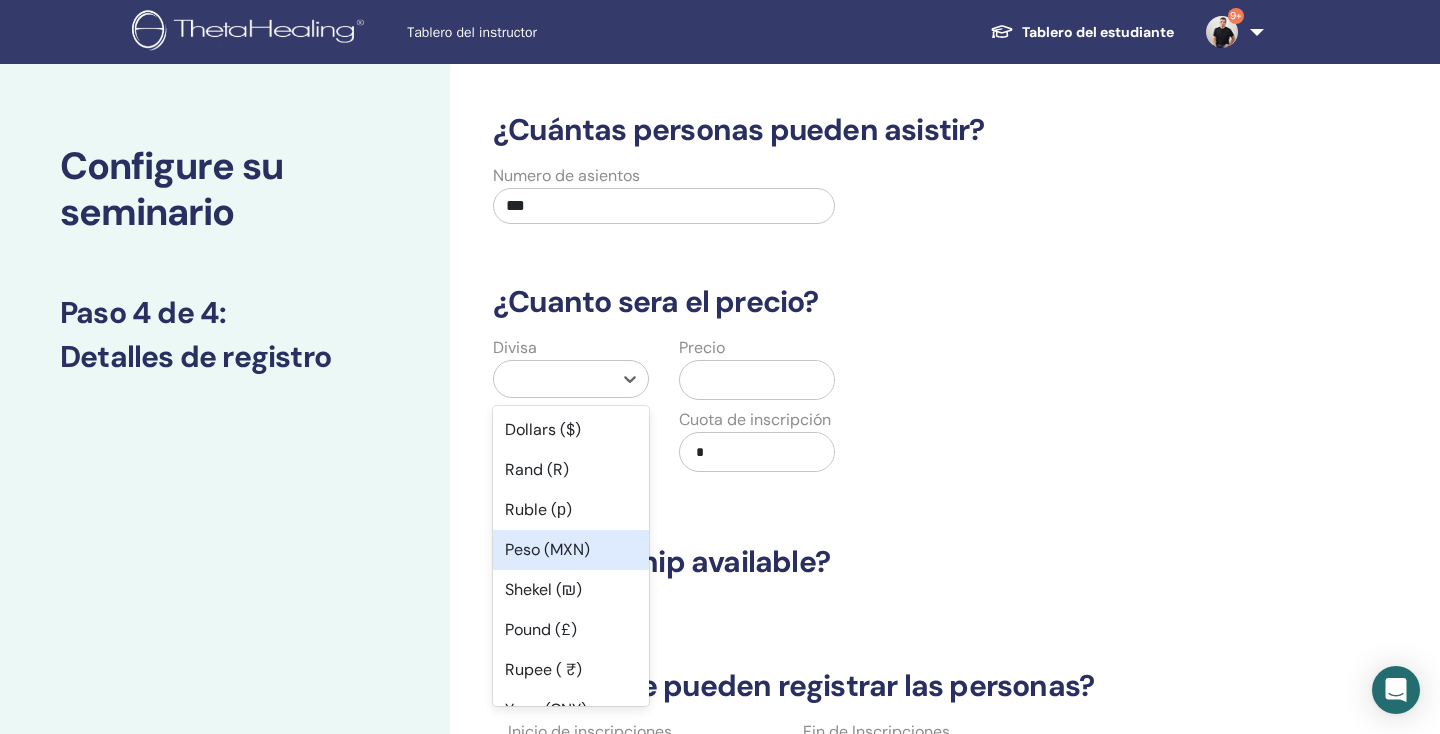click on "Peso (MXN)" at bounding box center [571, 550] 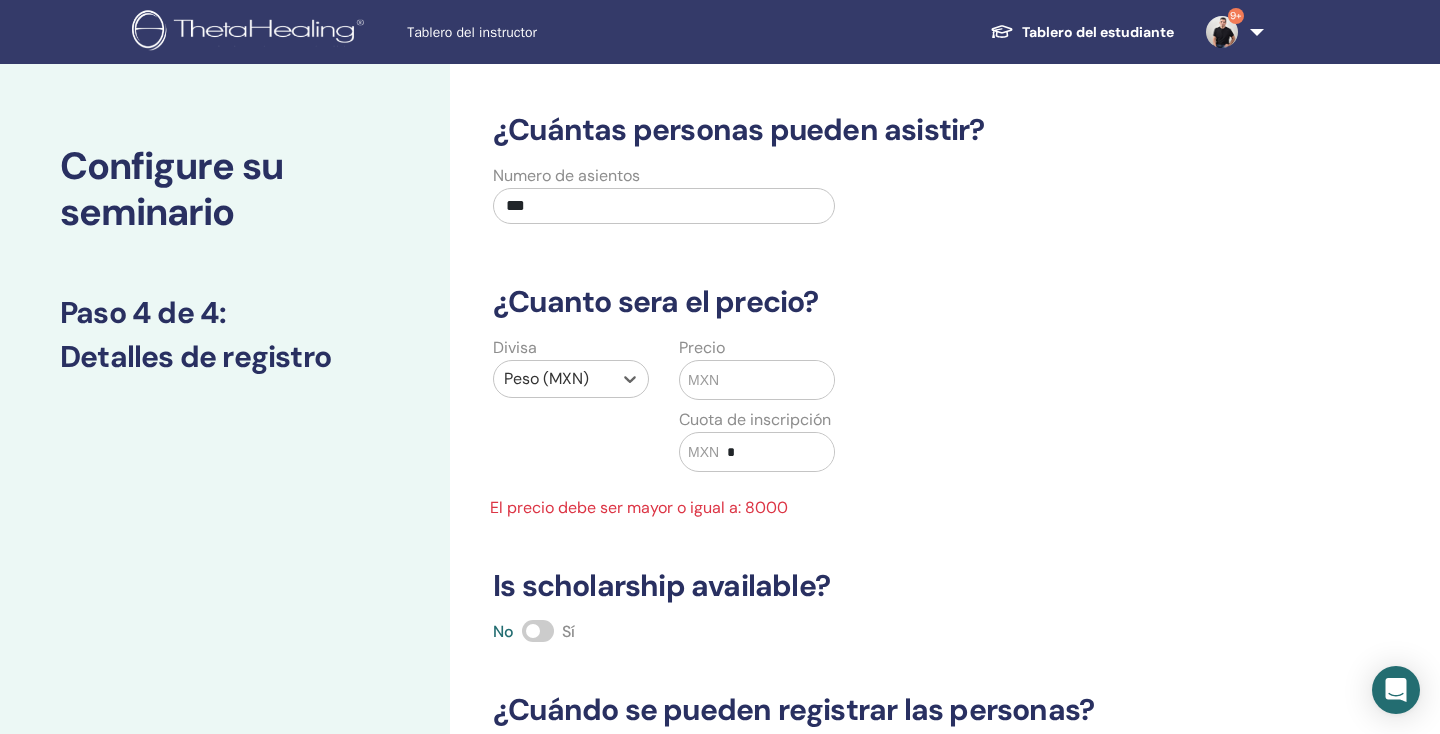 click at bounding box center [776, 380] 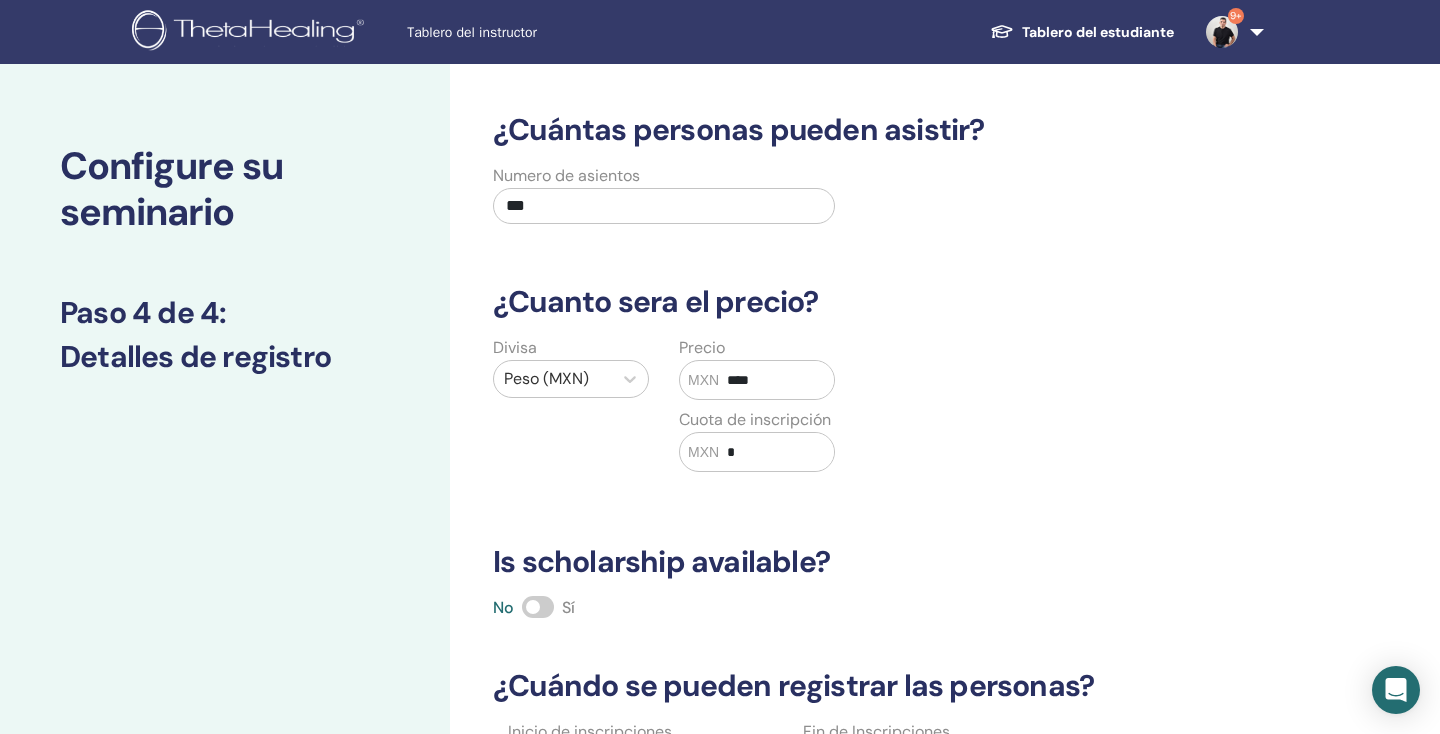 type on "****" 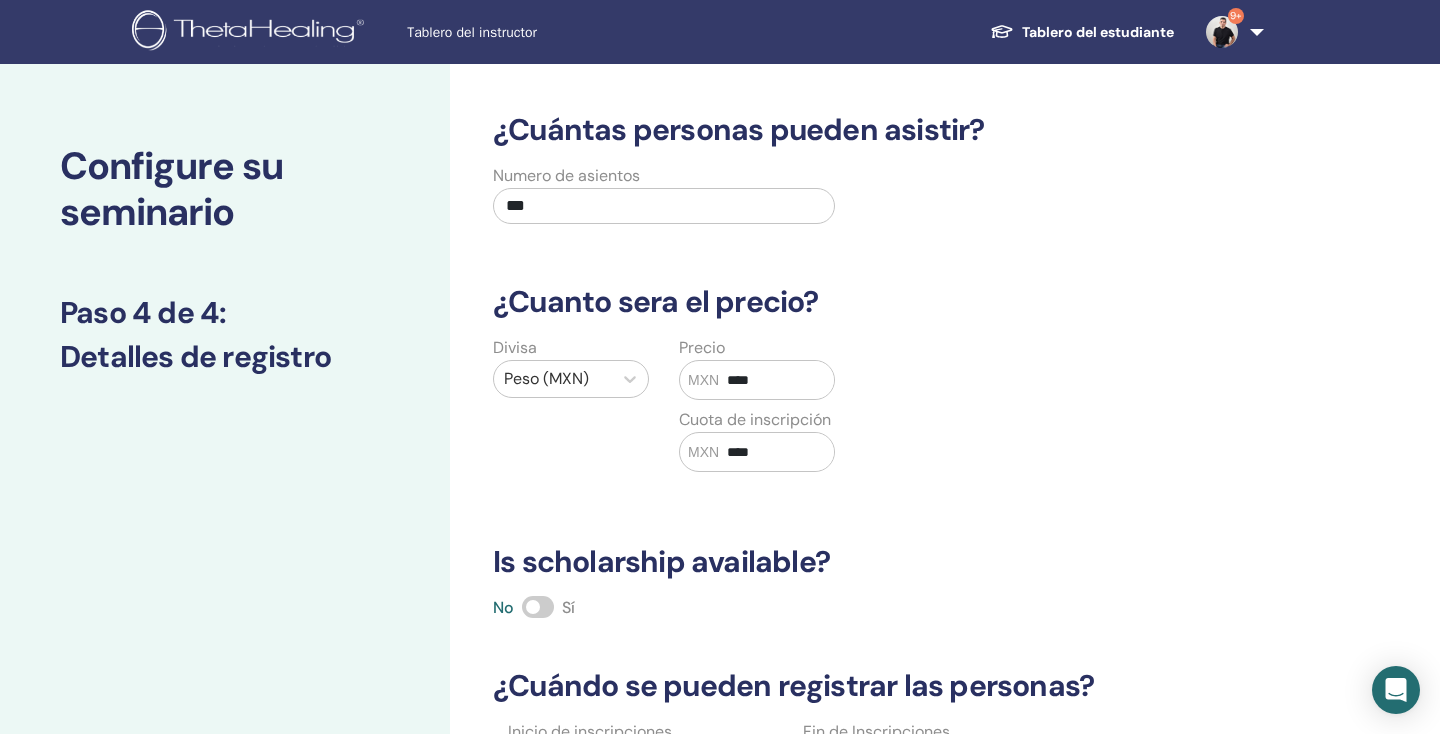 type on "****" 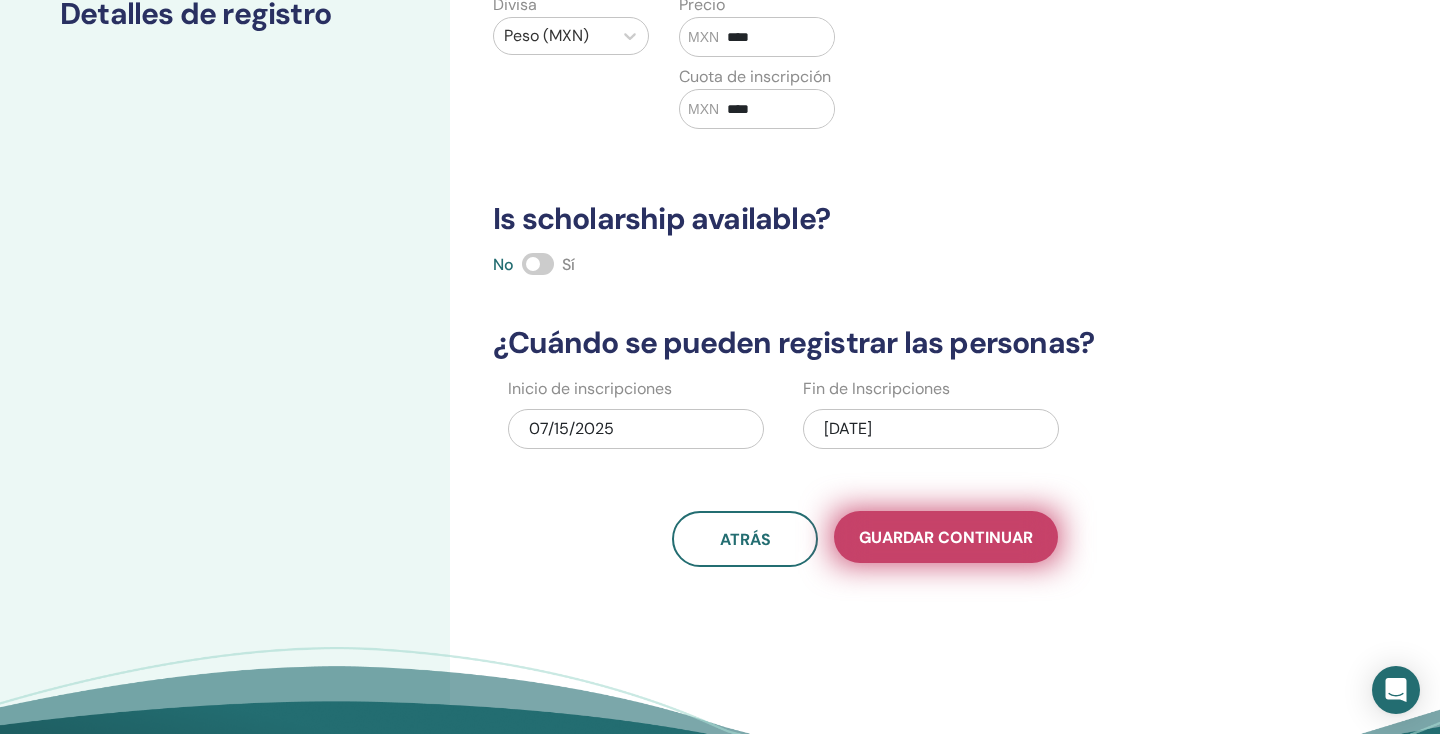 scroll, scrollTop: 346, scrollLeft: 0, axis: vertical 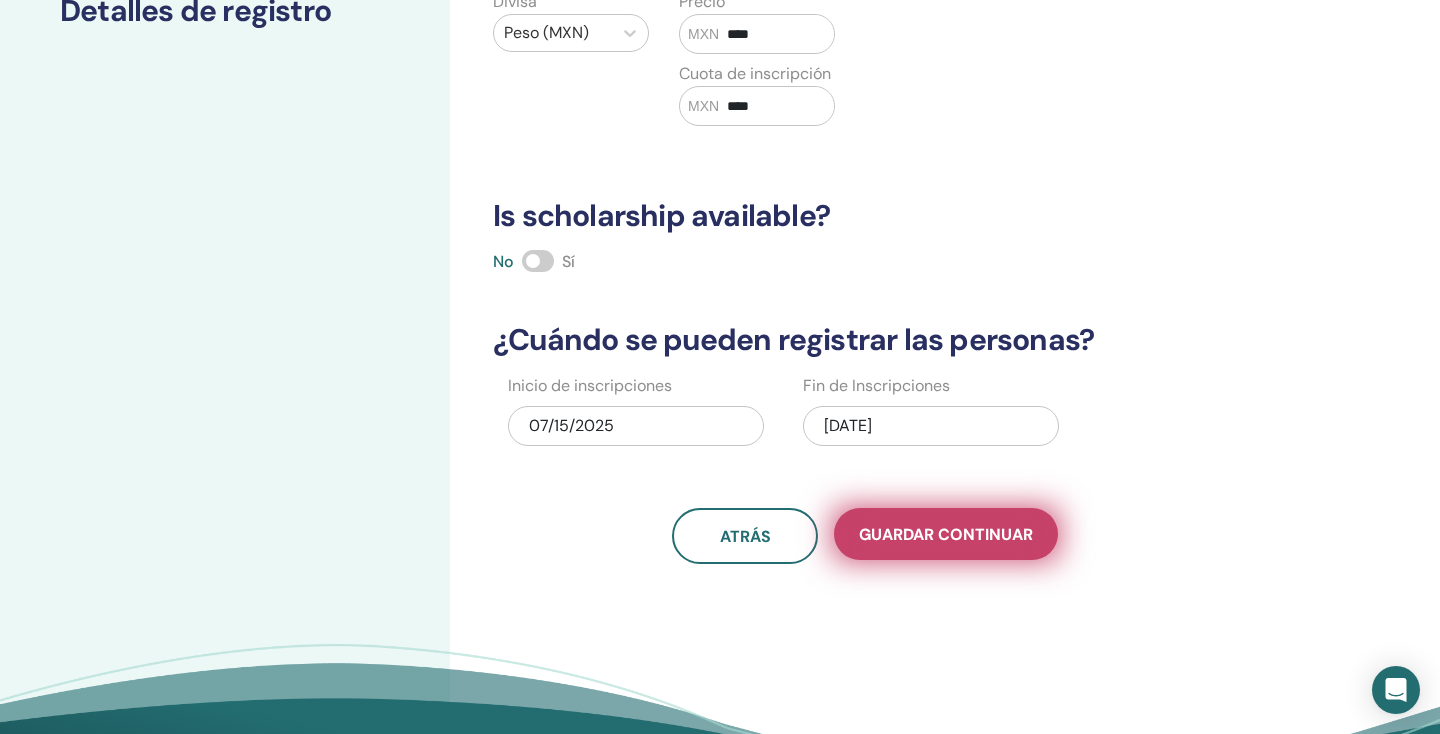 click on "Guardar Continuar" at bounding box center [946, 534] 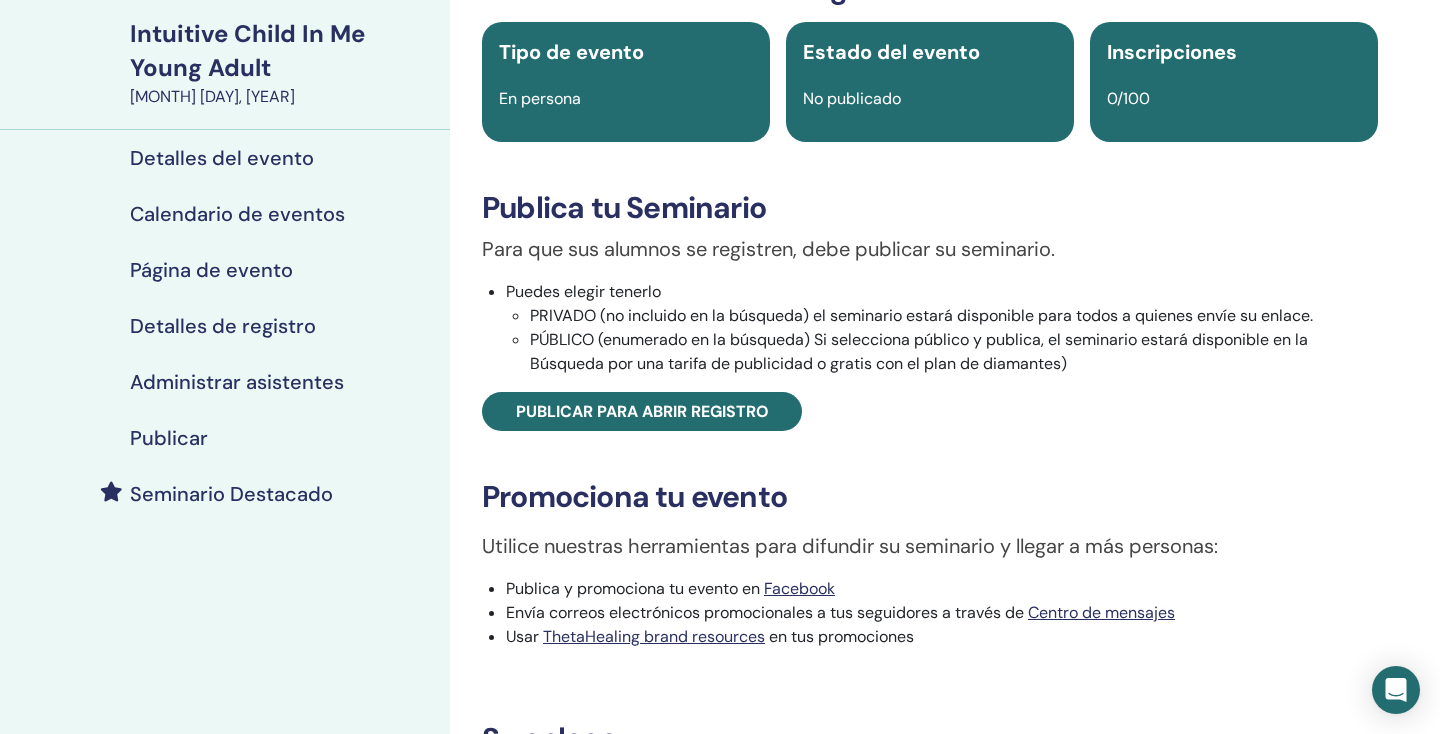 scroll, scrollTop: 167, scrollLeft: 0, axis: vertical 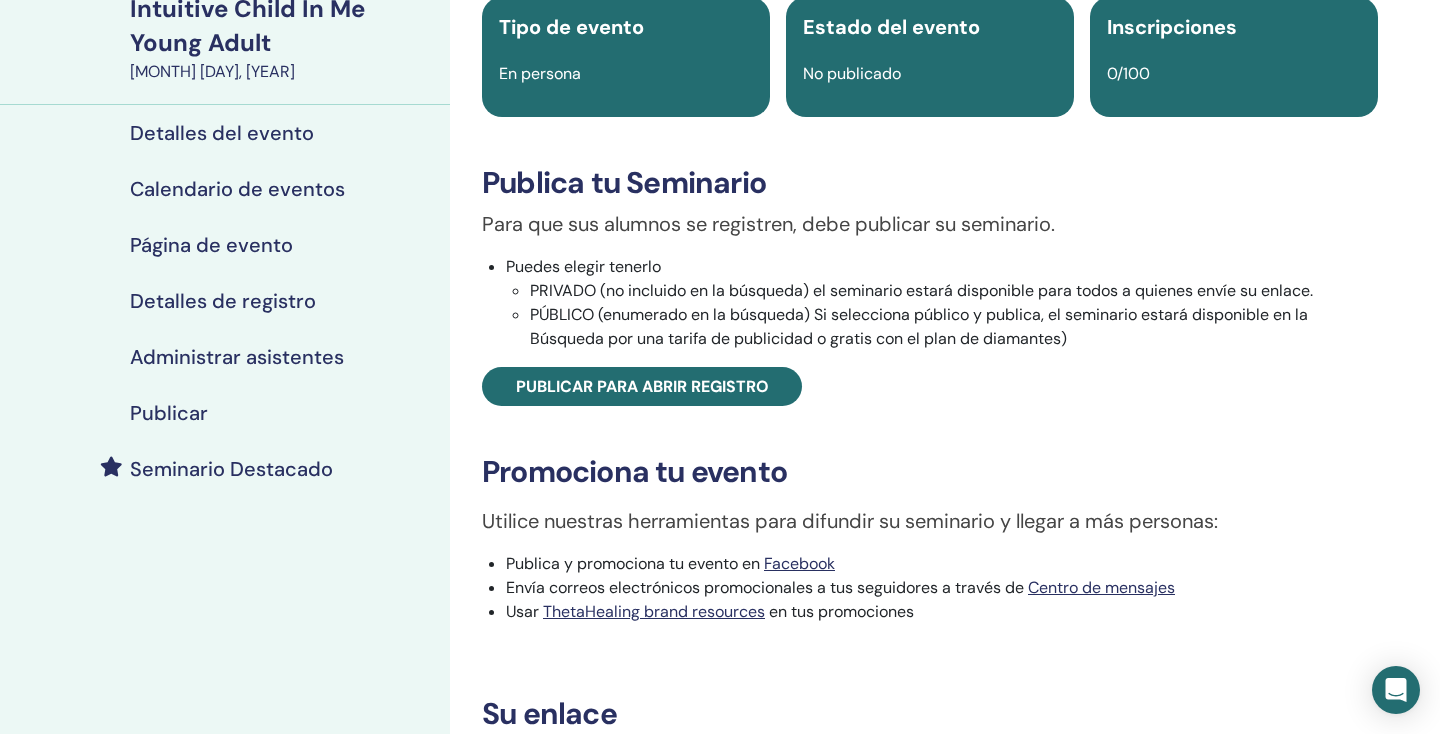 click on "Publicar" at bounding box center [169, 413] 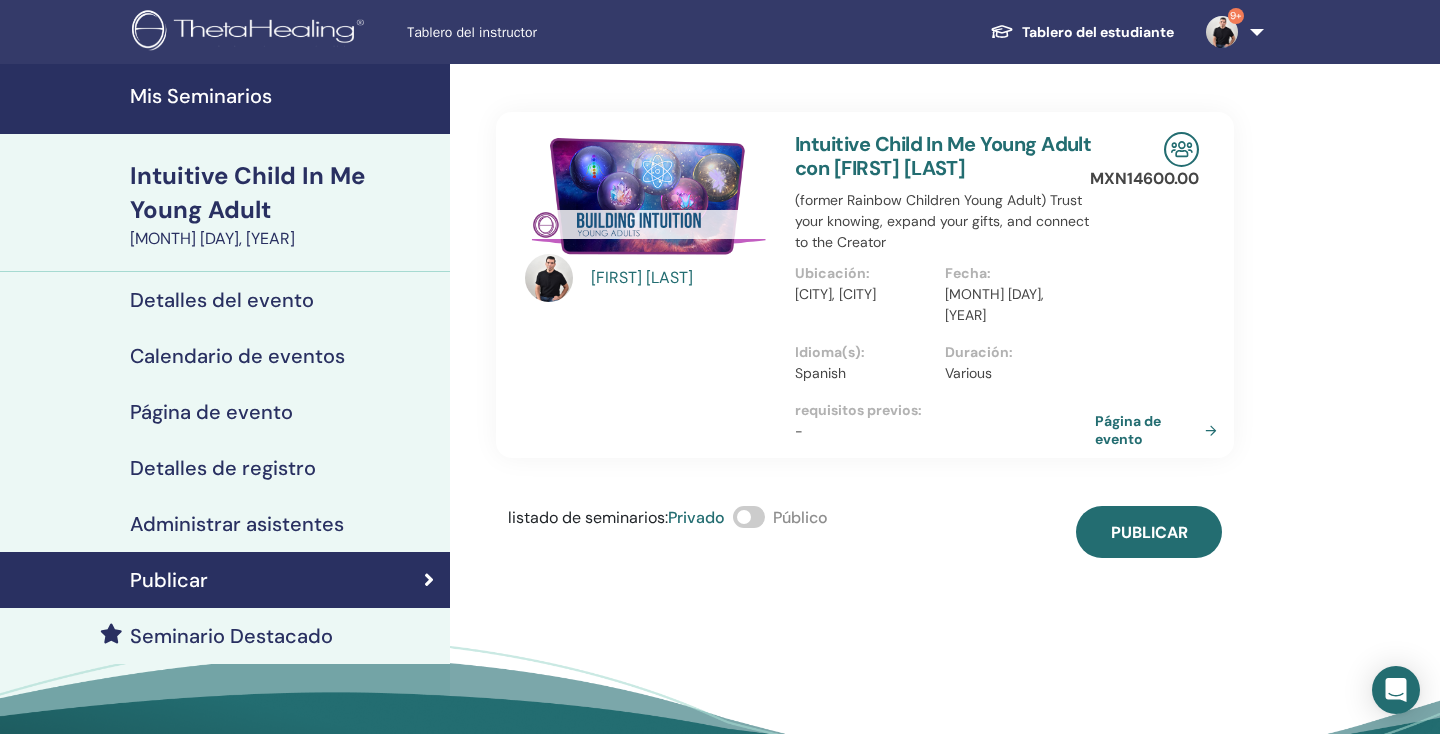 scroll, scrollTop: 0, scrollLeft: 0, axis: both 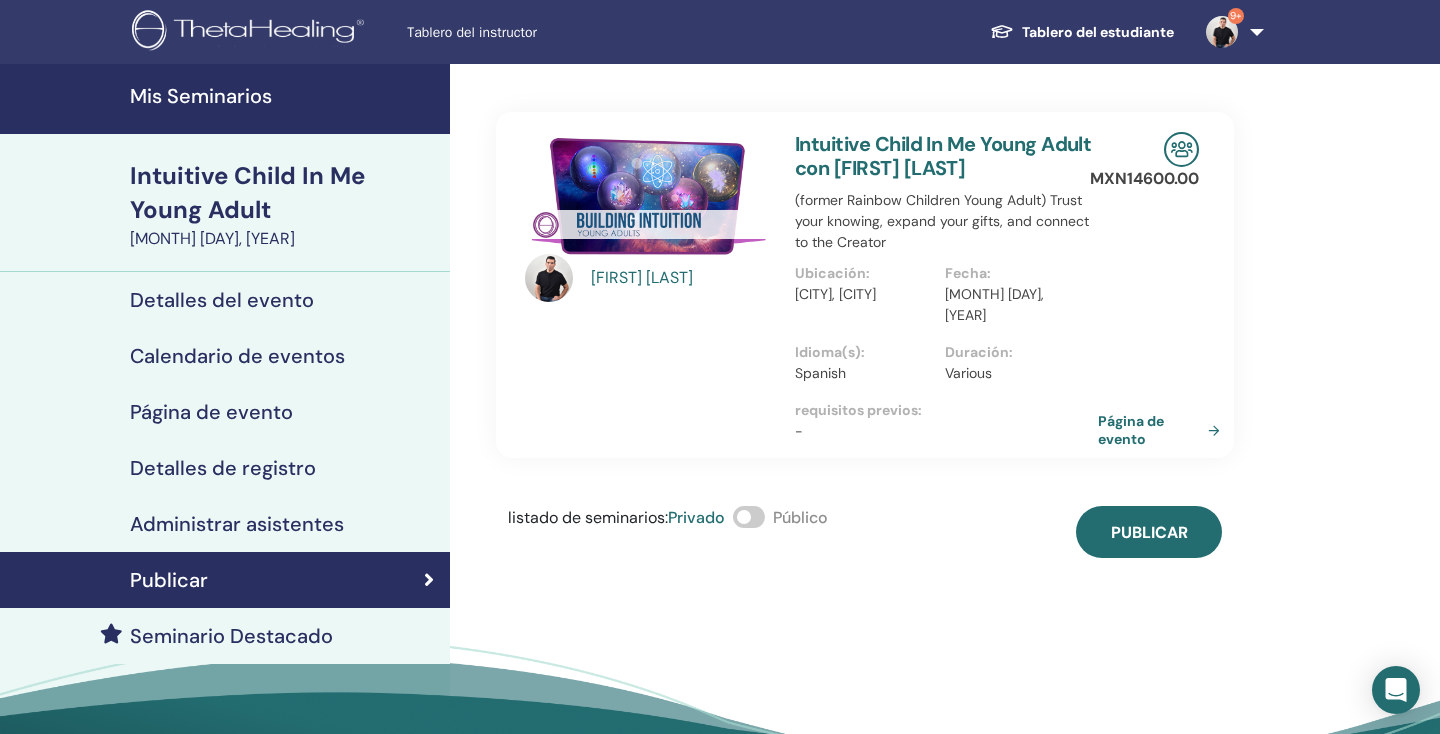 click on "Página de evento" at bounding box center [1163, 430] 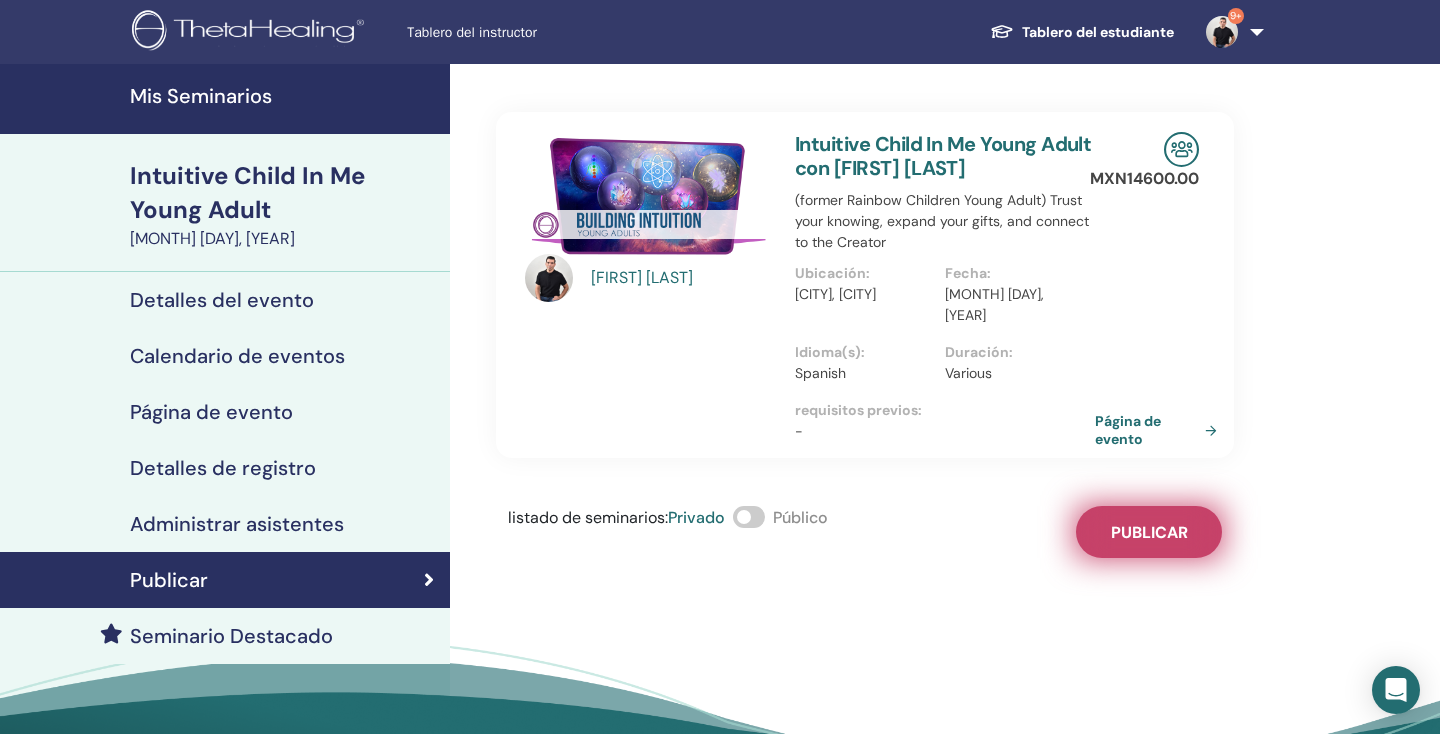 click on "Publicar" at bounding box center [1149, 532] 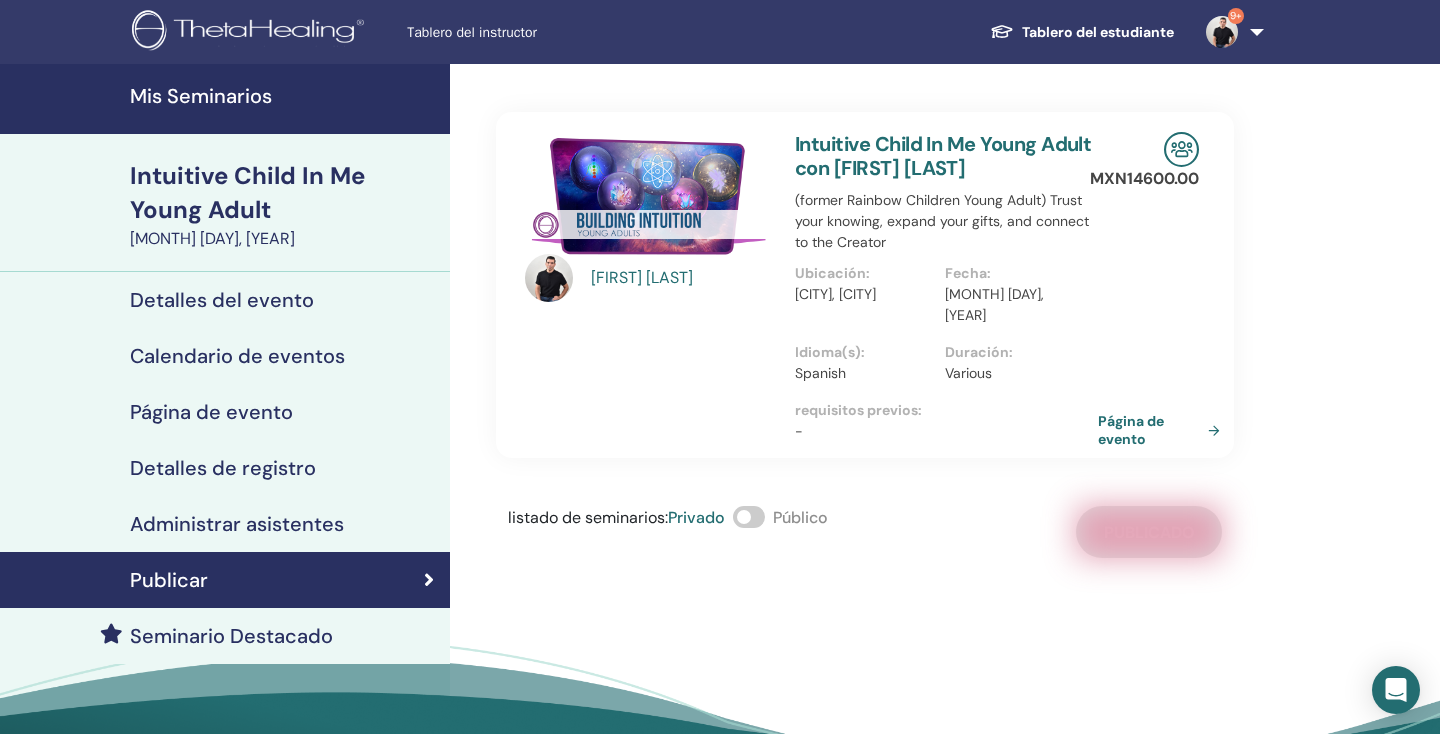 click on "Página de evento" at bounding box center (1163, 430) 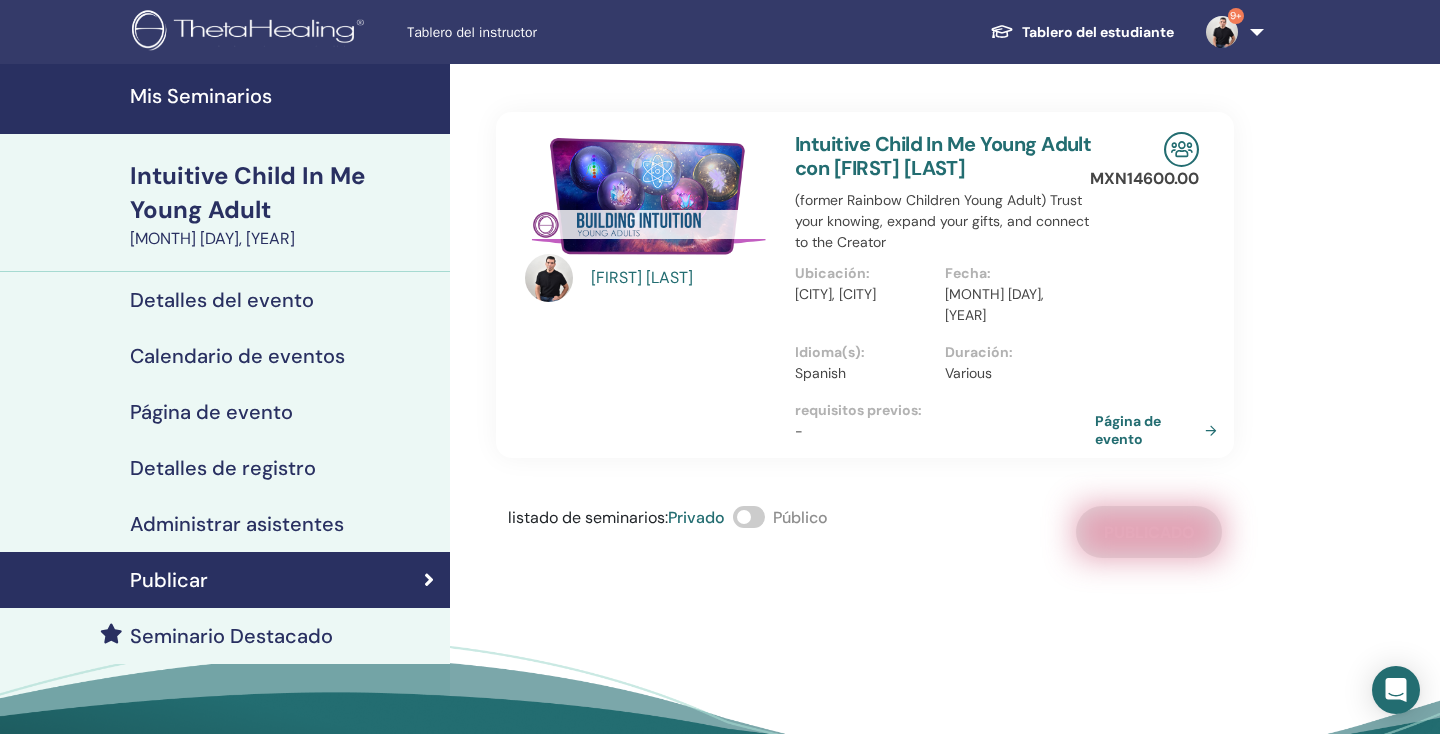 click on "Mis Seminarios" at bounding box center [284, 96] 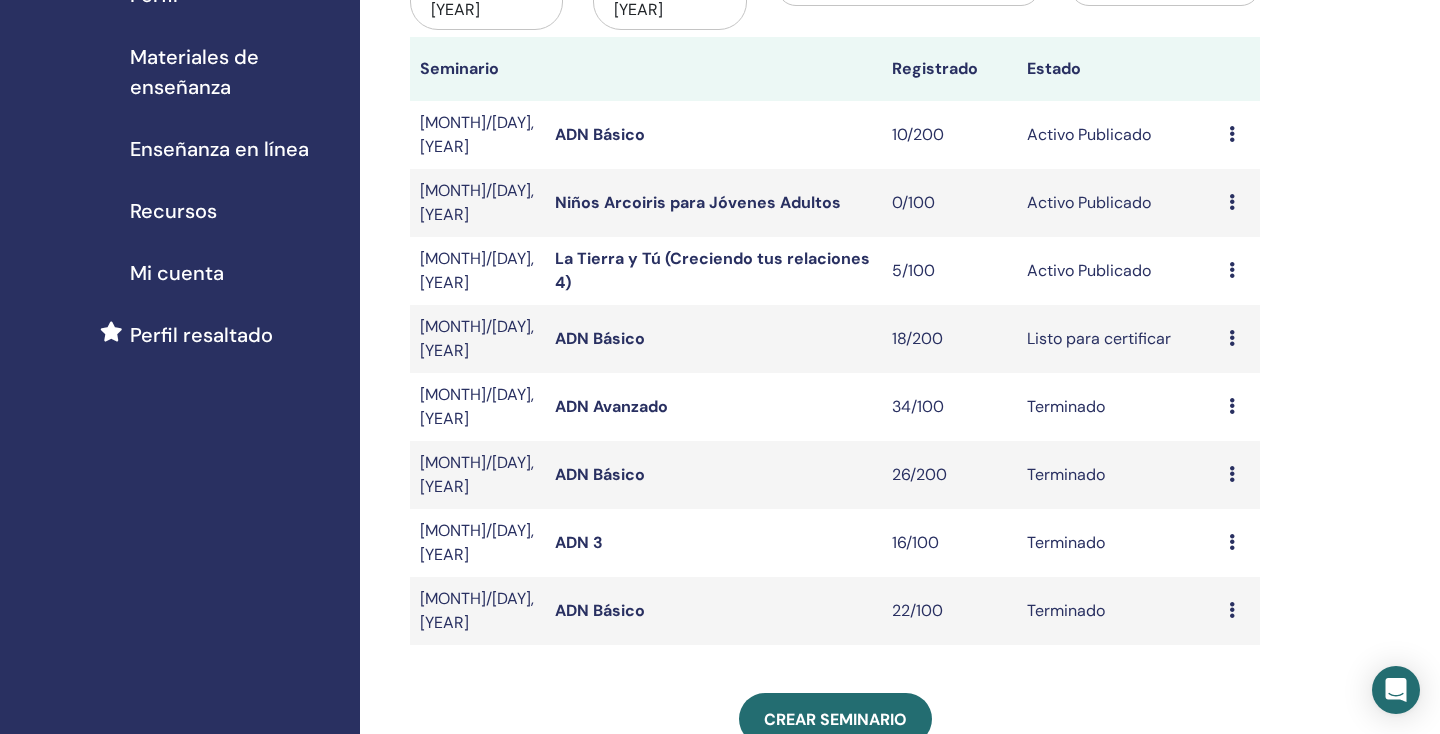 scroll, scrollTop: 336, scrollLeft: 0, axis: vertical 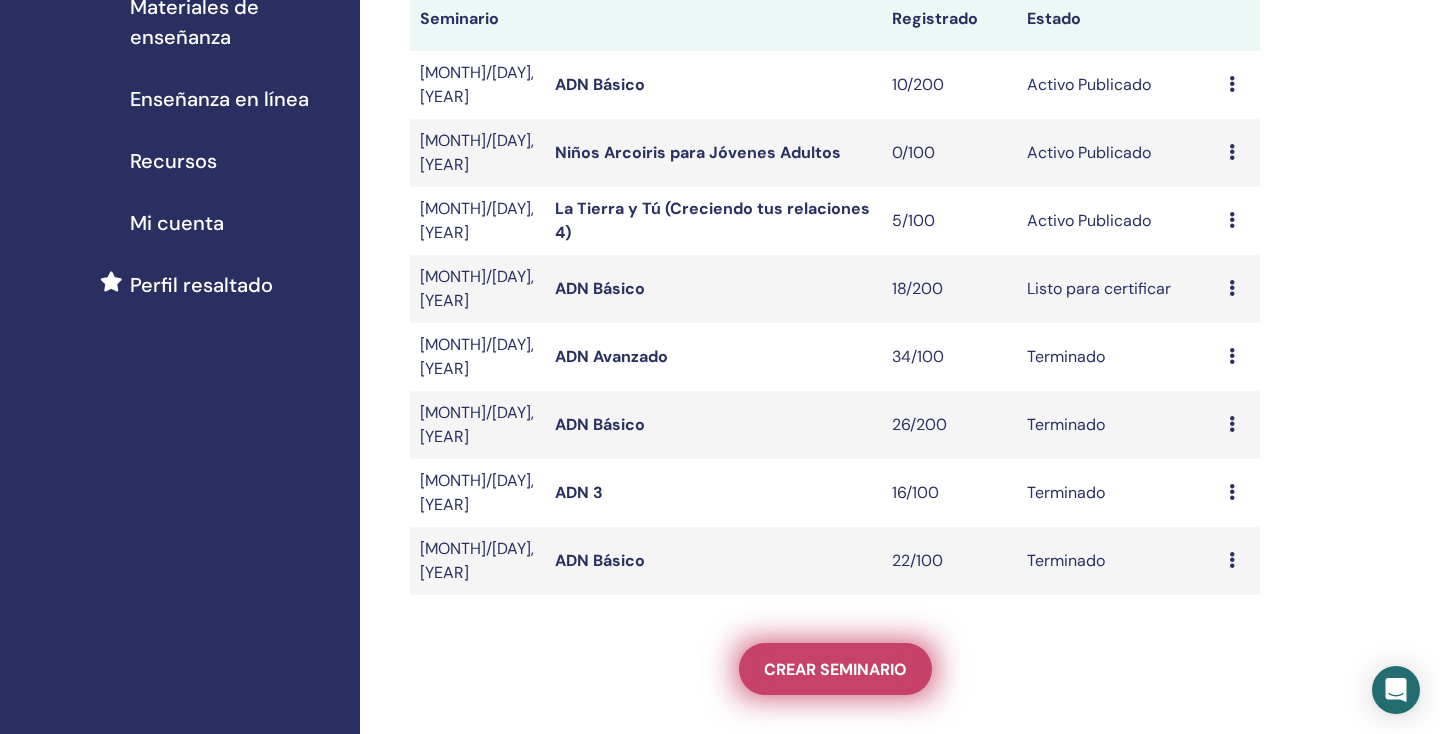 click on "Crear seminario" at bounding box center (835, 669) 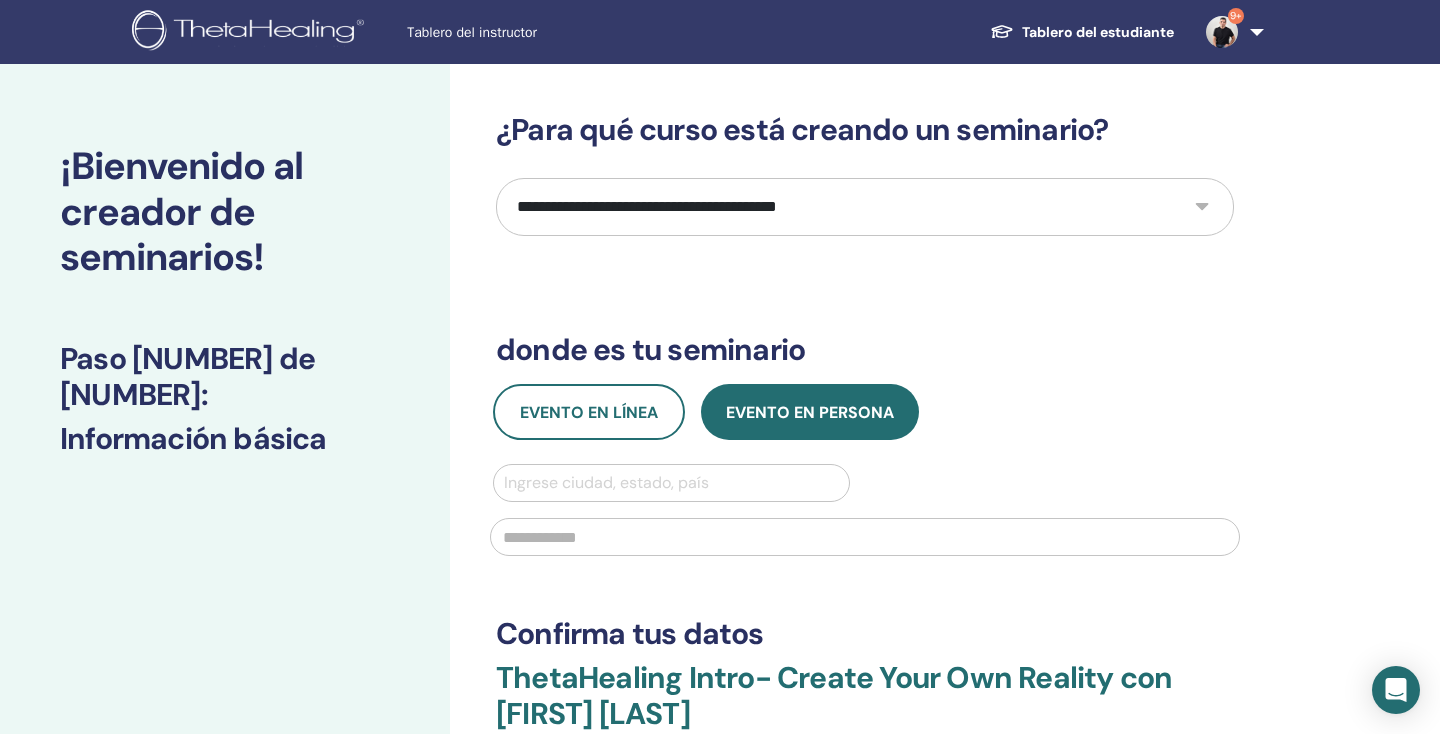 scroll, scrollTop: 0, scrollLeft: 0, axis: both 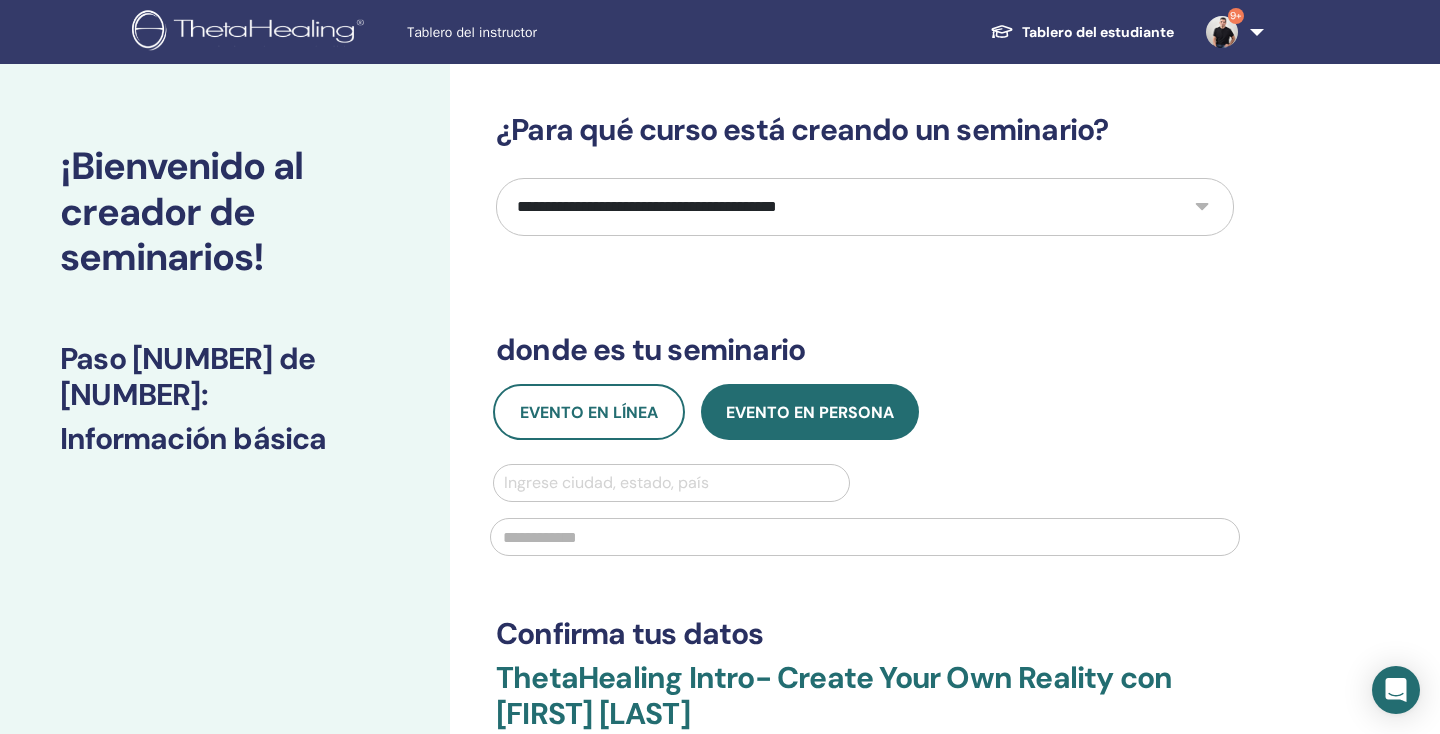 select on "*" 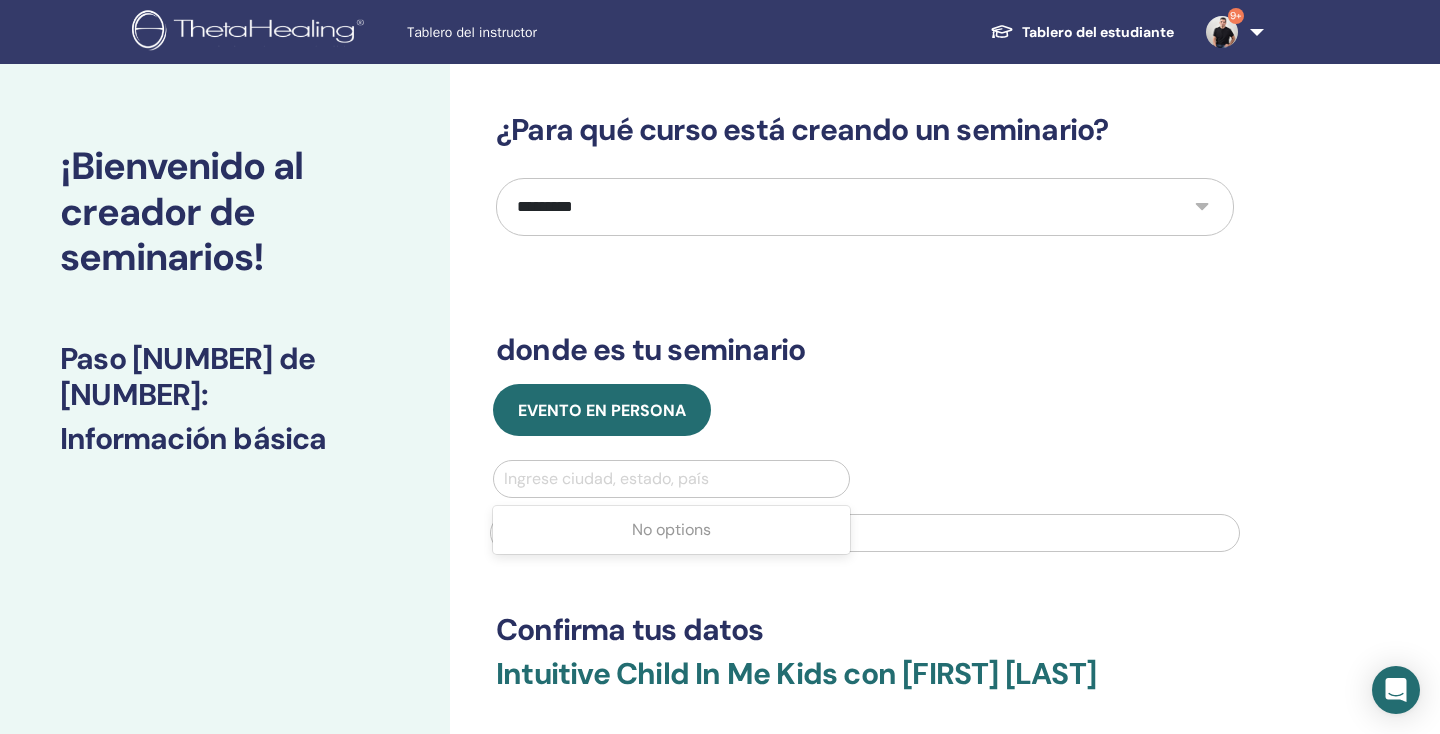 click on "Ingrese ciudad, estado, país" at bounding box center [671, 479] 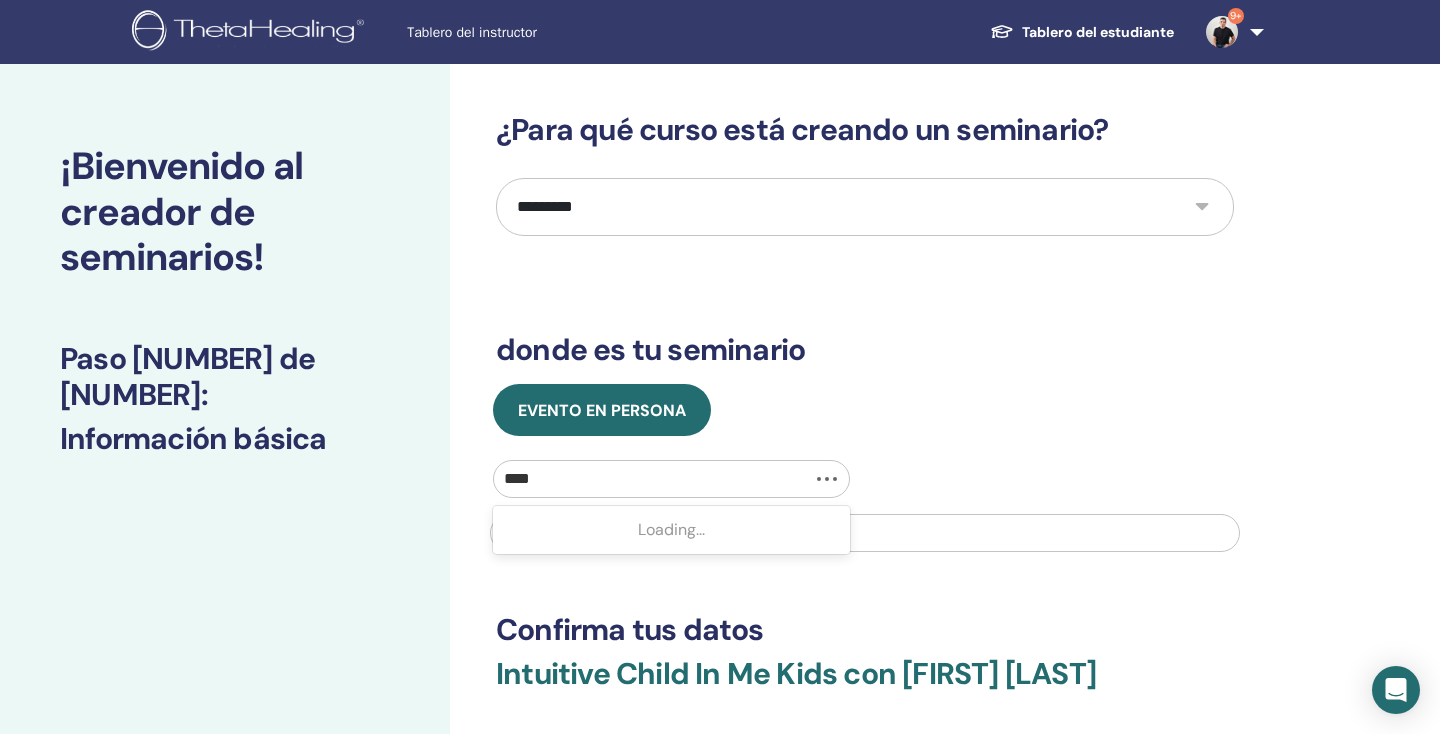 type on "*****" 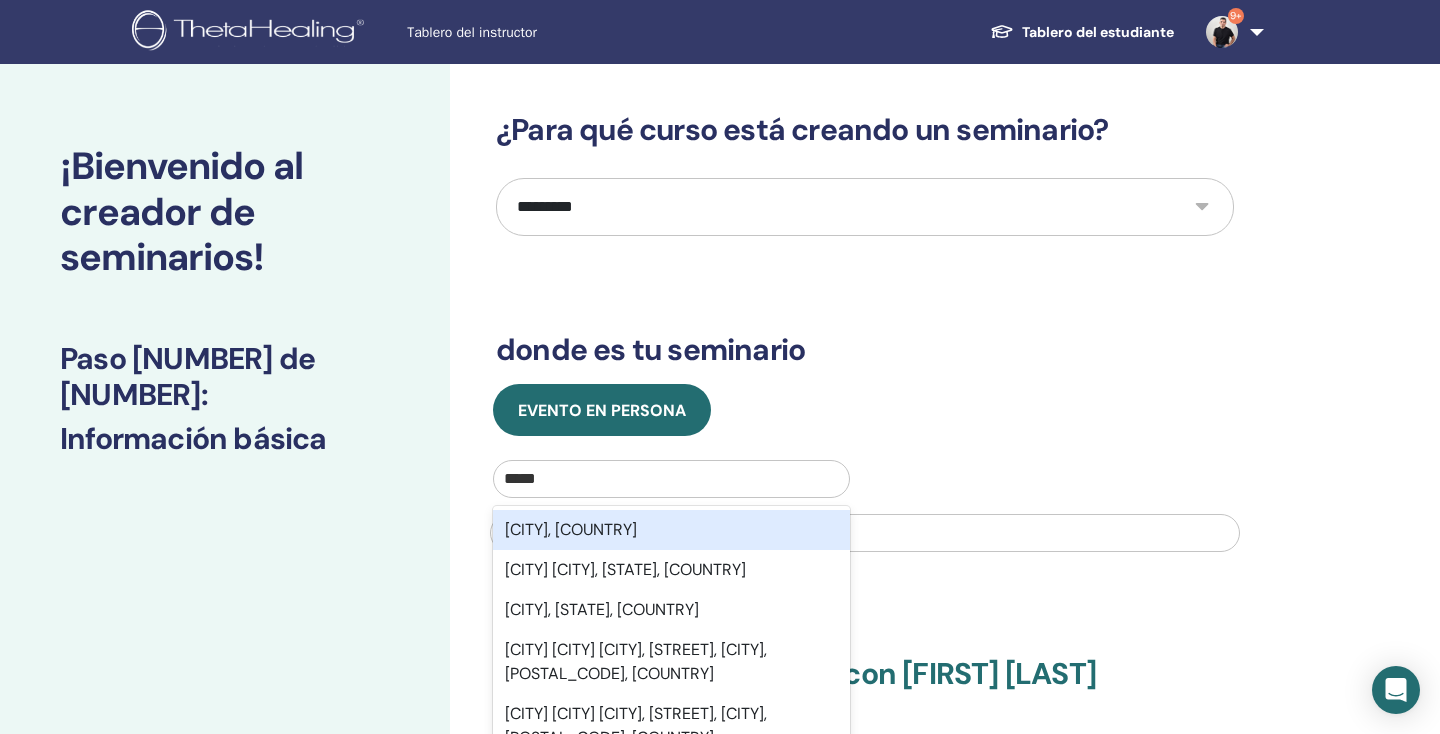 click on "[CITY], [COUNTRY]" at bounding box center [671, 530] 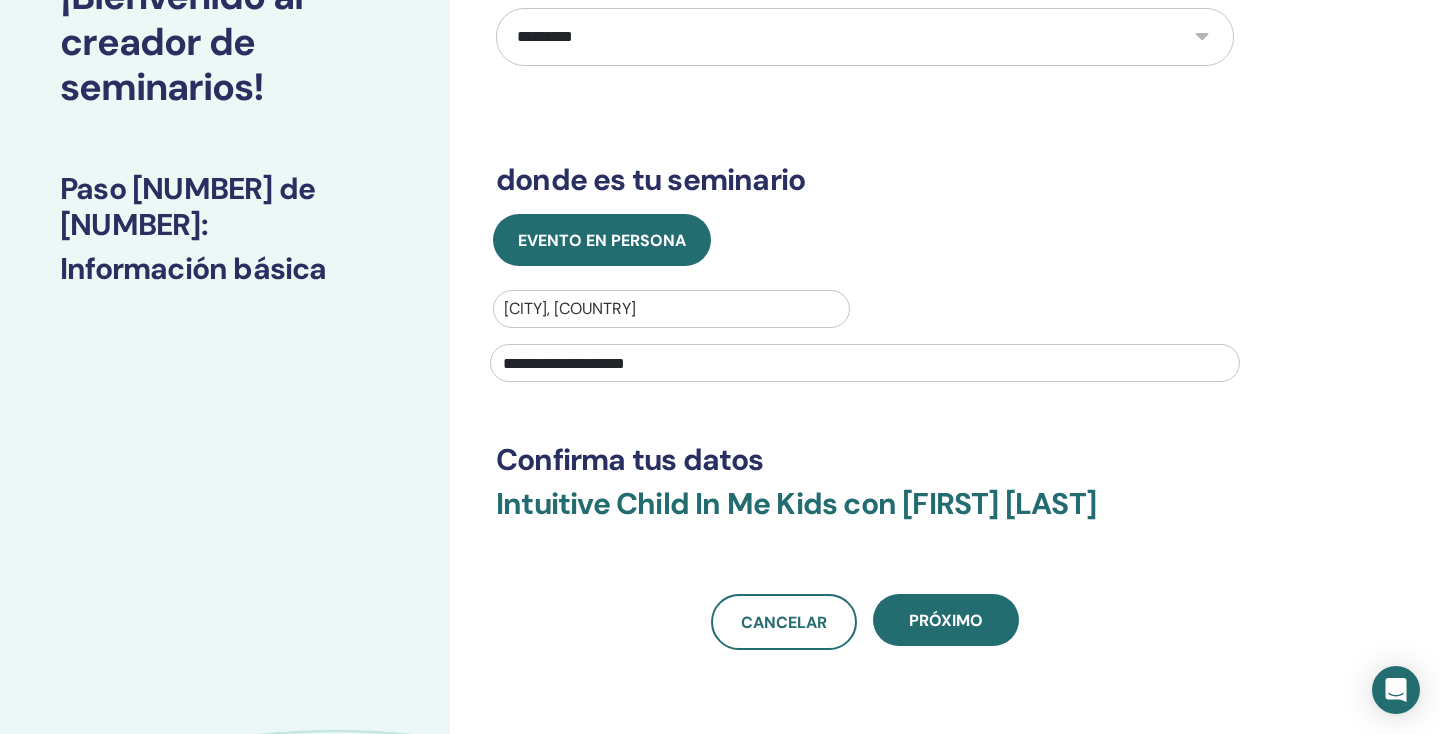 scroll, scrollTop: 208, scrollLeft: 0, axis: vertical 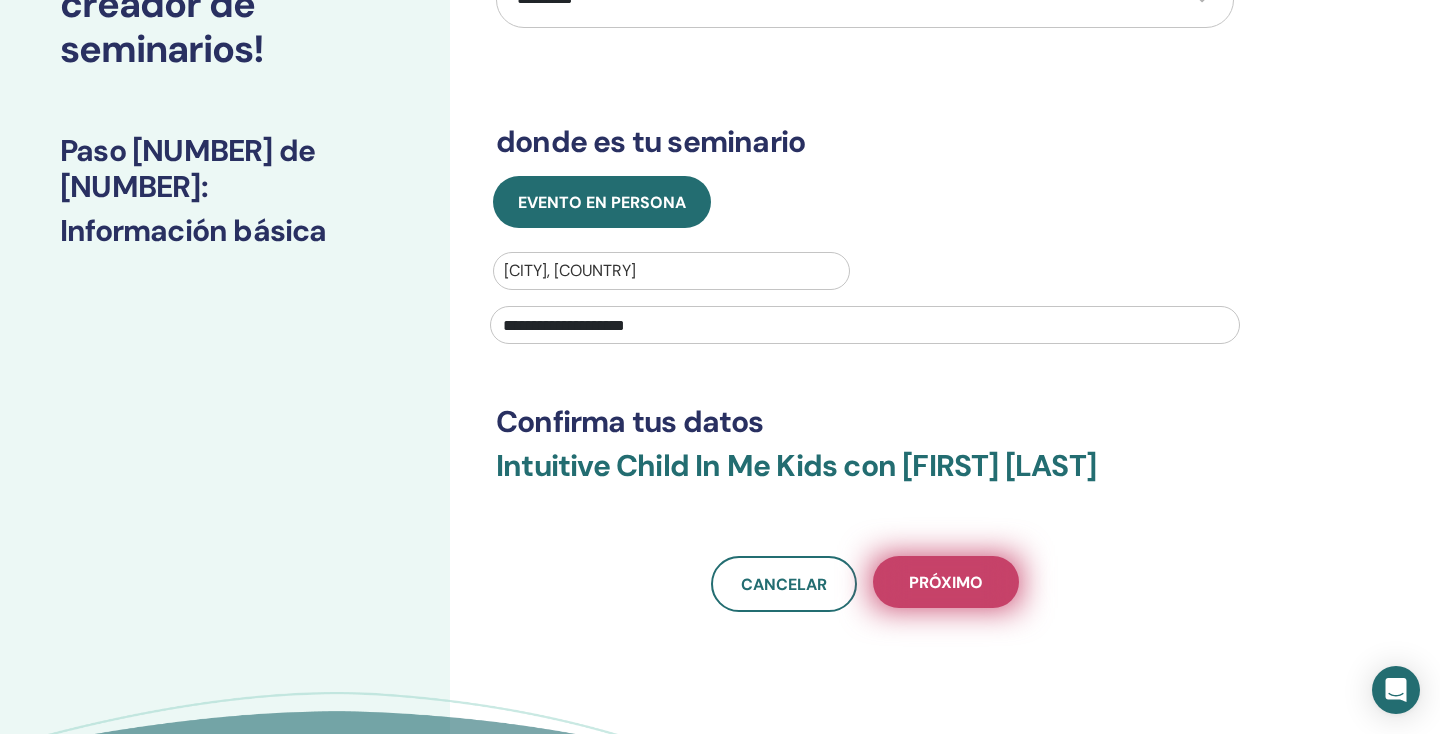 type on "**********" 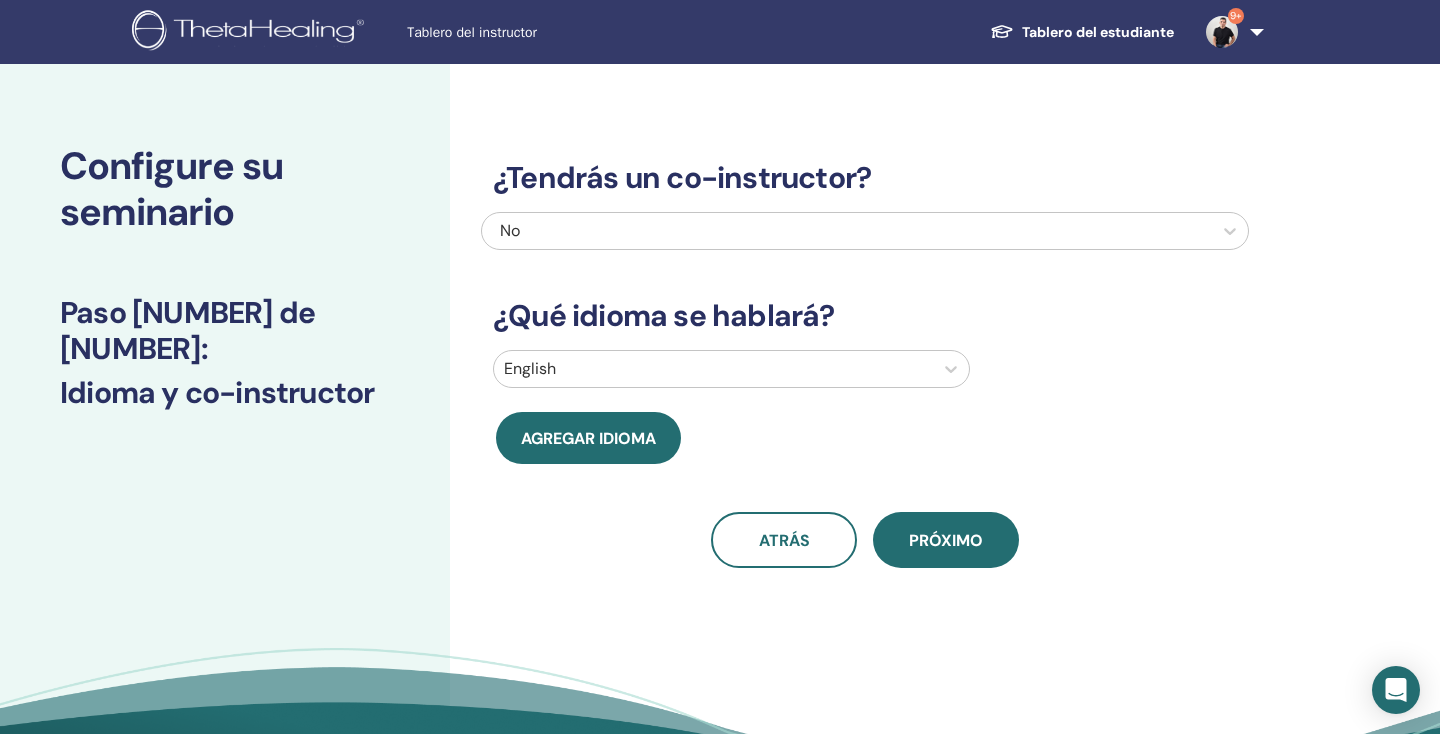 scroll, scrollTop: 0, scrollLeft: 0, axis: both 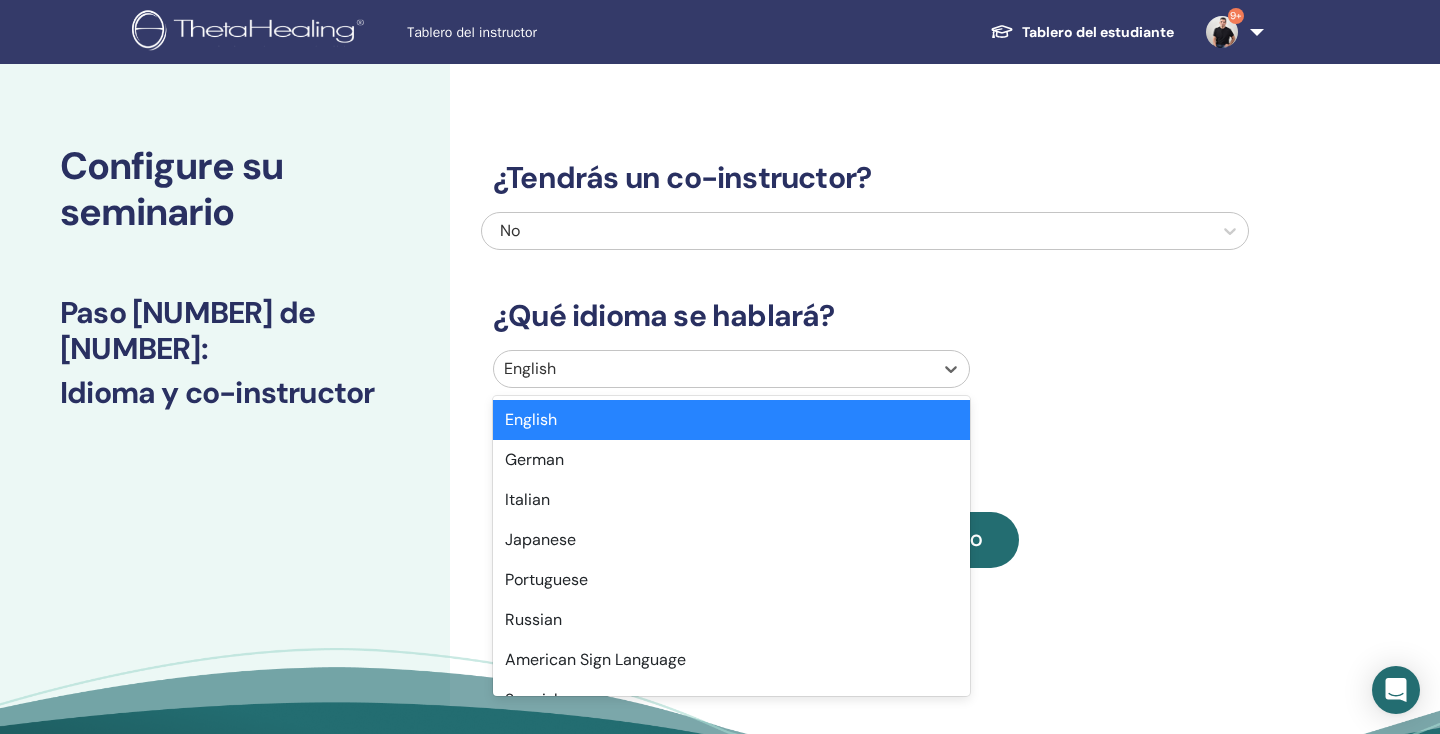 click at bounding box center (713, 369) 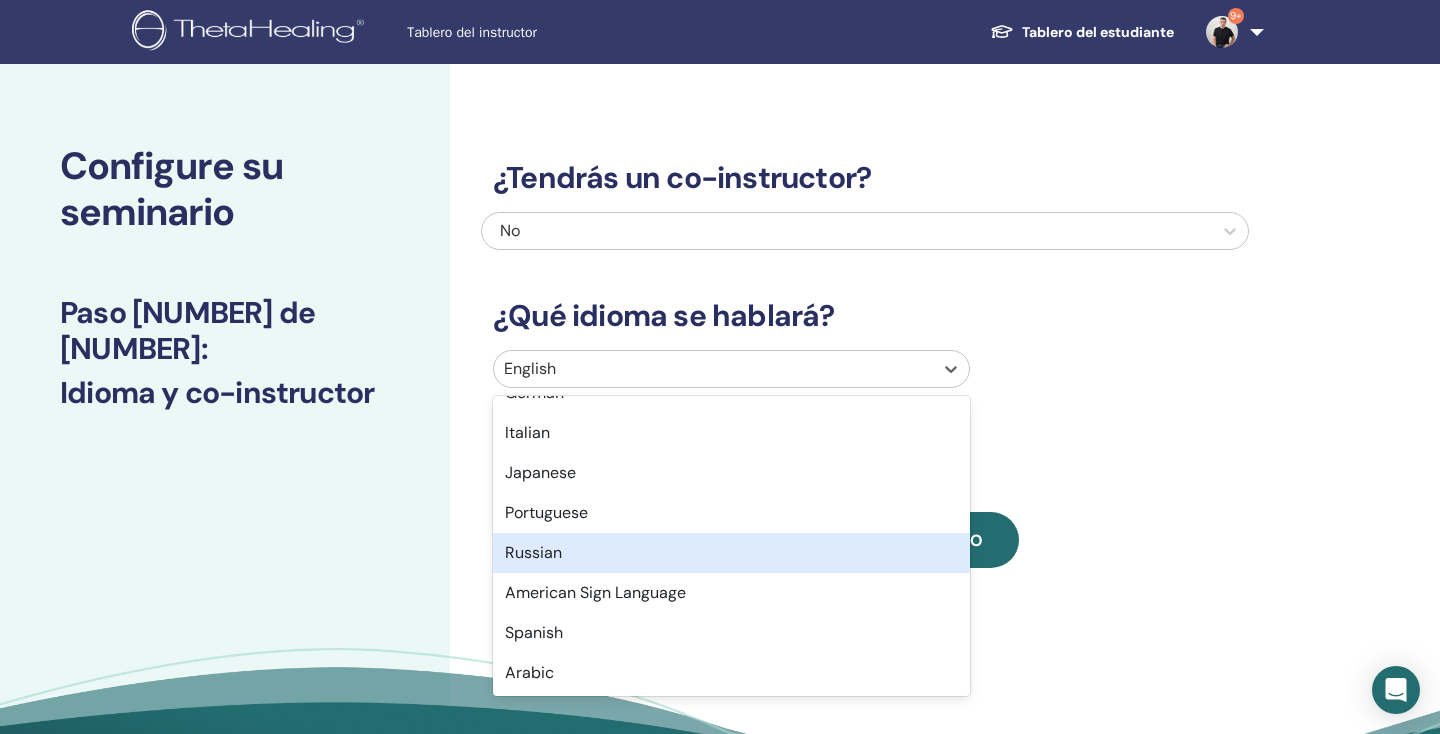 scroll, scrollTop: 69, scrollLeft: 0, axis: vertical 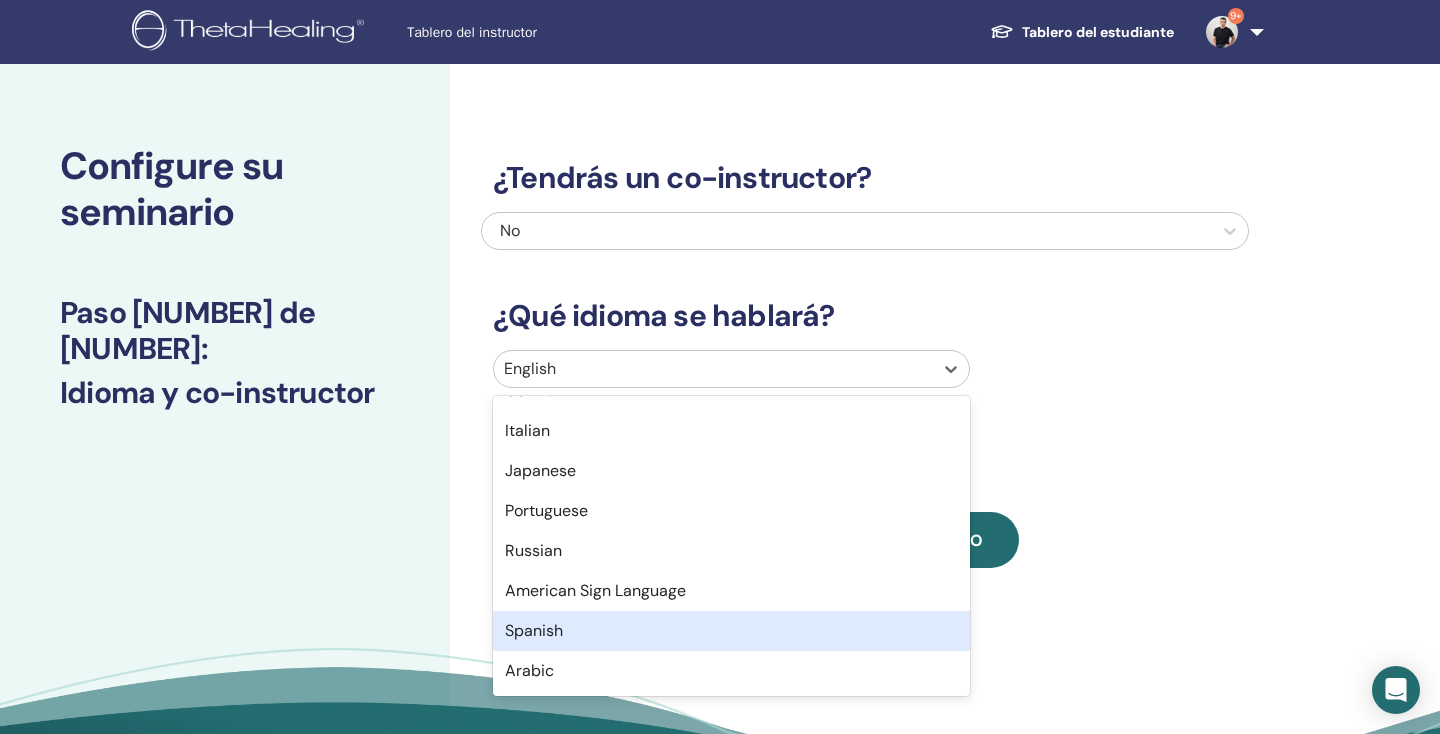 click on "Spanish" at bounding box center [731, 631] 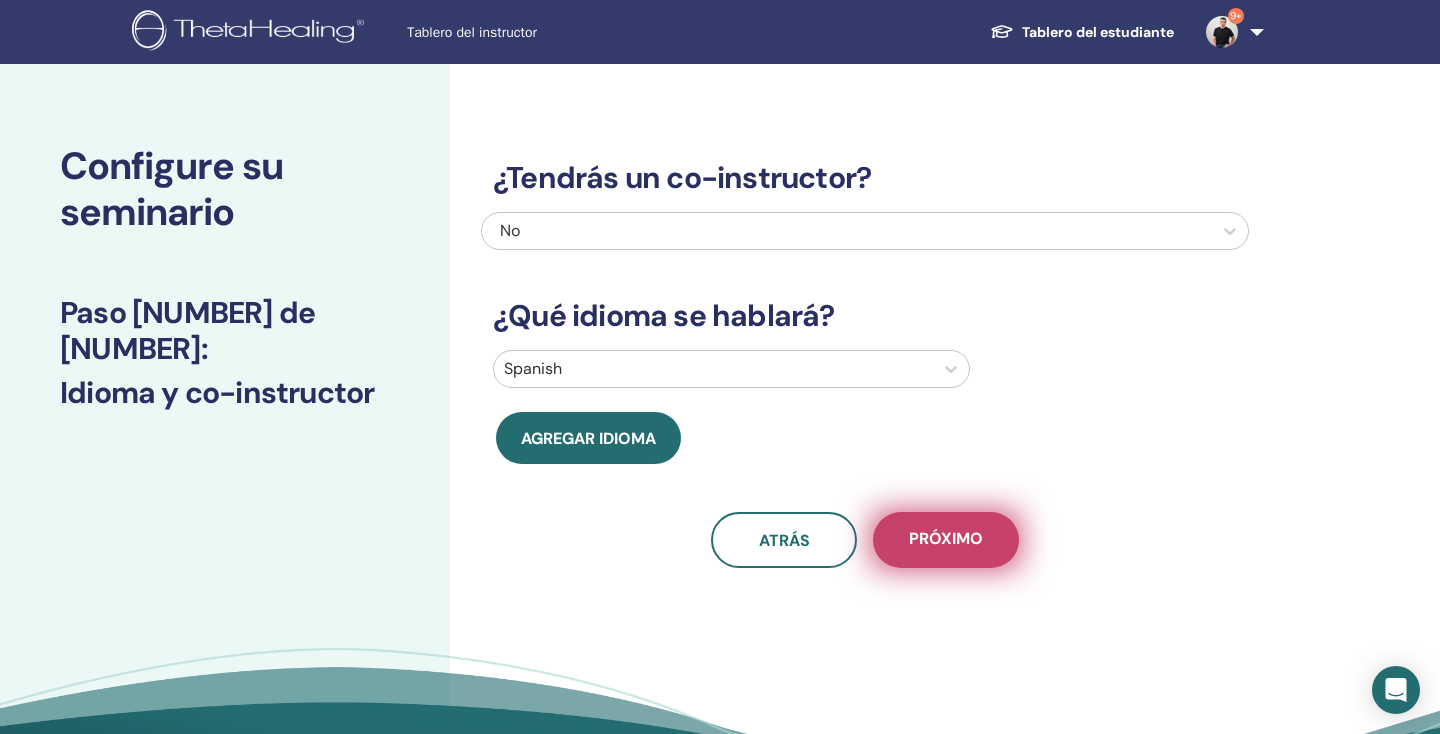 click on "próximo" at bounding box center [946, 540] 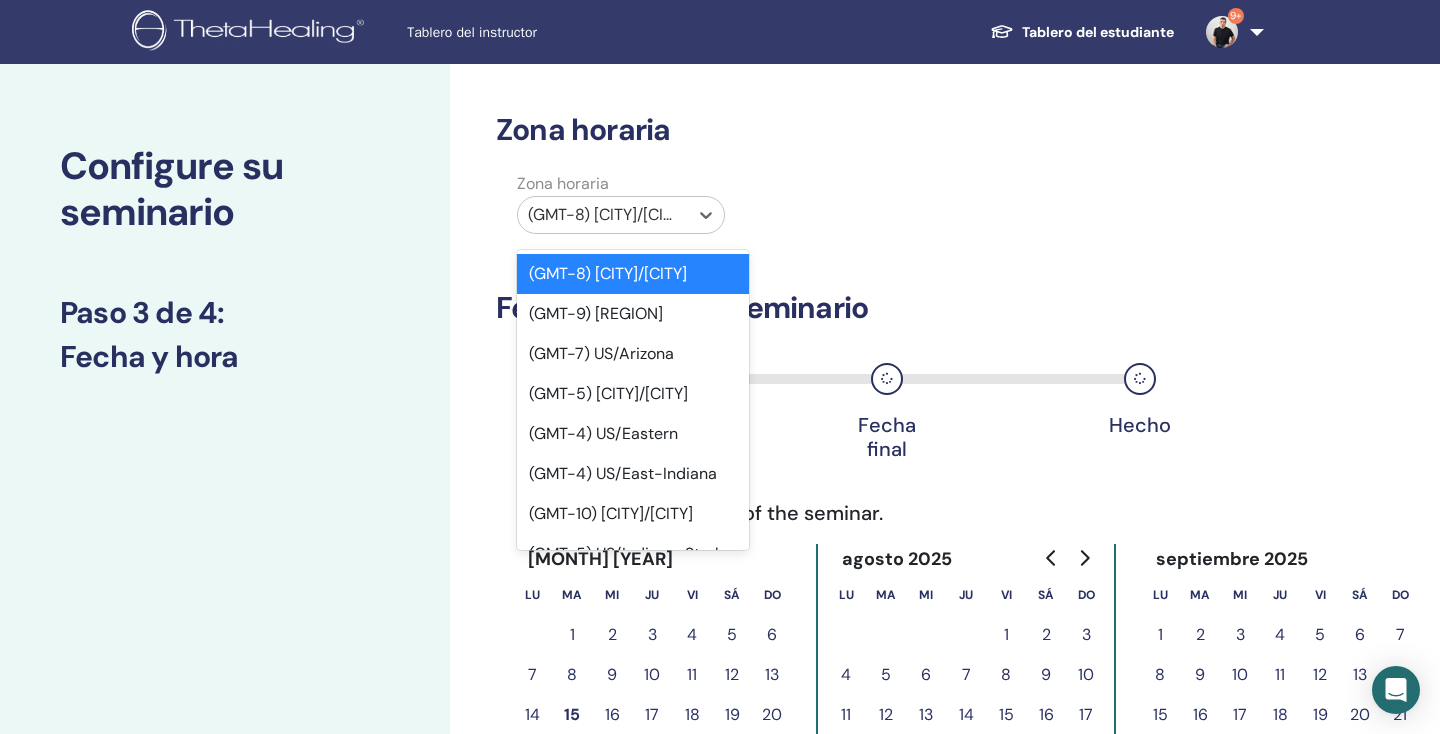 click on "(GMT-8) [CITY]/[CITY]" at bounding box center [603, 215] 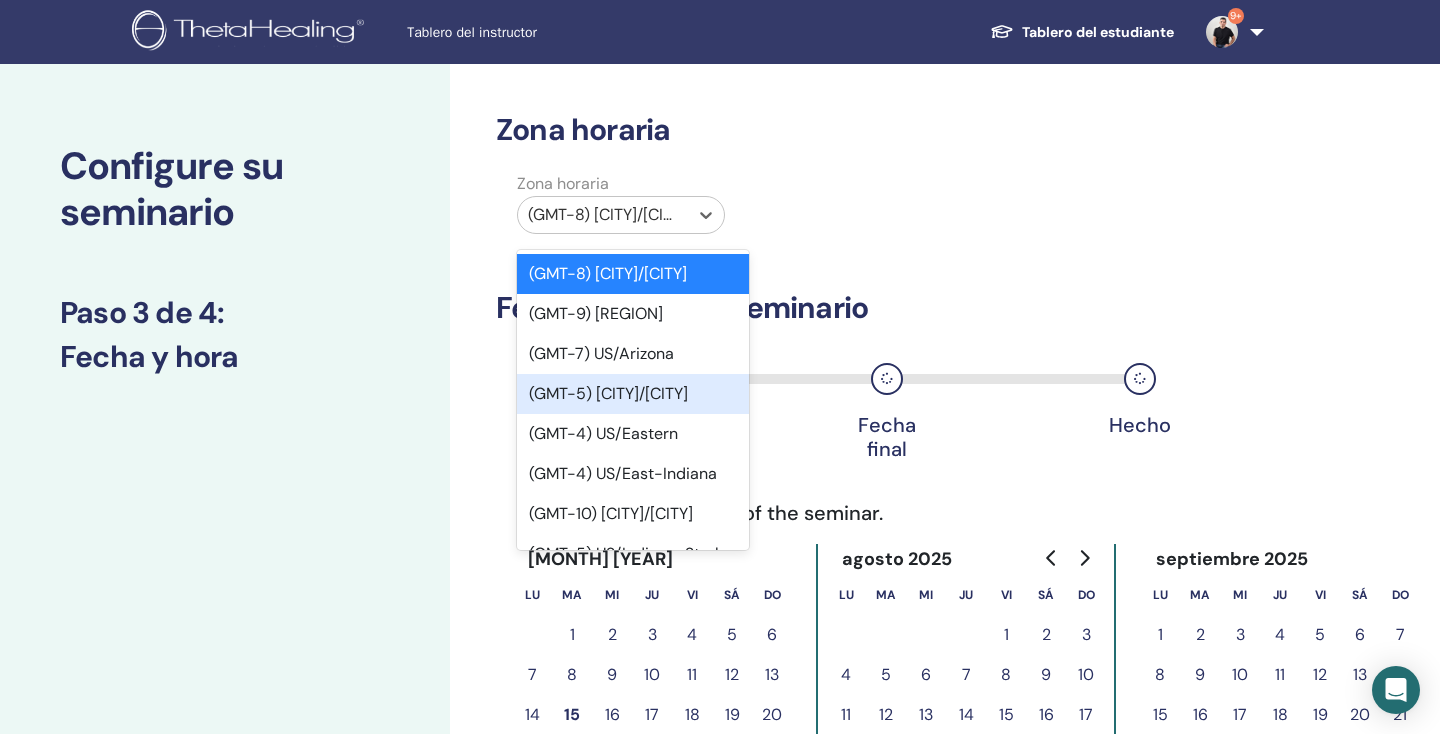 click on "(GMT-5) [CITY]/[CITY]" at bounding box center [633, 394] 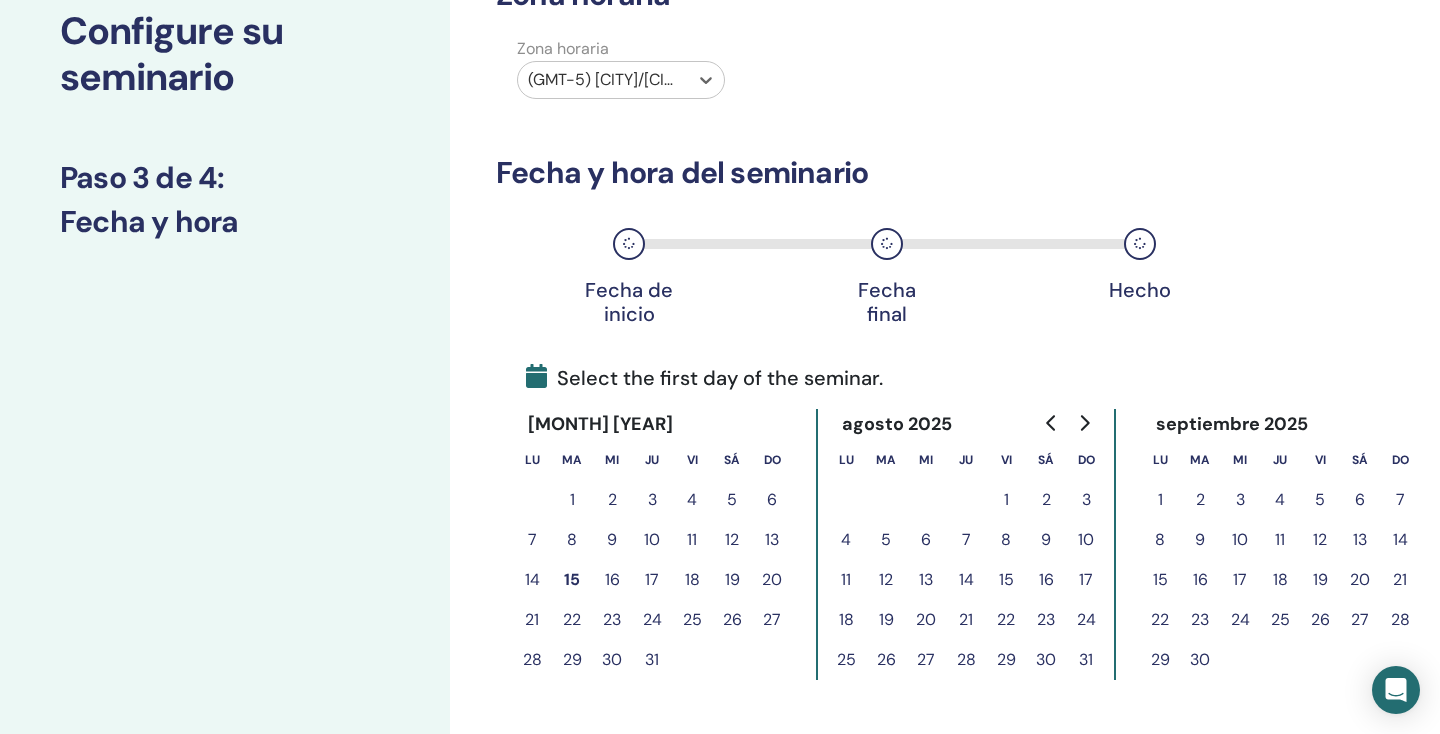 scroll, scrollTop: 167, scrollLeft: 0, axis: vertical 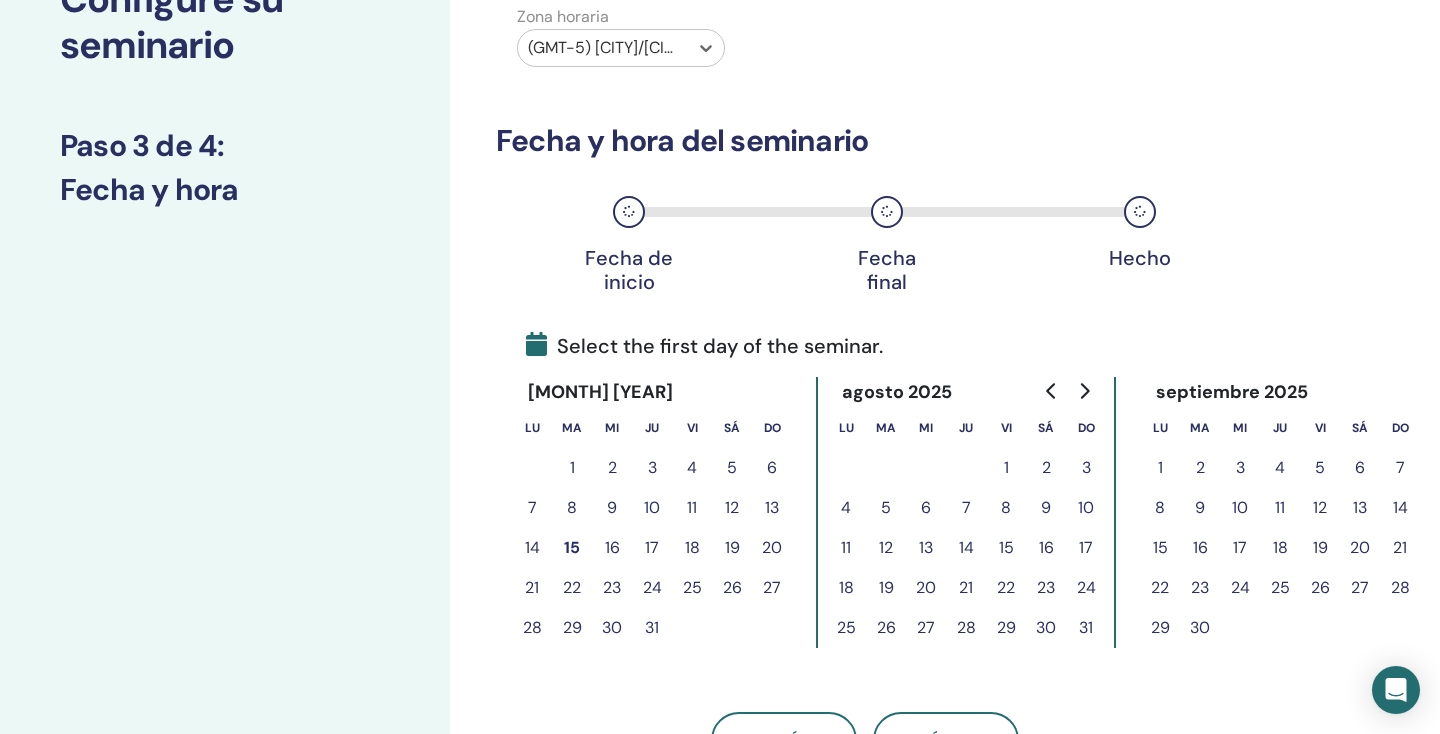 click on "17" at bounding box center [652, 548] 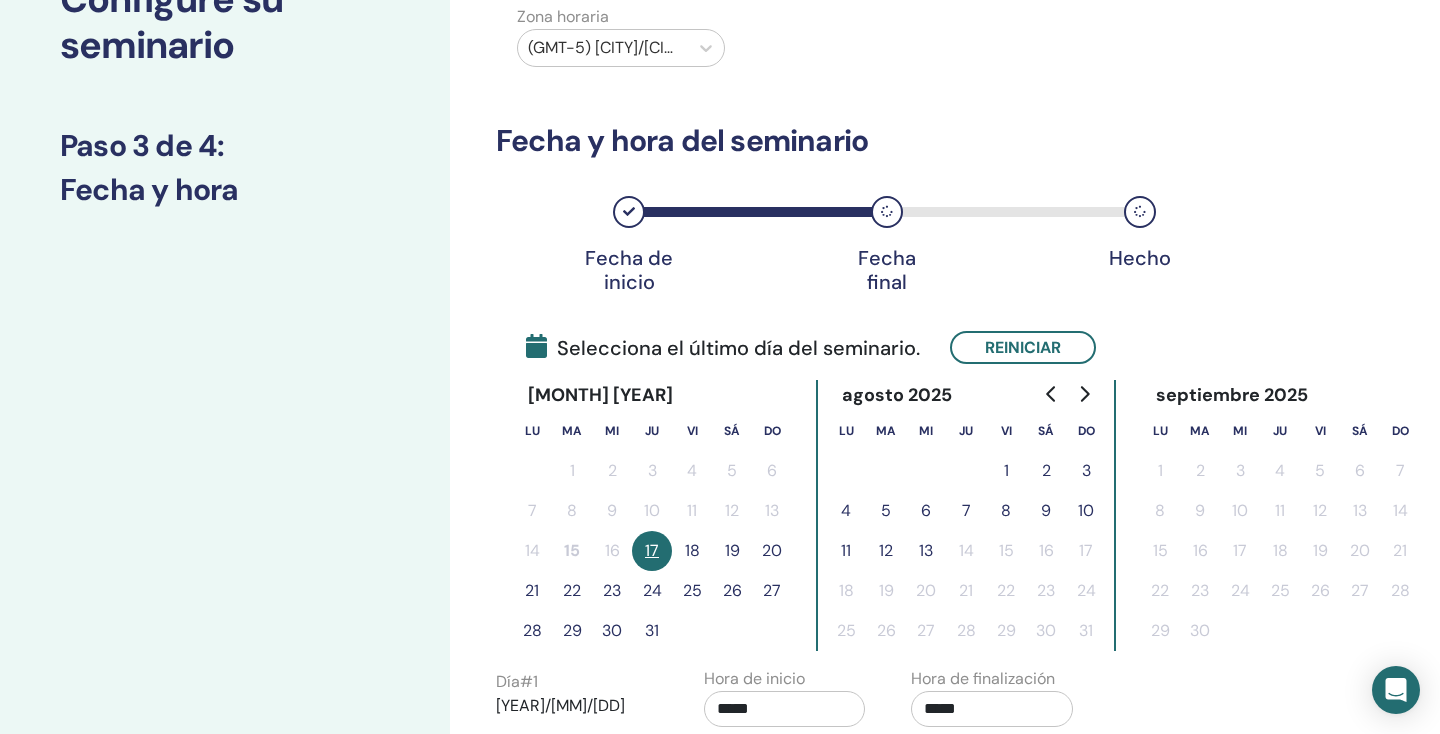 click on "20" at bounding box center (772, 551) 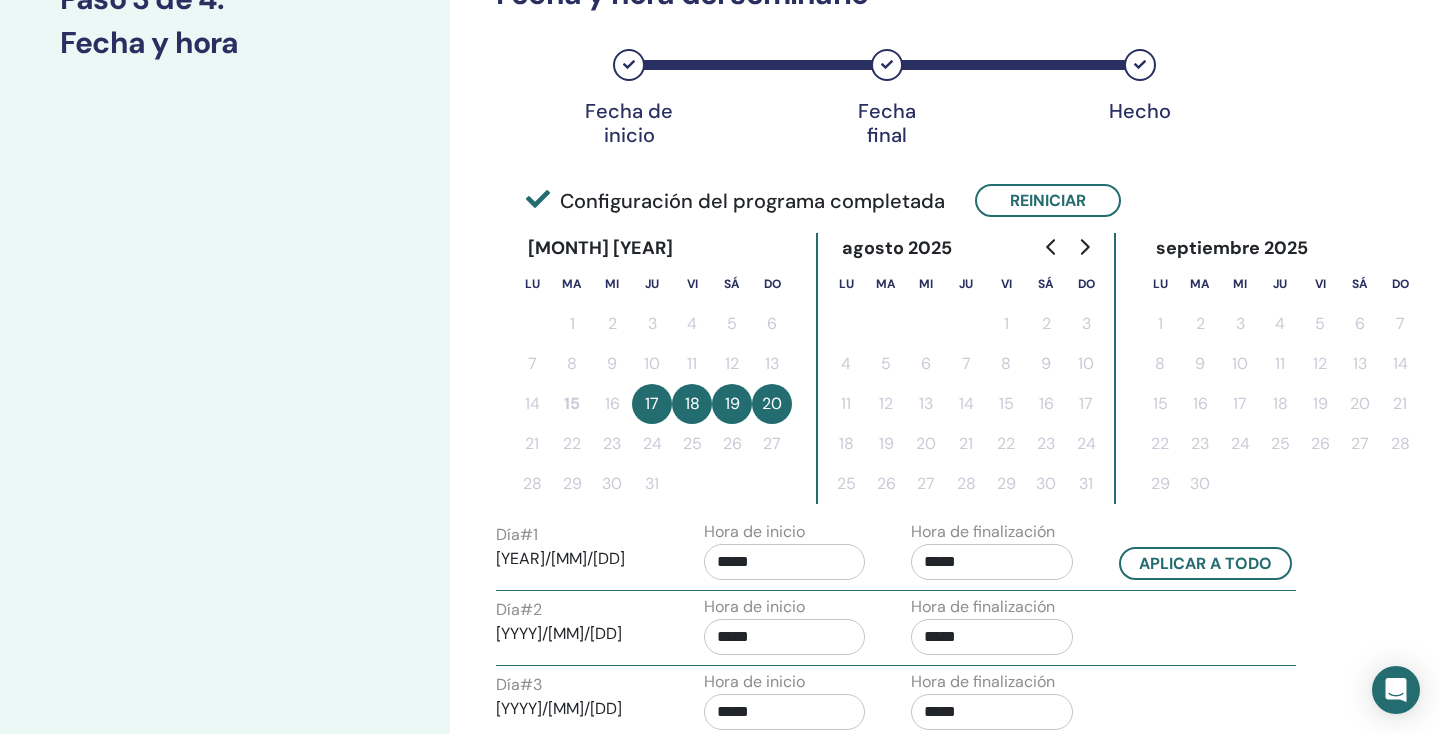 scroll, scrollTop: 360, scrollLeft: 0, axis: vertical 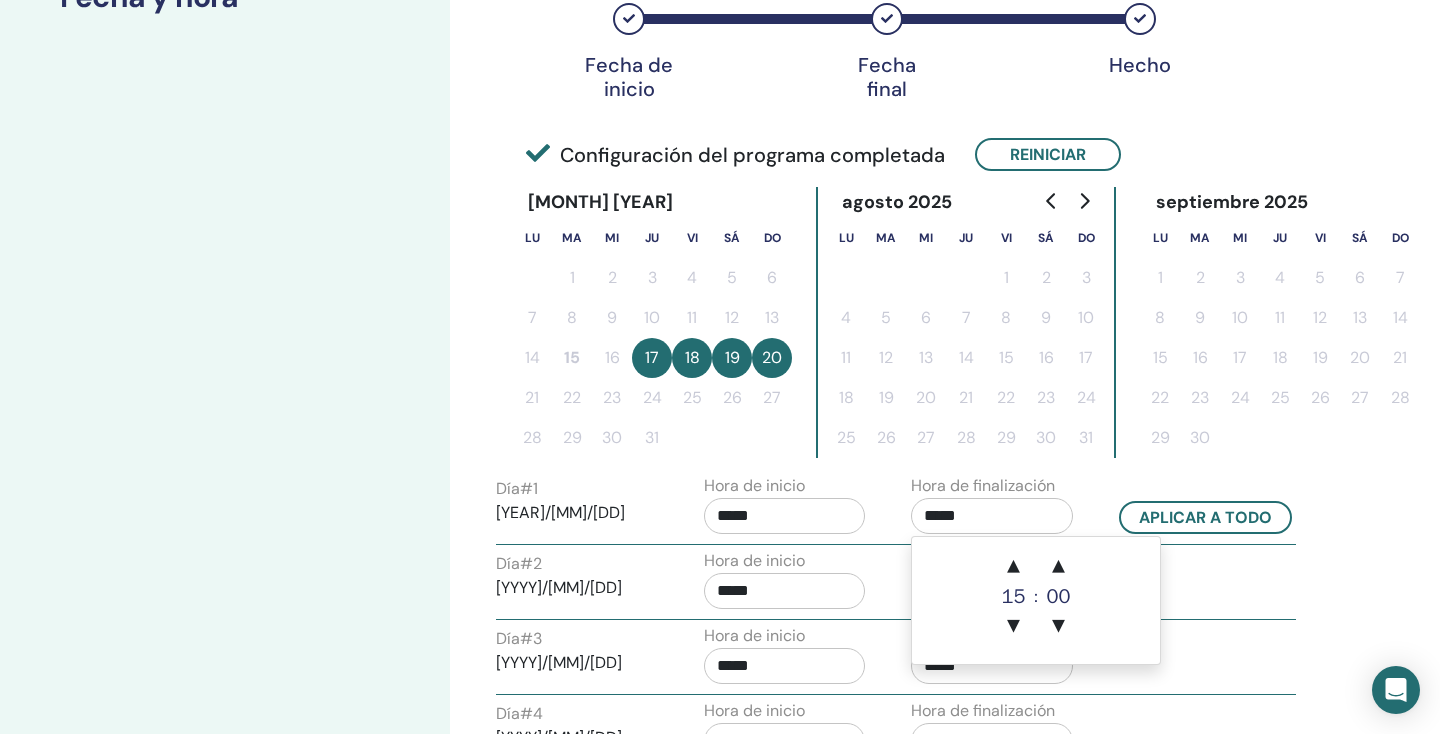 click on "*****" at bounding box center [992, 516] 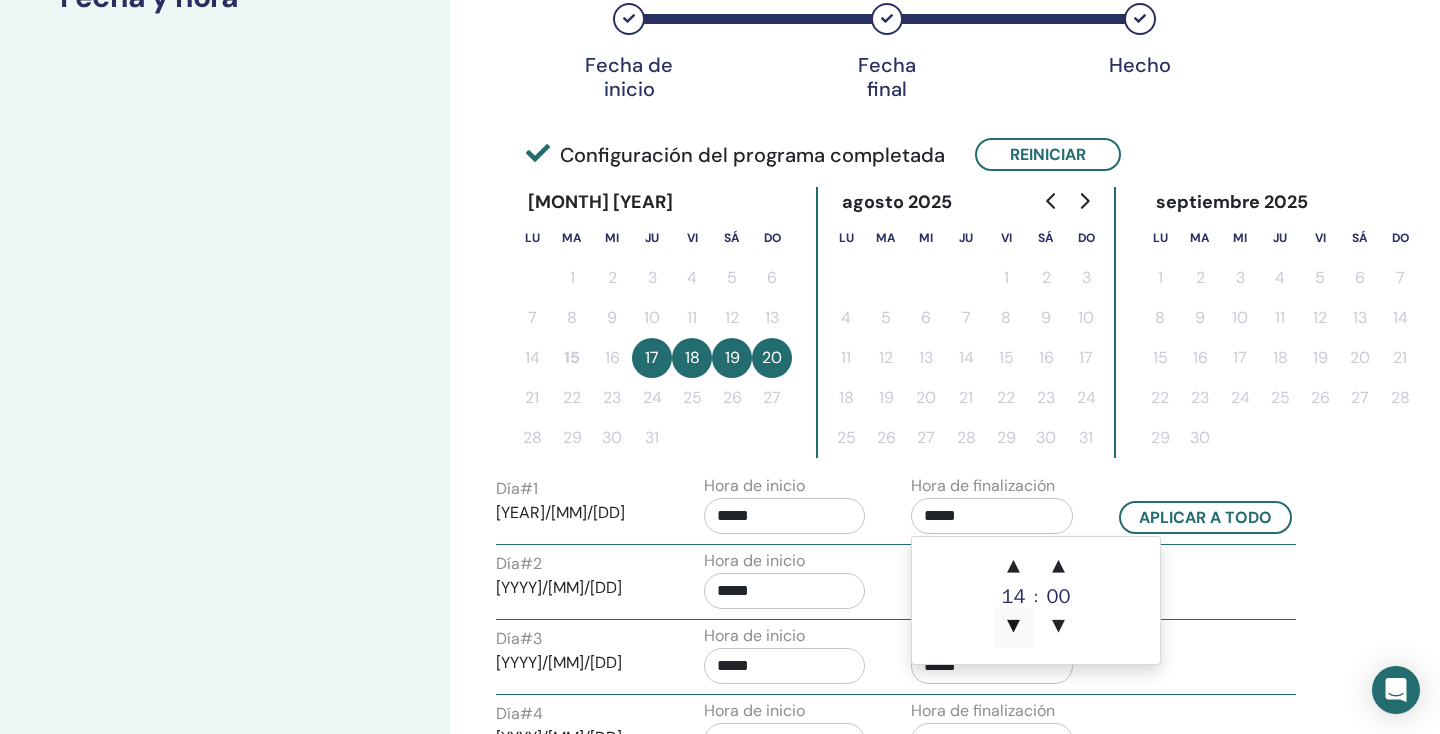 click on "▼" at bounding box center (1014, 627) 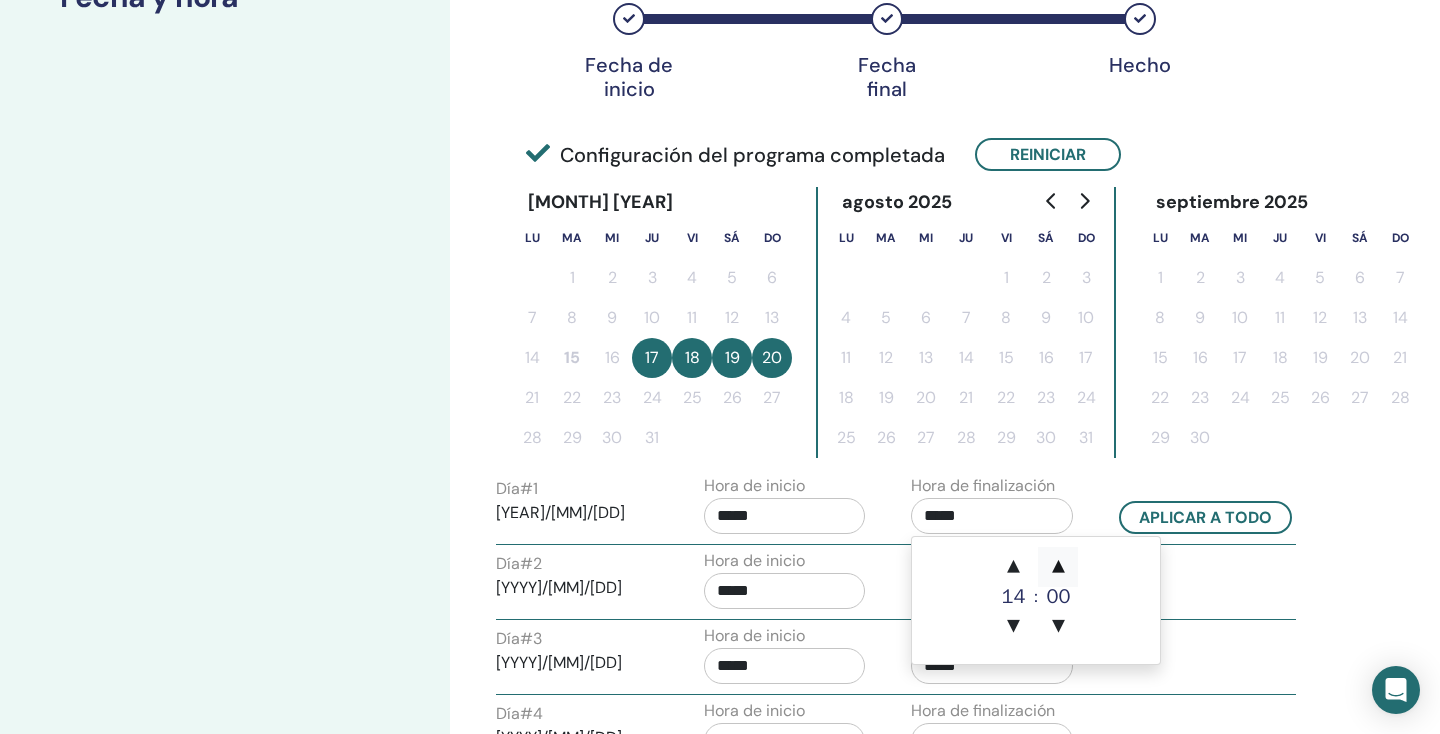 click on "▲" at bounding box center (1058, 567) 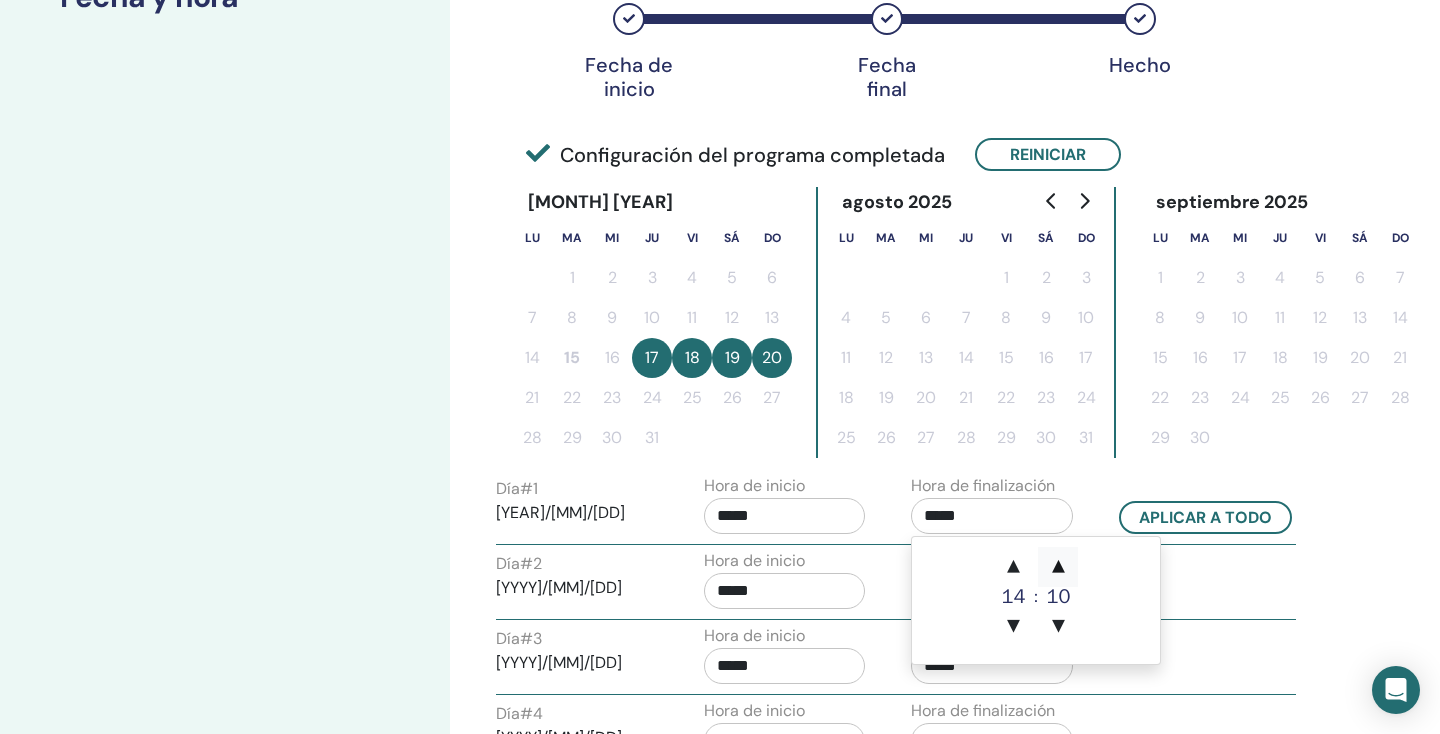 click on "▲" at bounding box center [1058, 567] 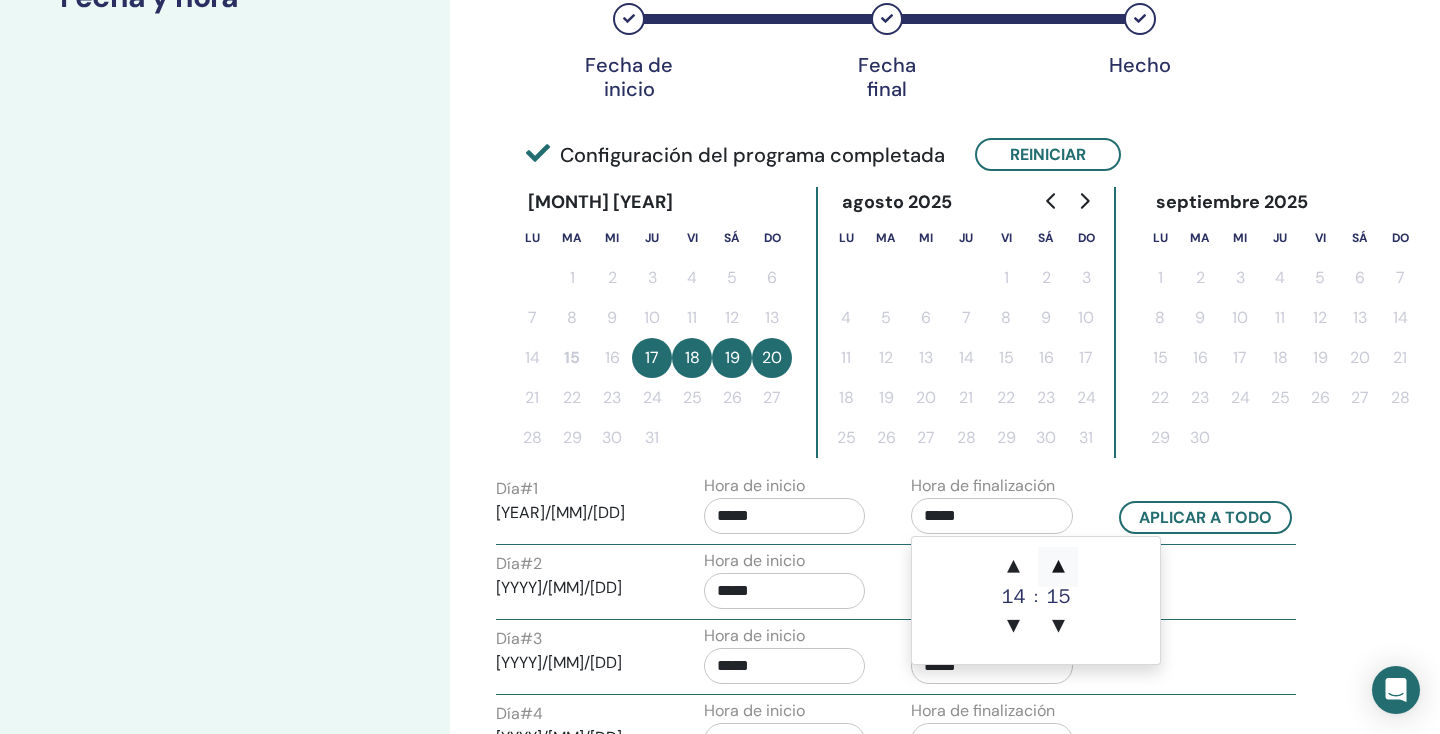 click on "▲" at bounding box center [1058, 567] 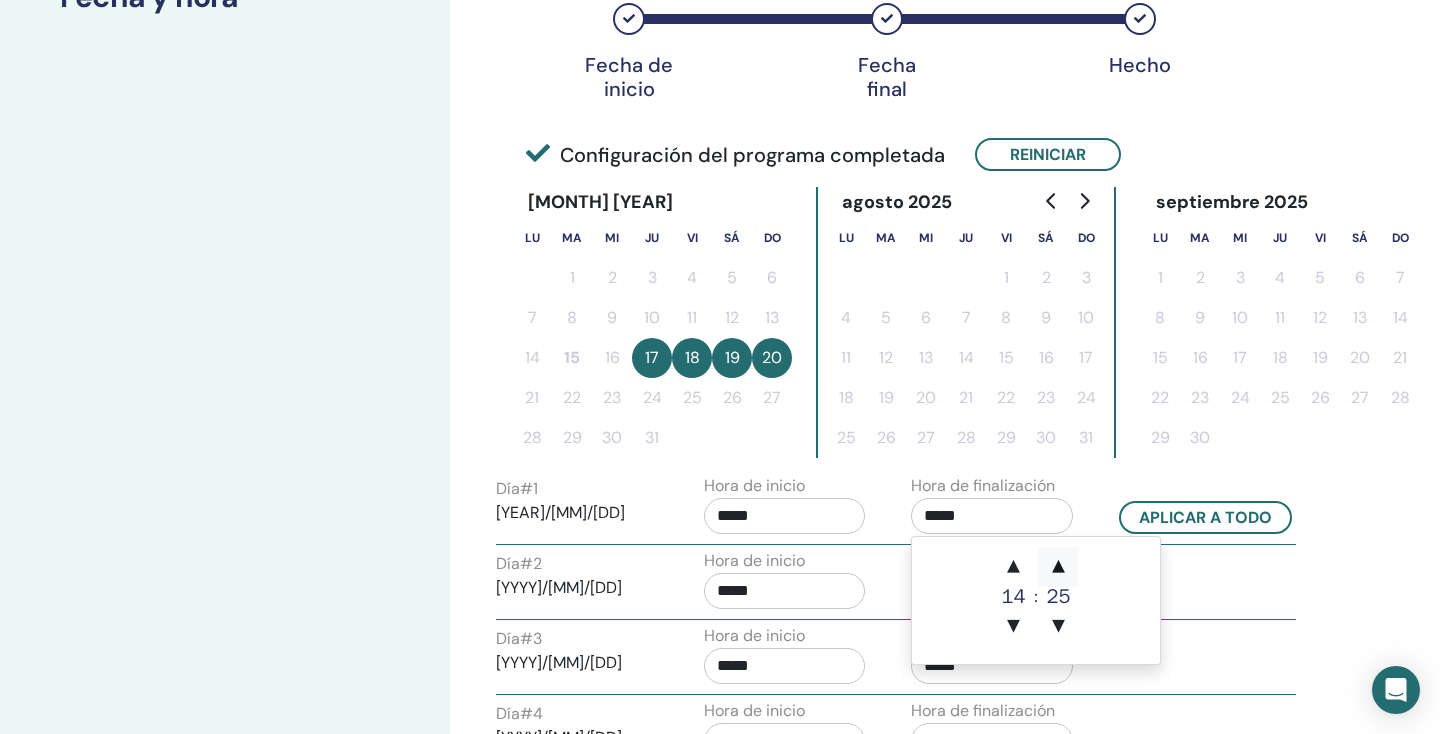 click on "▲" at bounding box center (1058, 567) 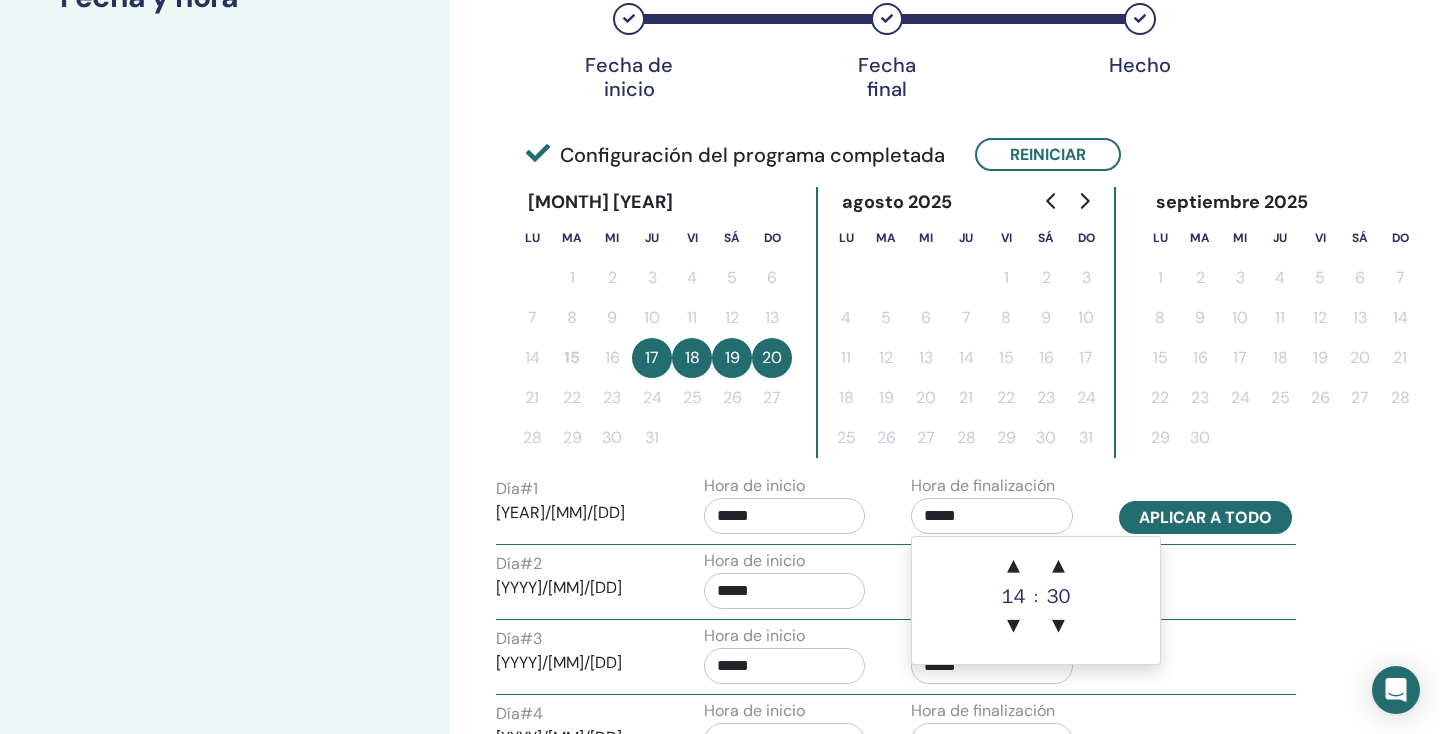 click on "Aplicar a todo" at bounding box center (1205, 517) 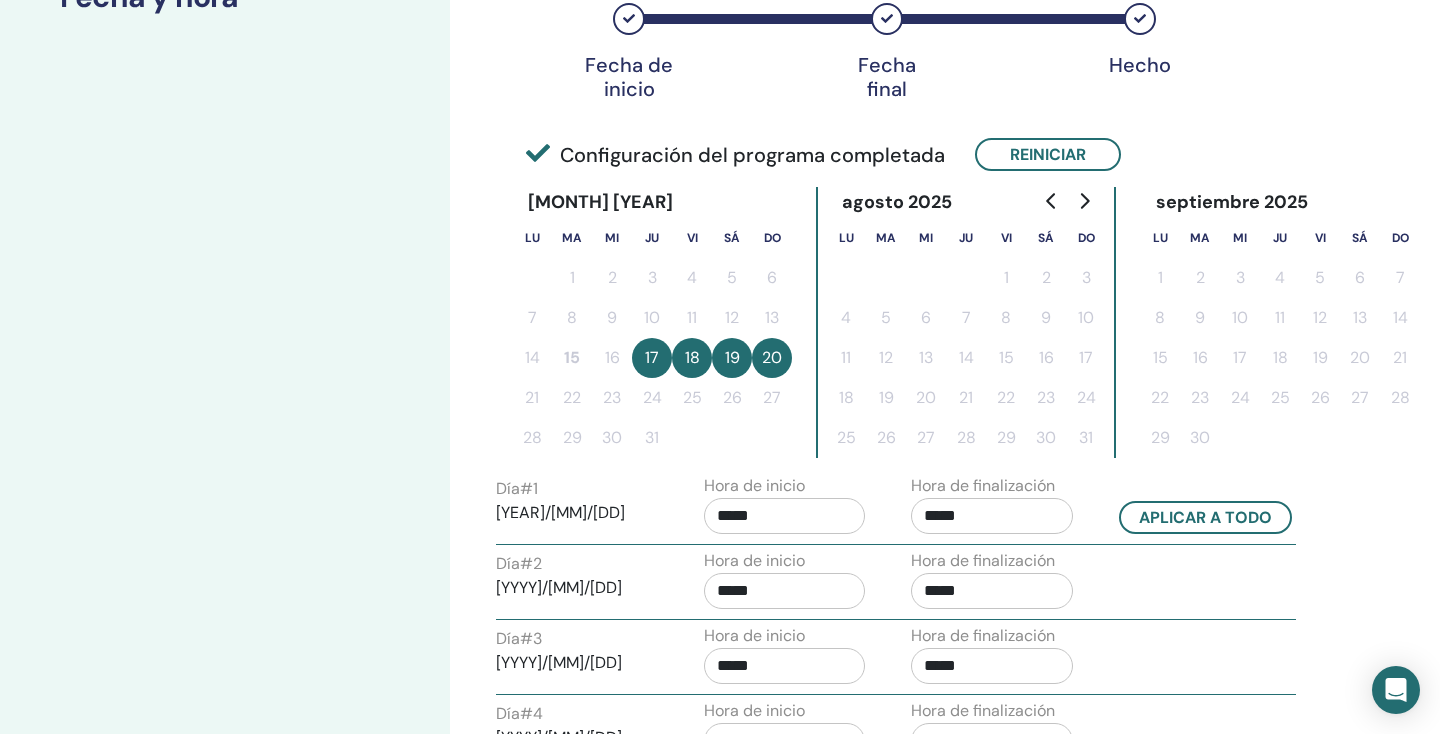 click on "Zona horaria Zona horaria (GMT-5) [CITY] Fecha y hora del seminario Fecha de inicio Fecha final Hecho Configuración del programa completada Reiniciar julio 2025 lu ma mi ju vi sá do 1 2 3 4 5 6 7 8 9 10 11 12 13 14 15 16 17 18 19 20 21 22 23 24 25 26 27 28 29 30 31 agosto 2025 lu ma mi ju vi sá do 1 2 3 4 5 6 7 8 9 10 11 12 13 14 15 16 17 18 19 20 21 22 23 24 25 26 27 28 29 30 31 septiembre 2025 lu ma mi ju vi sá do 1 2 3 4 5 6 7 8 9 10 11 12 13 14 15 16 17 18 19 20 21 22 23 24 25 26 27 28 29 30 Día  # 1 2025/07/17 Hora de inicio ***** Hora de finalización ***** Aplicar a todo Día  # 2 2025/07/18 Hora de inicio ***** Hora de finalización ***** Día  # 3 2025/07/19 Hora de inicio ***** Hora de finalización ***** Día  # 4 2025/07/20 Hora de inicio ***** Hora de finalización ***** atrás próximo" at bounding box center [930, 428] 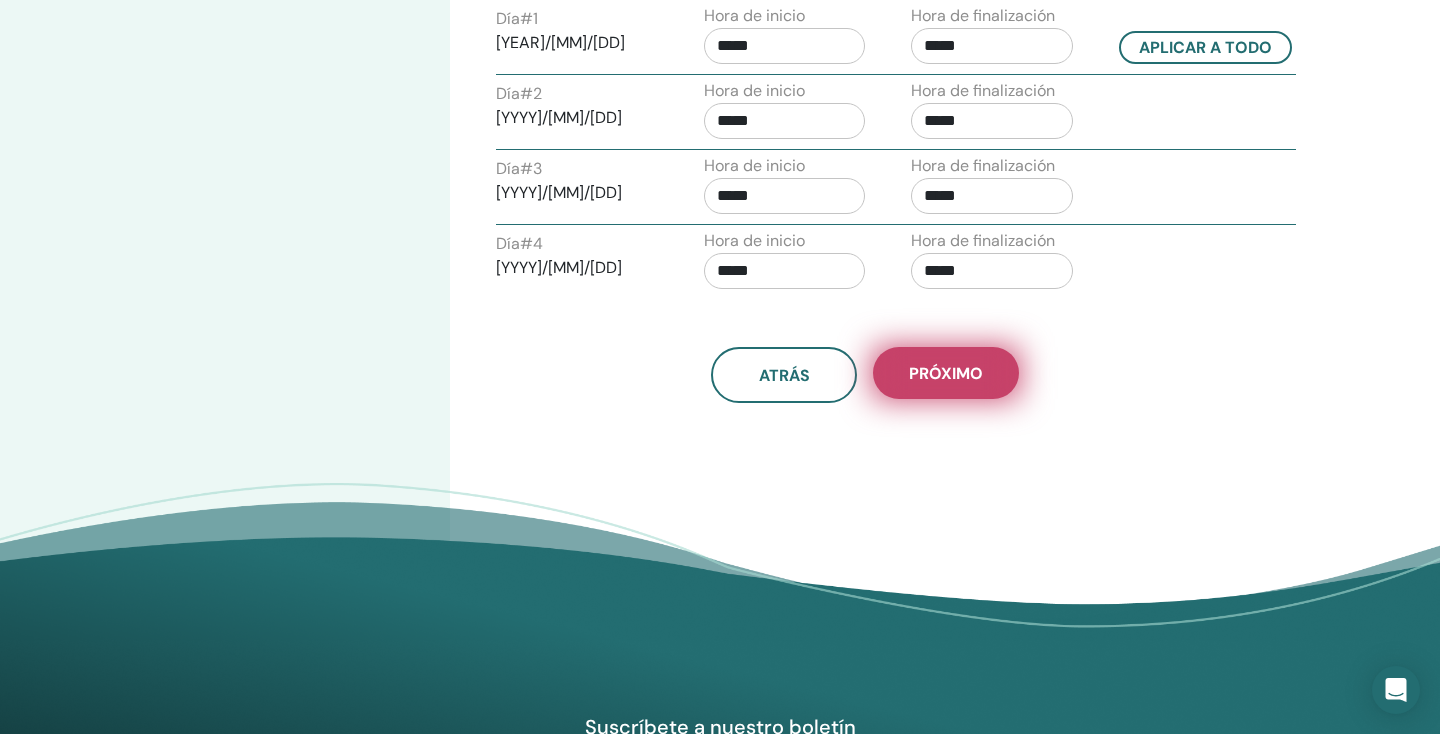 click on "próximo" at bounding box center (946, 373) 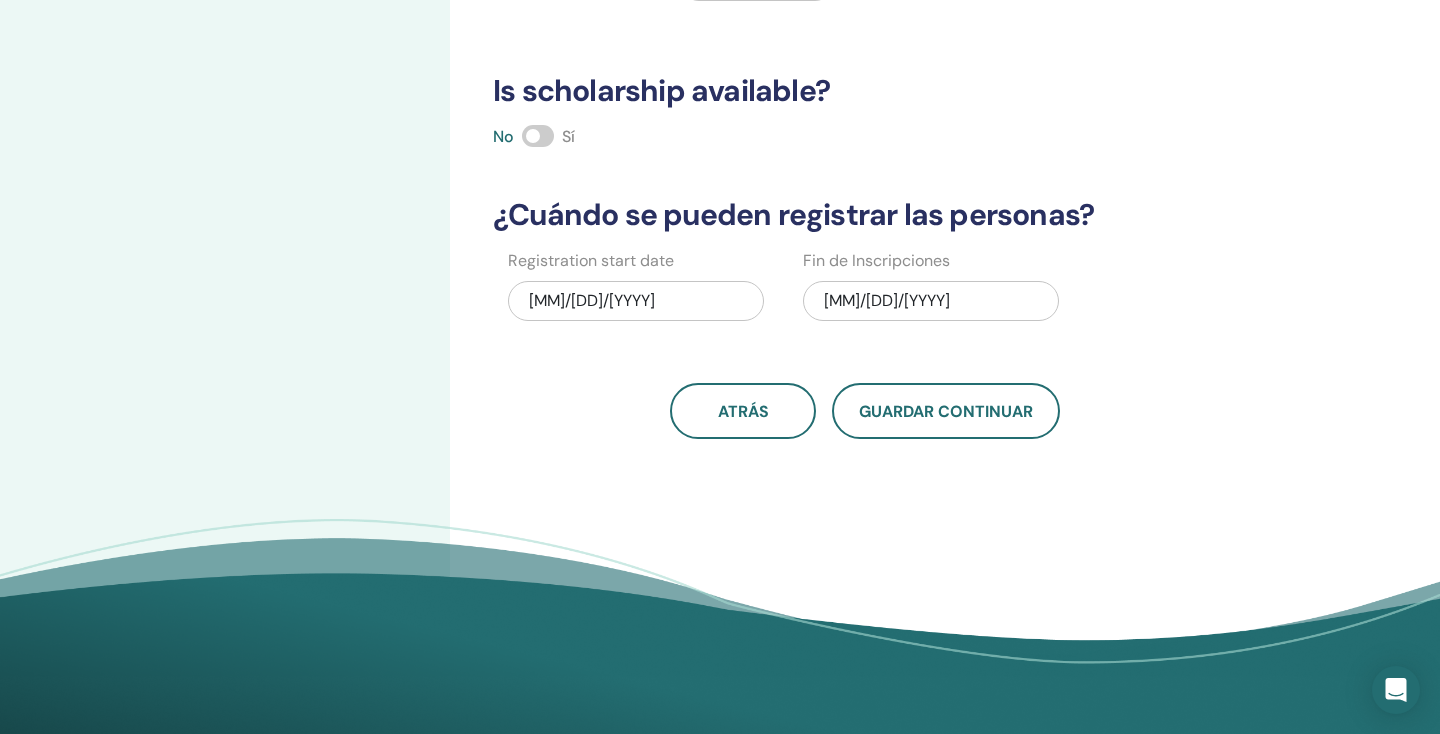 scroll, scrollTop: 65, scrollLeft: 0, axis: vertical 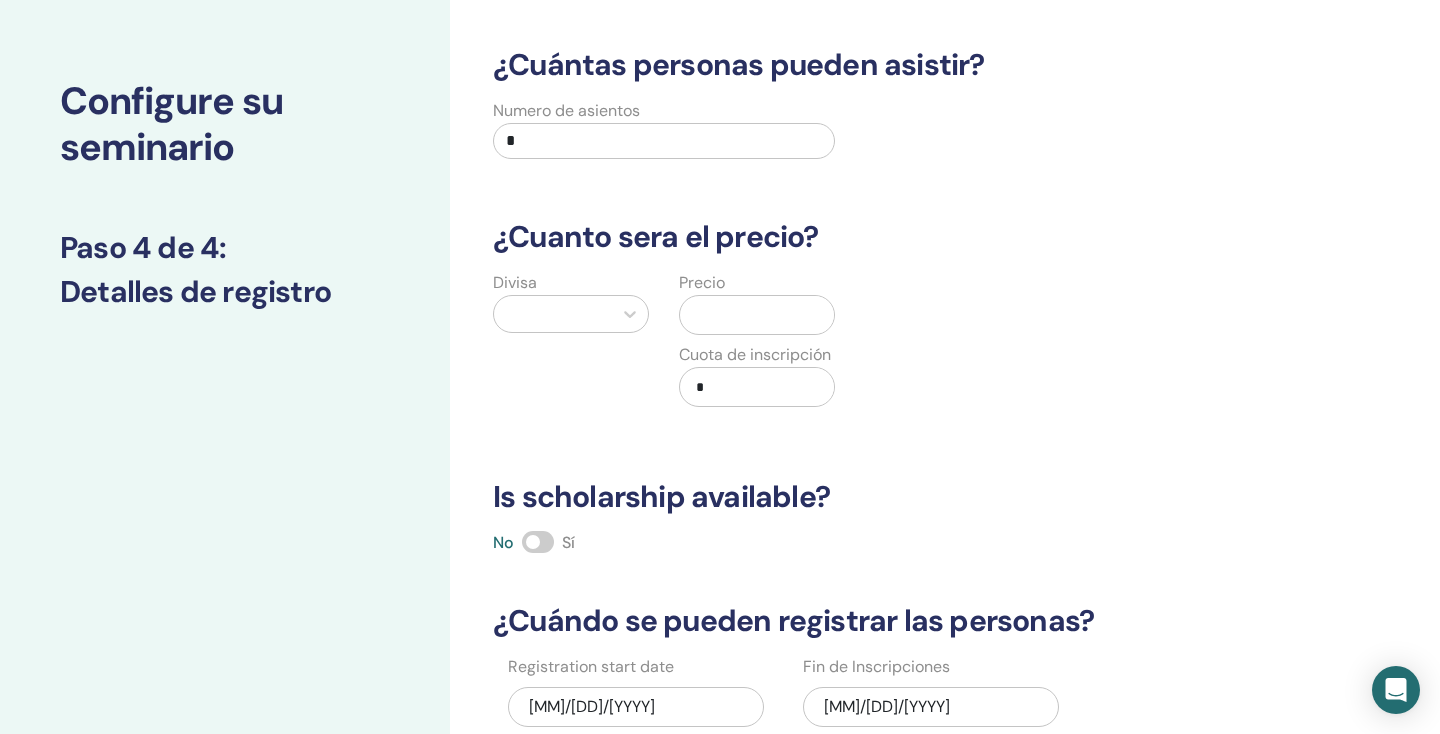 click on "*" at bounding box center [664, 141] 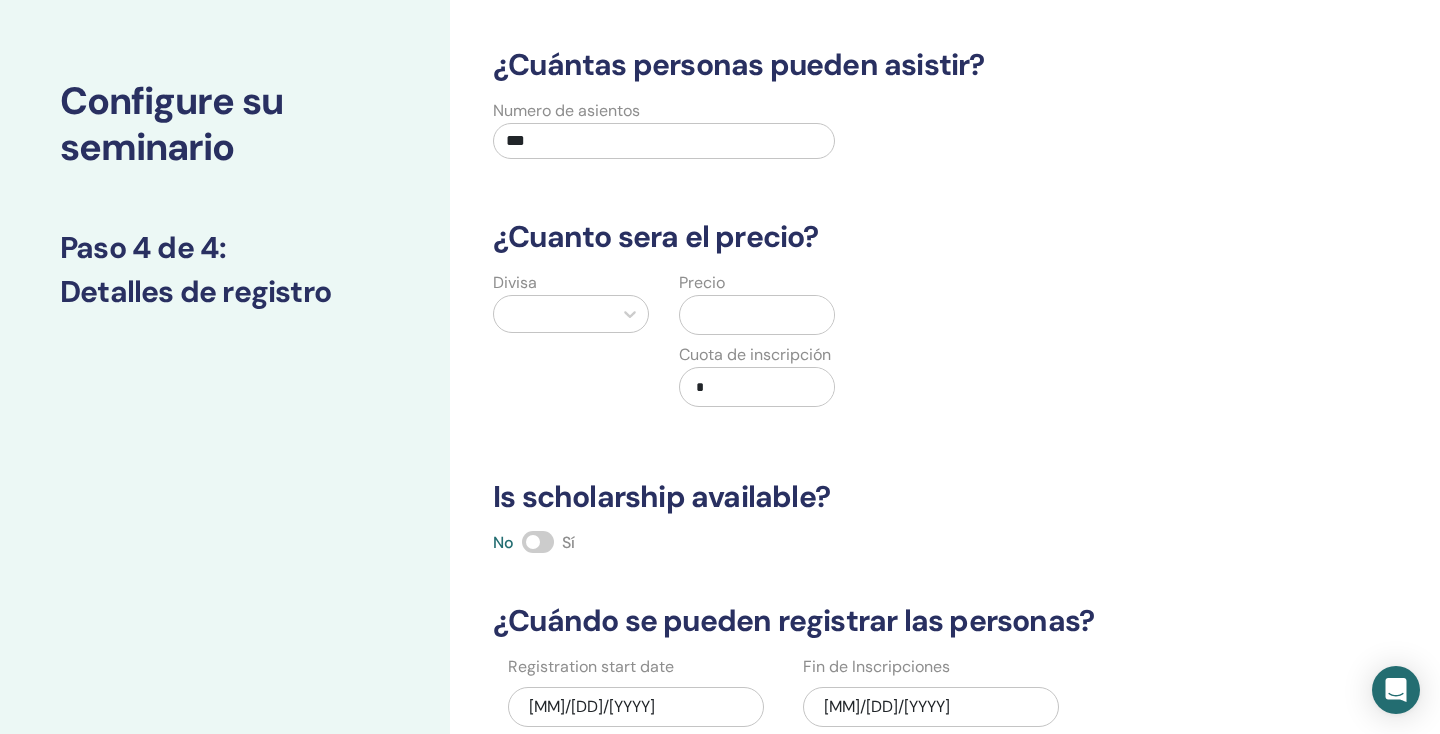type on "***" 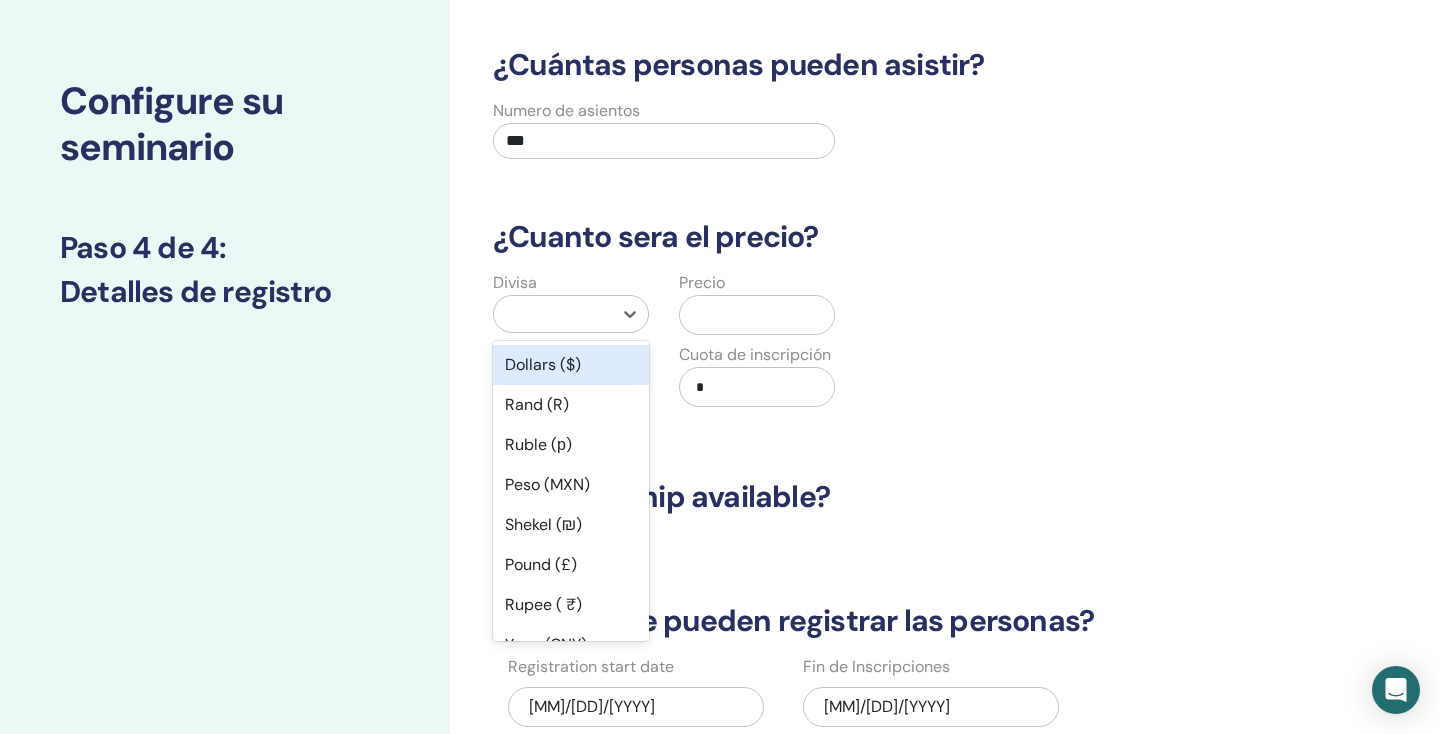 click at bounding box center (553, 314) 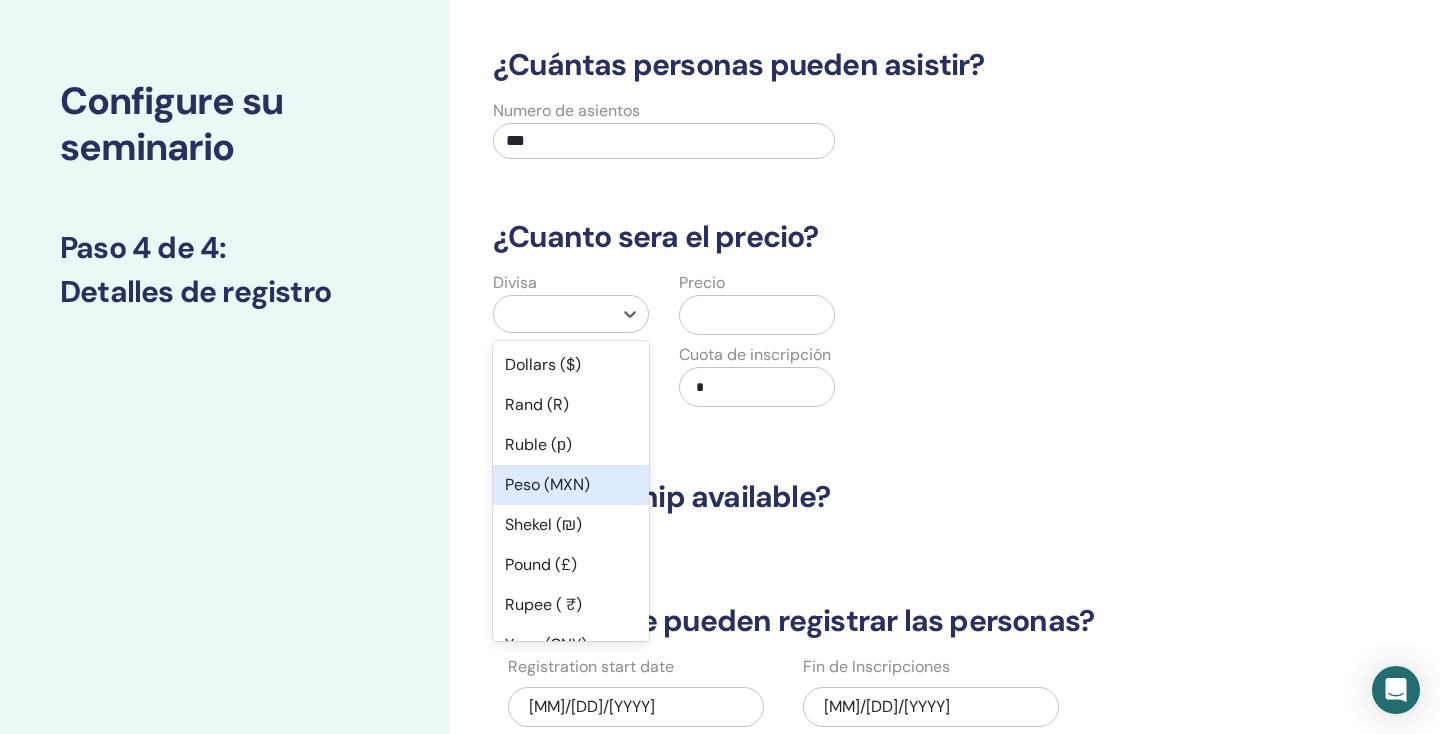 click on "Peso (MXN)" at bounding box center [571, 485] 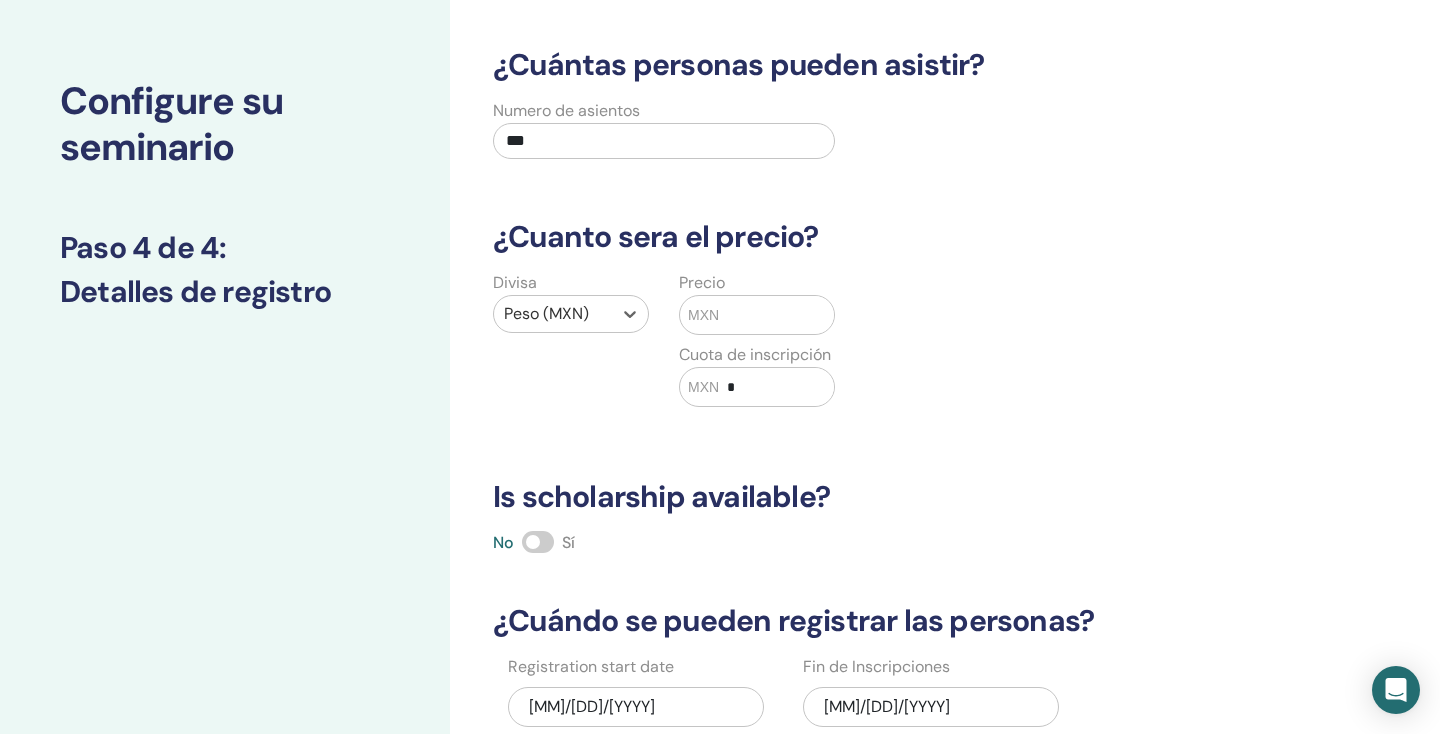 click at bounding box center [776, 315] 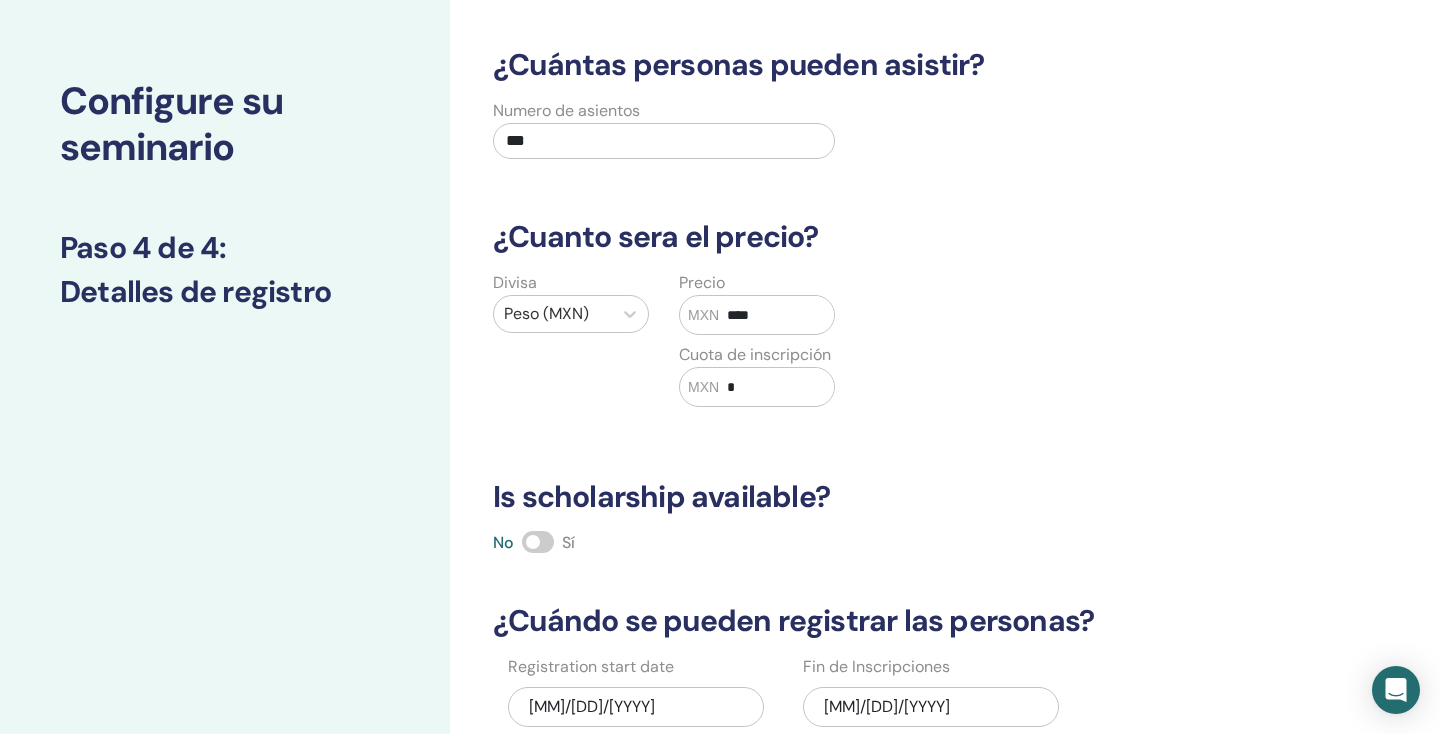 type on "****" 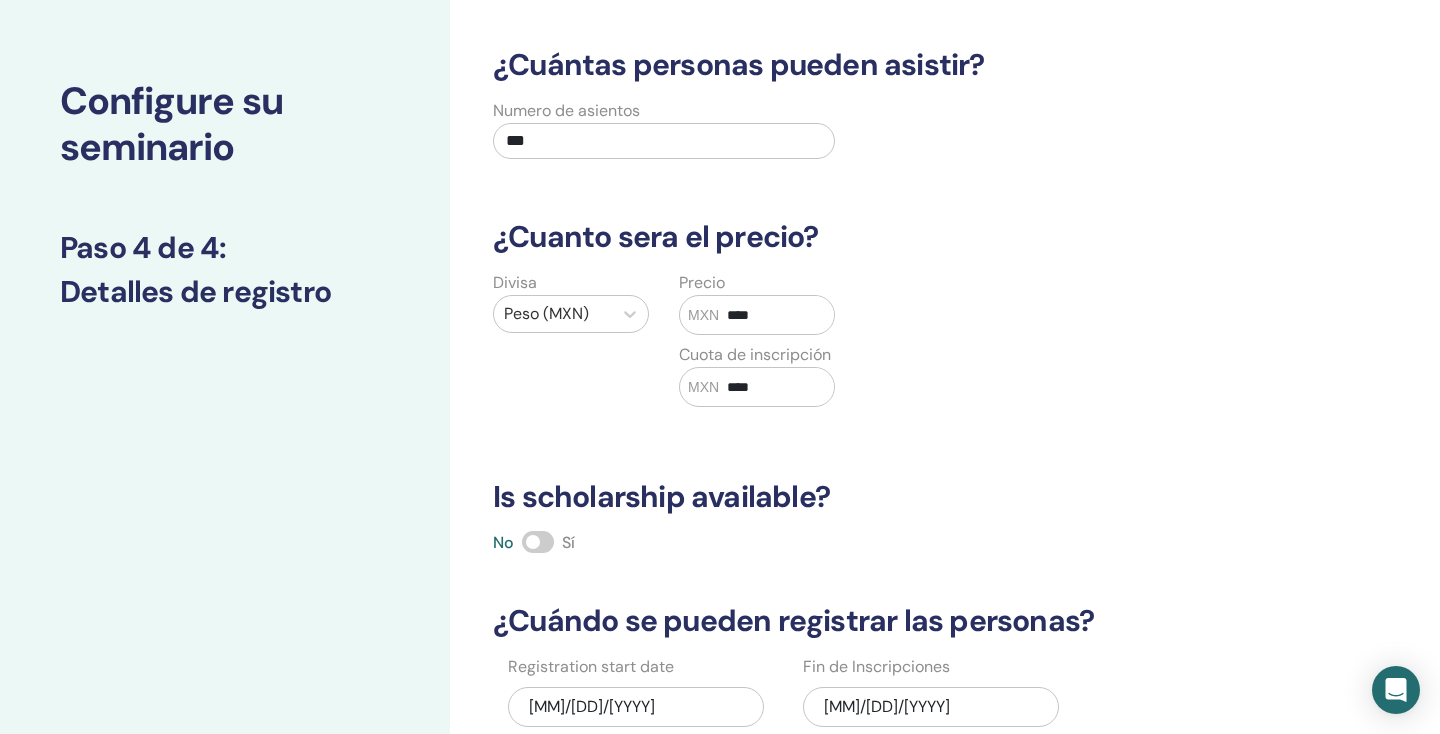 type on "****" 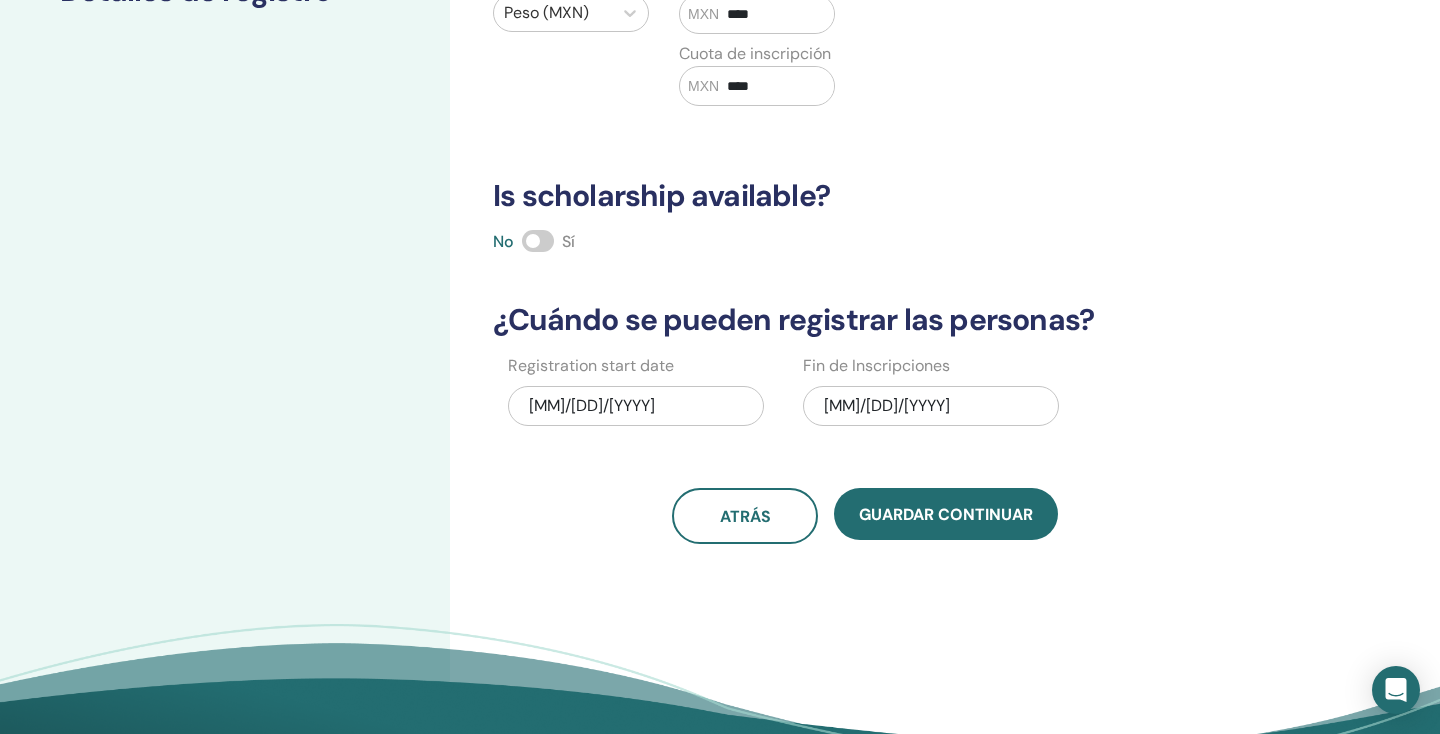 scroll, scrollTop: 481, scrollLeft: 0, axis: vertical 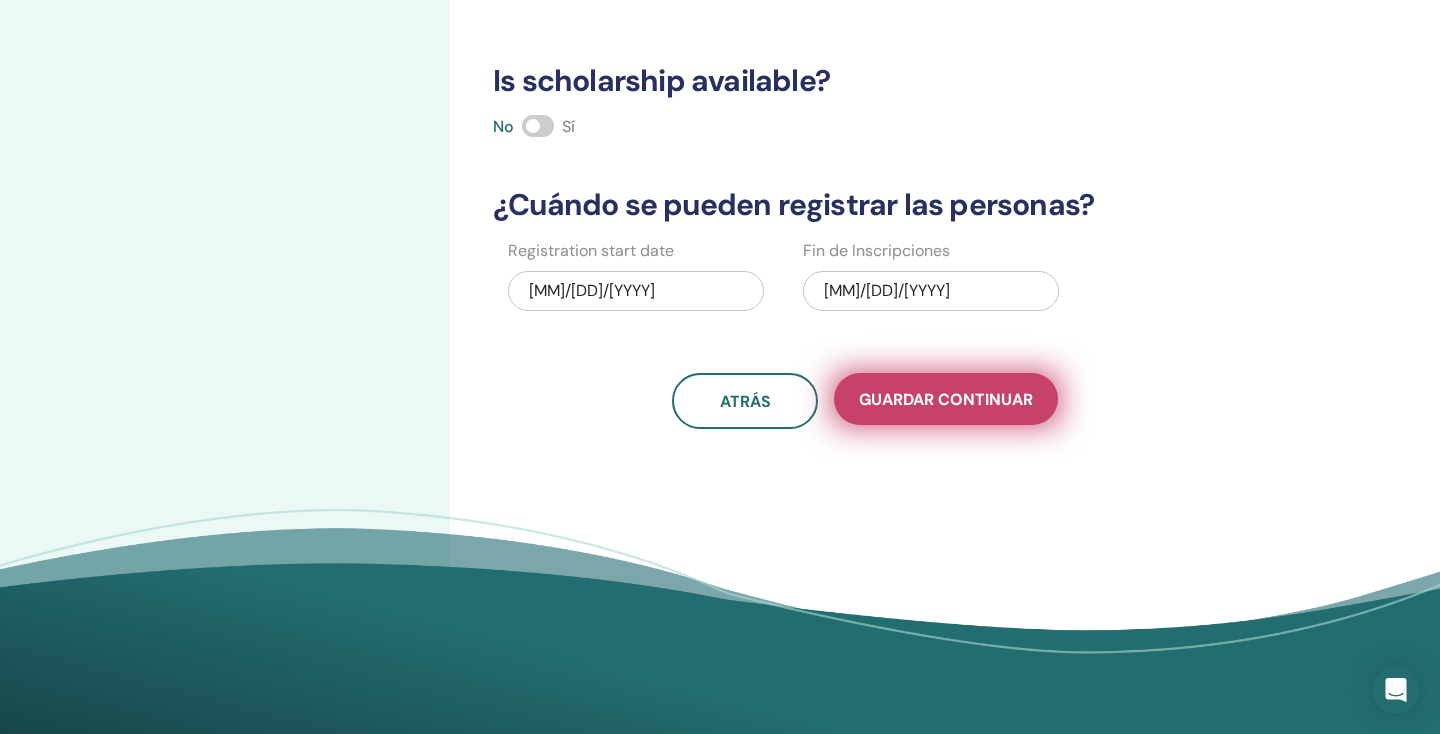click on "Guardar Continuar" at bounding box center (946, 399) 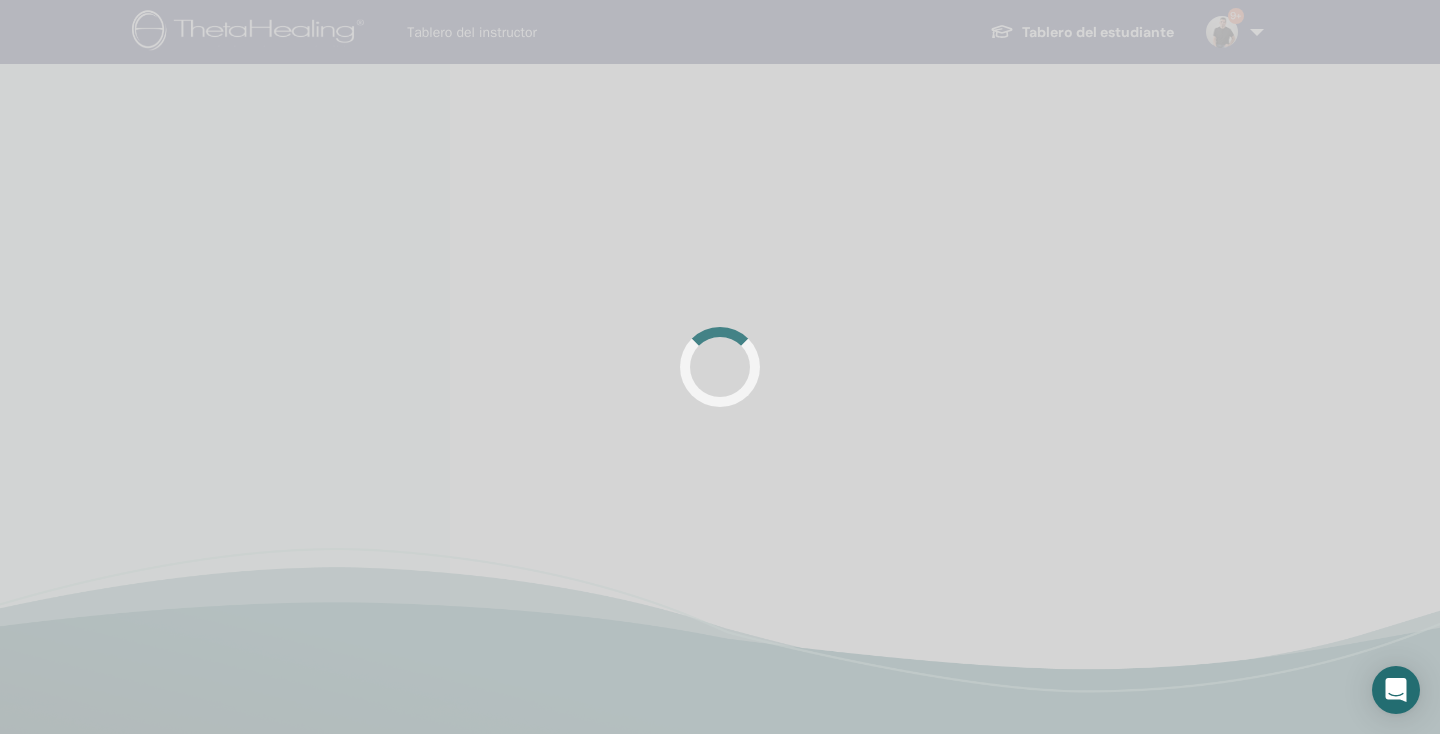 scroll, scrollTop: 0, scrollLeft: 0, axis: both 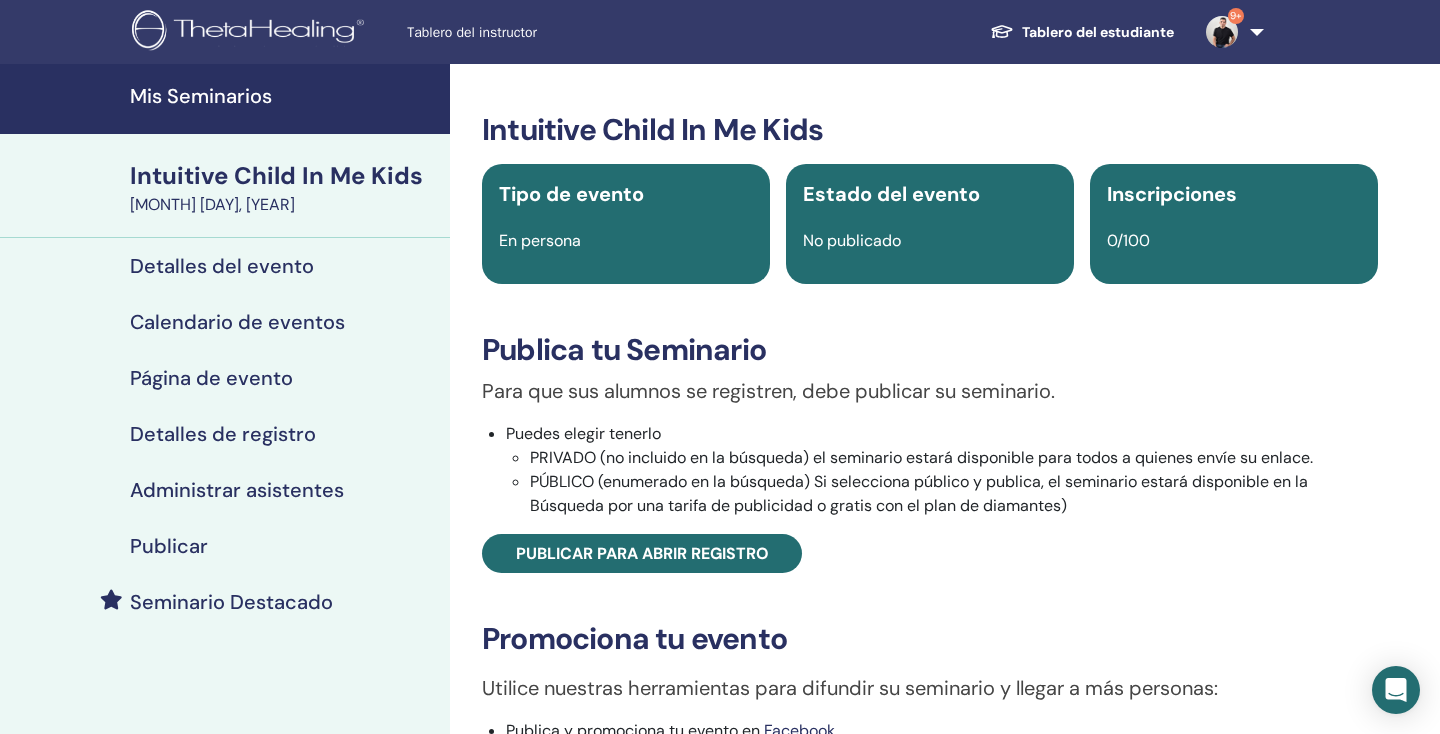 click on "Administrar asistentes" at bounding box center [237, 490] 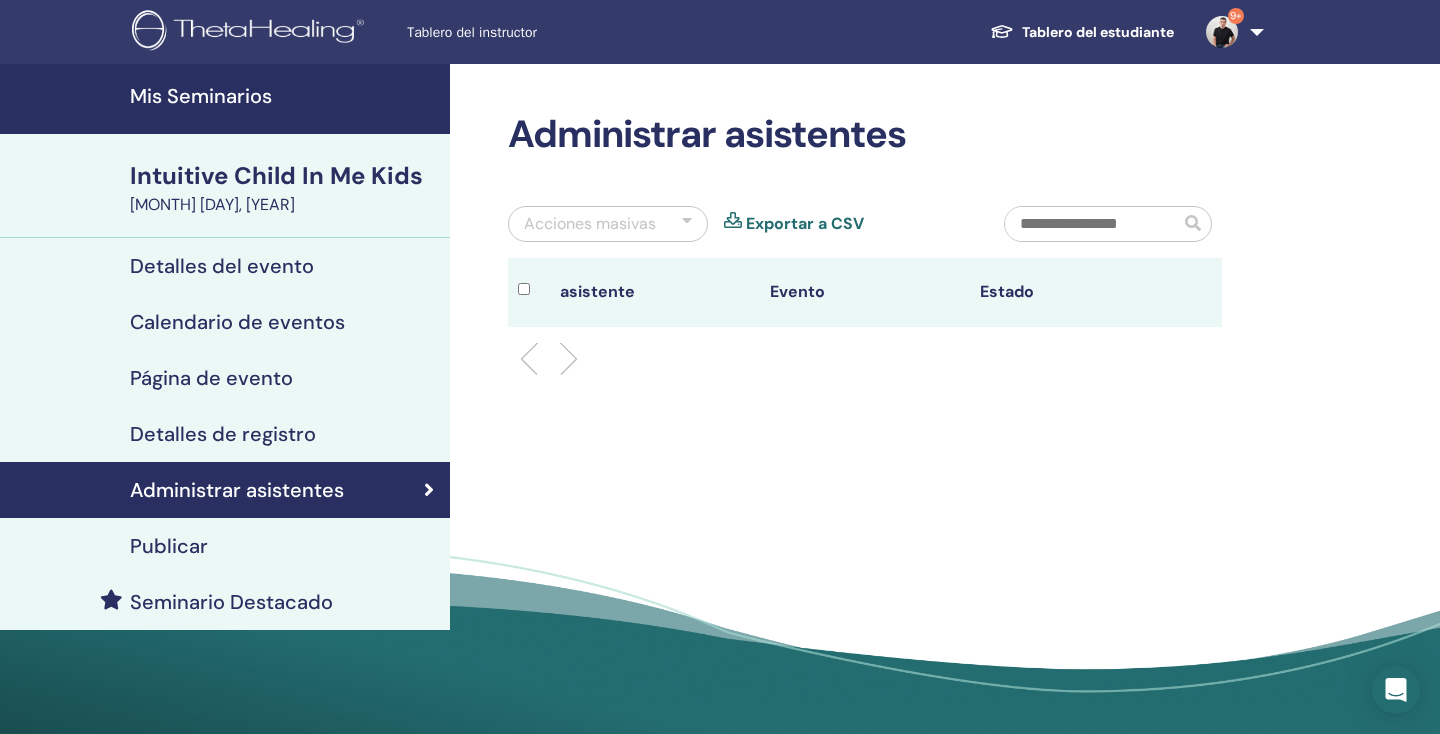 click on "Publicar" at bounding box center (169, 546) 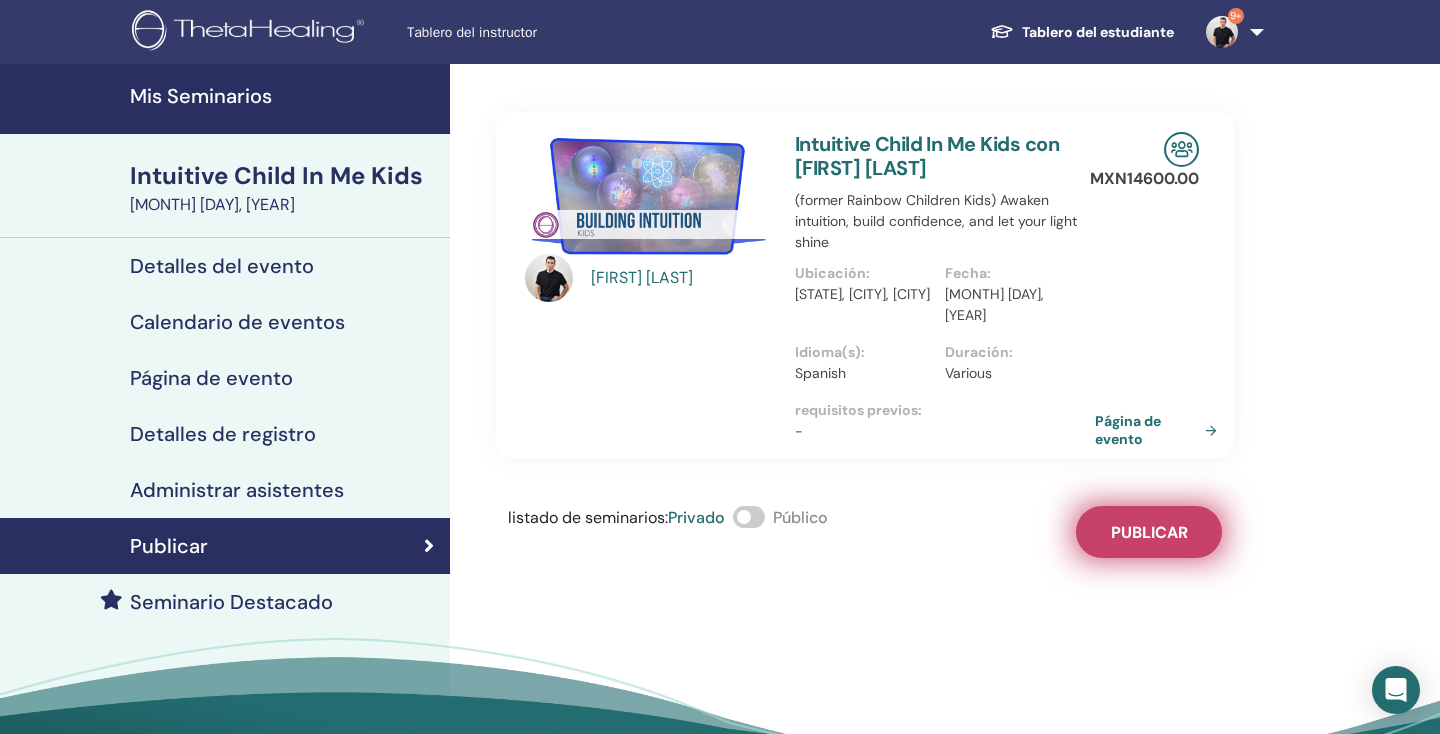 click on "Publicar" at bounding box center (1149, 532) 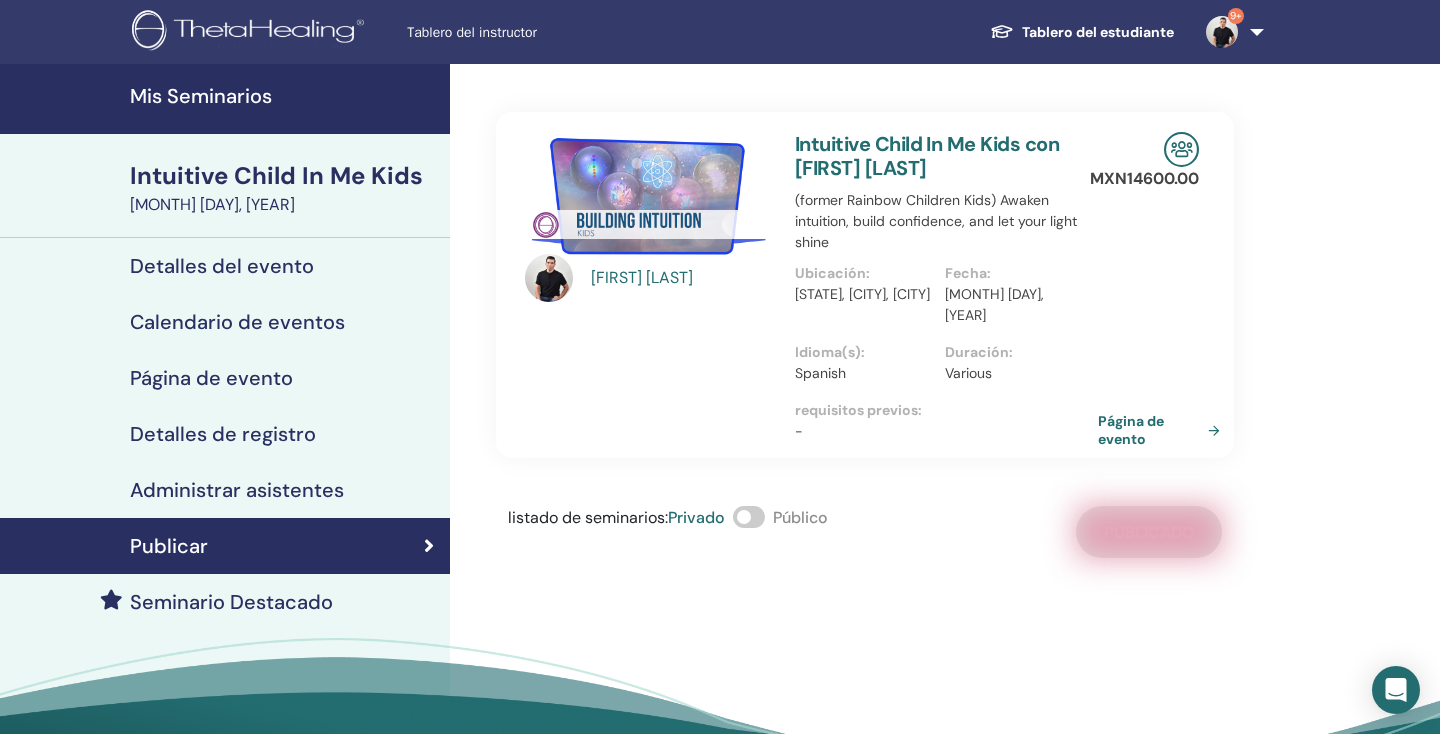 click on "Página de evento" at bounding box center (1163, 430) 